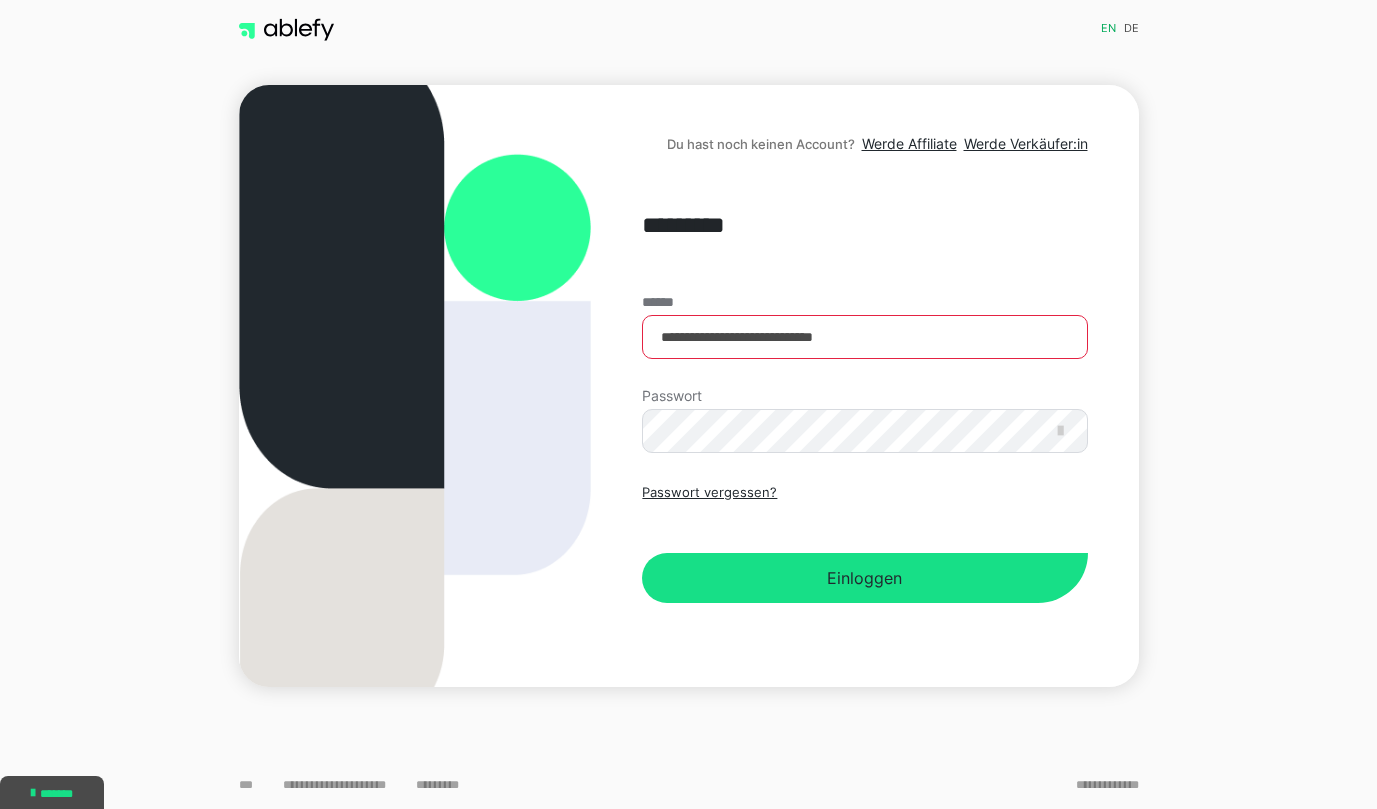 scroll, scrollTop: 0, scrollLeft: 0, axis: both 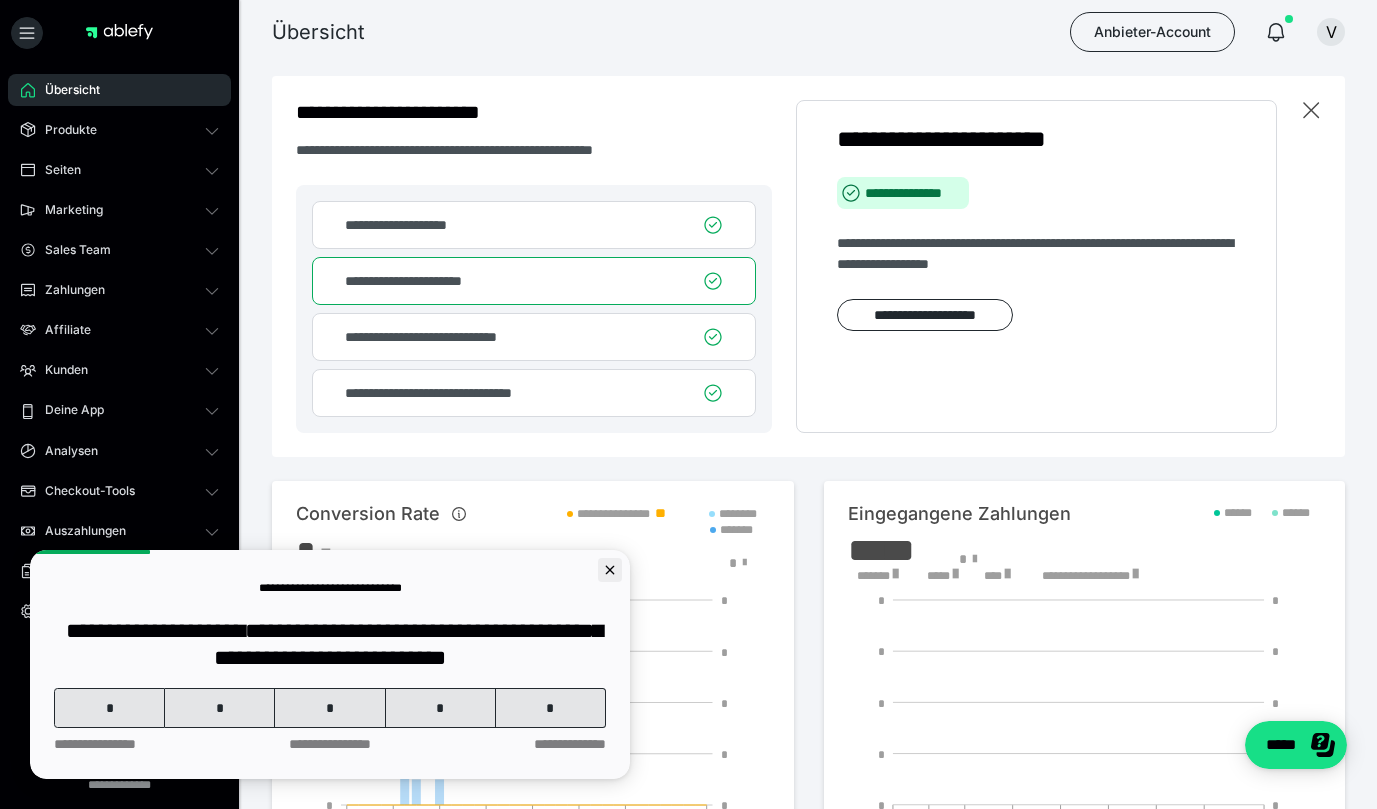 click 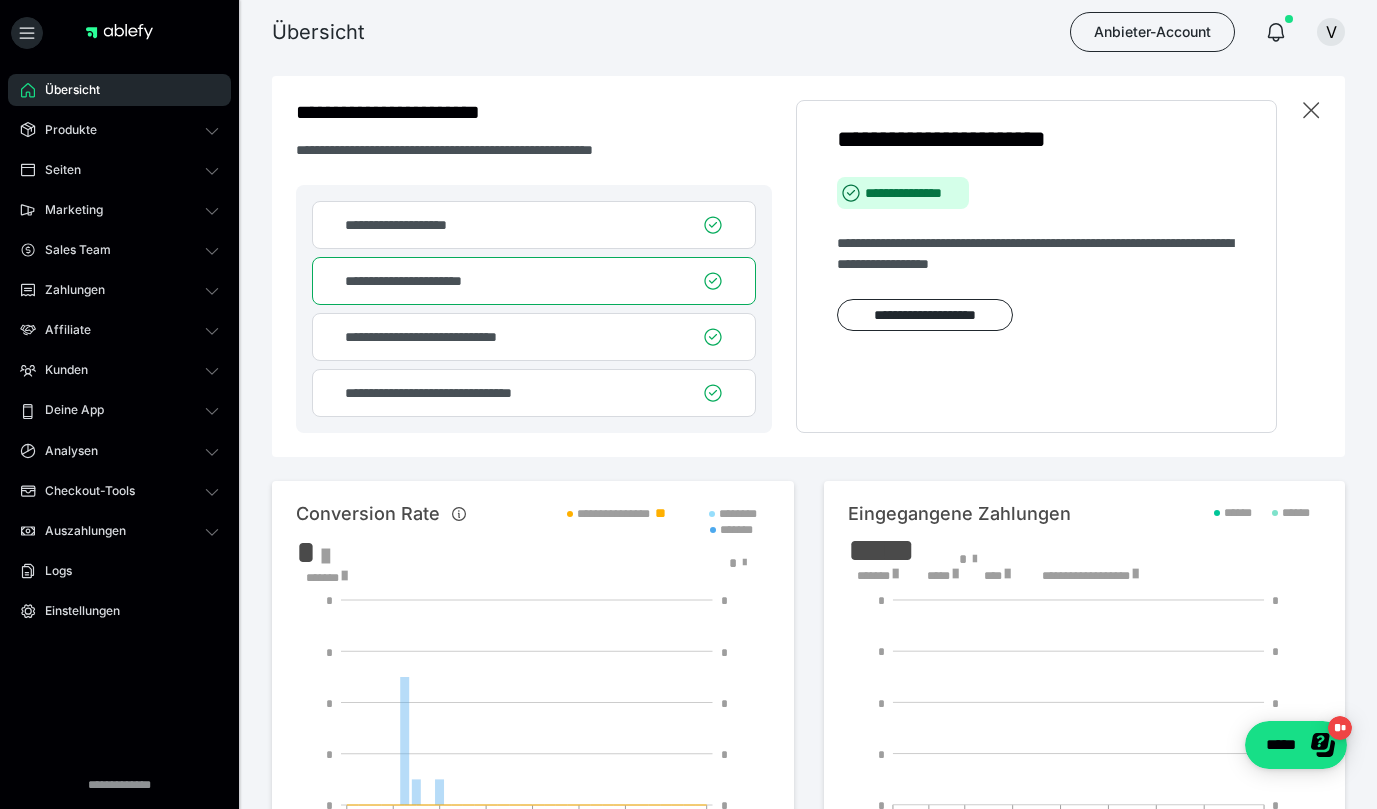 scroll, scrollTop: 0, scrollLeft: 0, axis: both 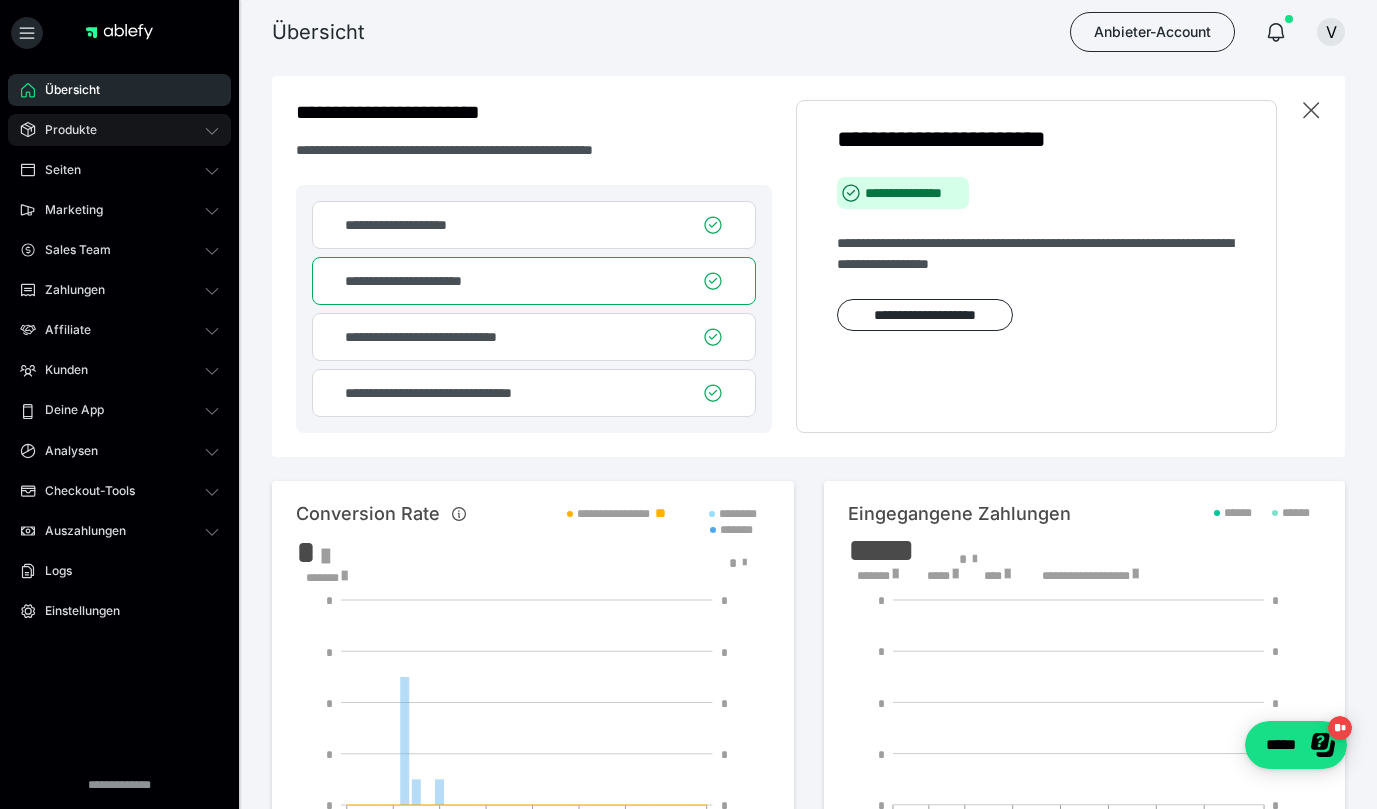 click 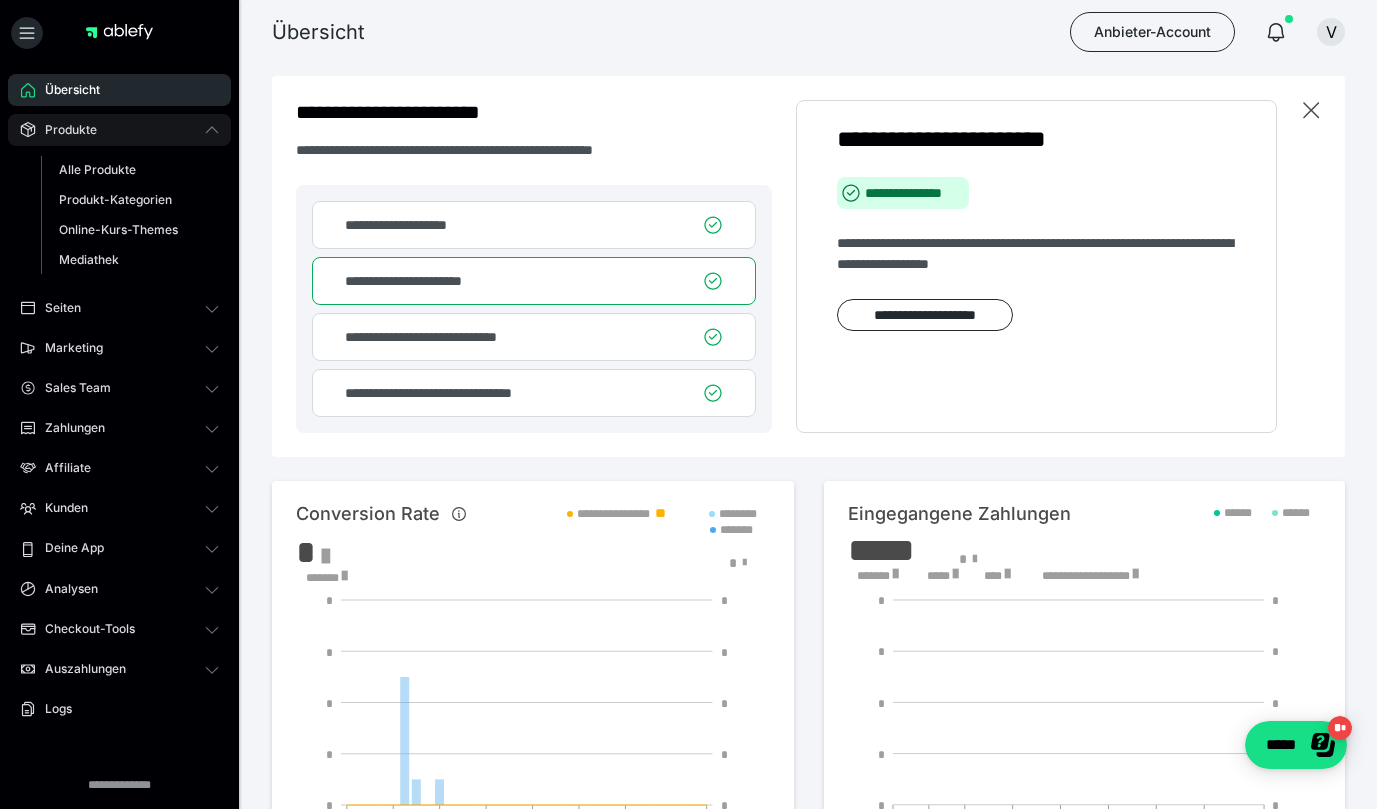 click 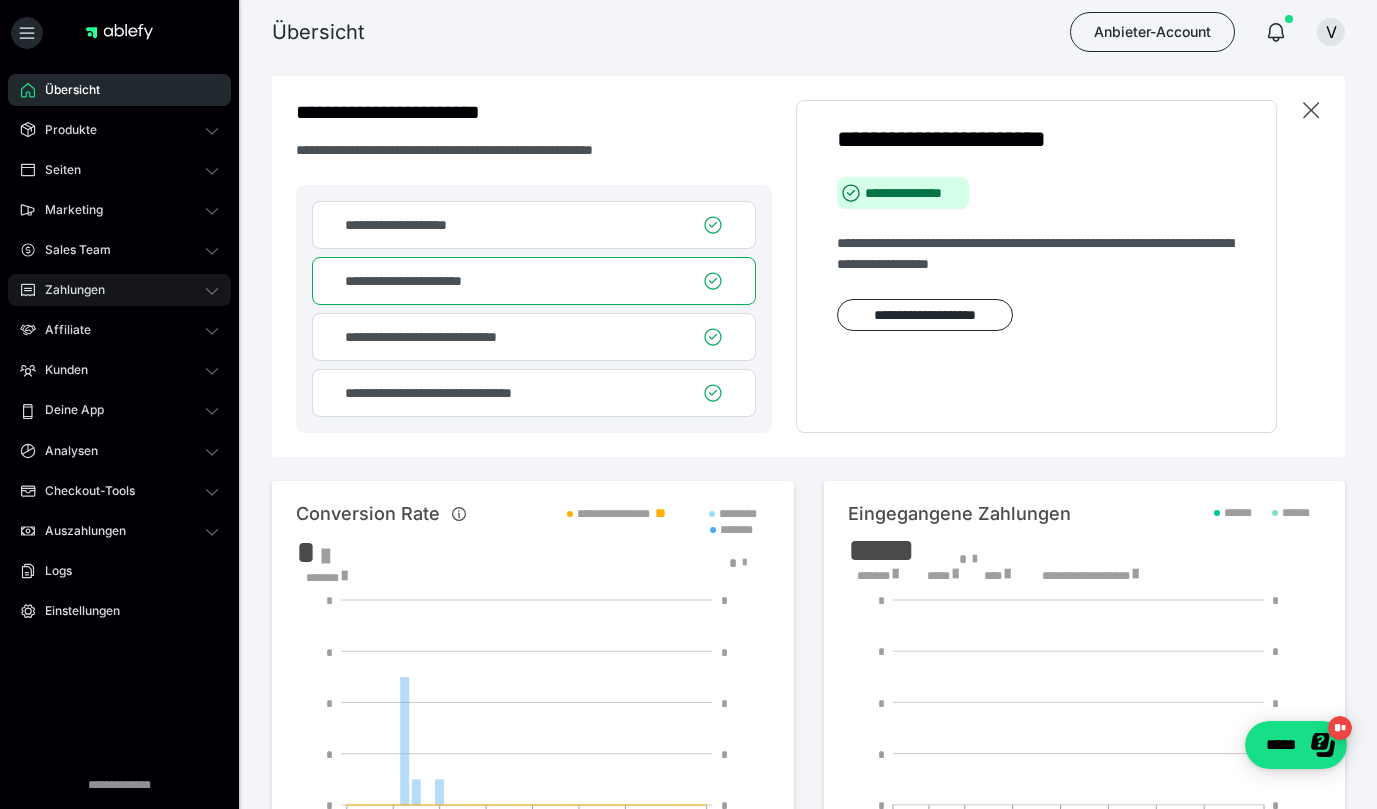 click 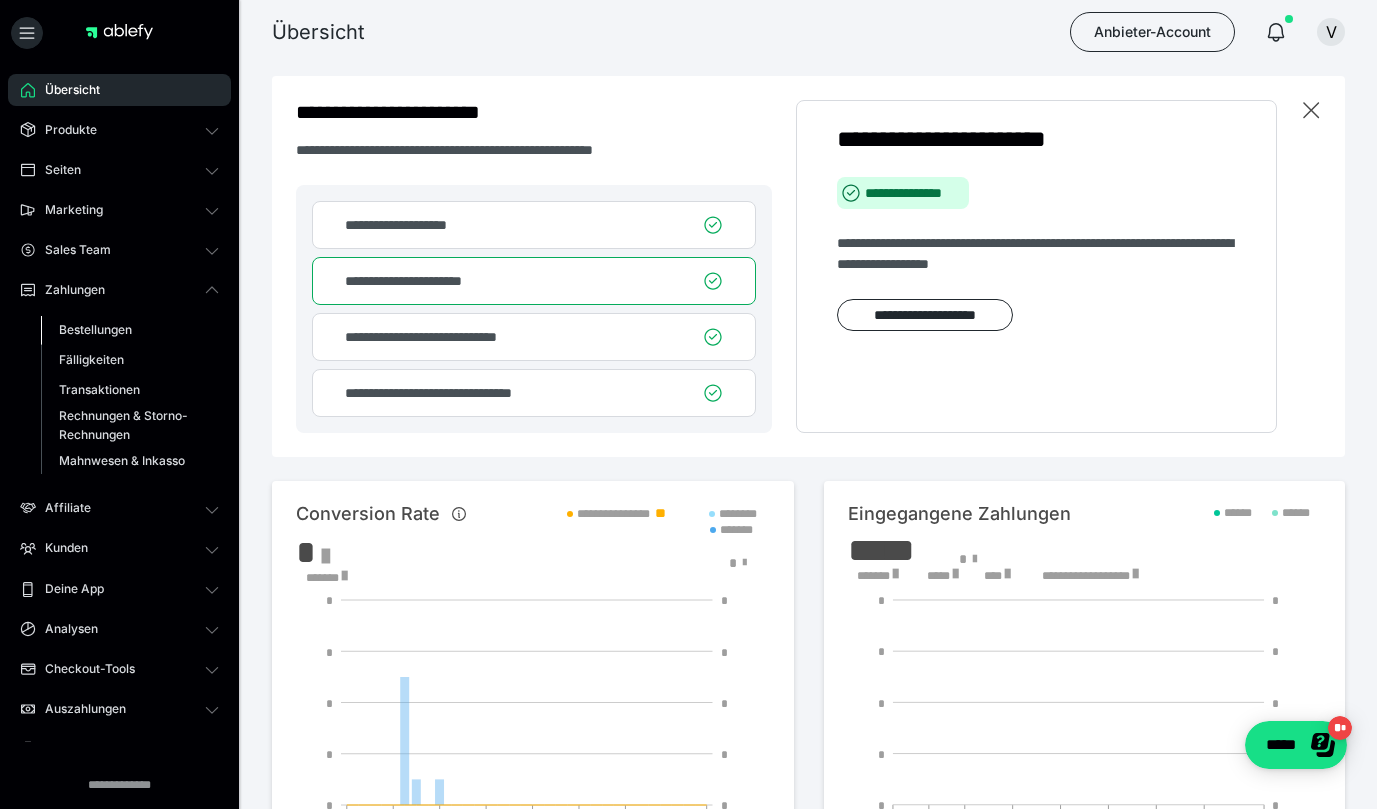 click on "Bestellungen" at bounding box center [95, 329] 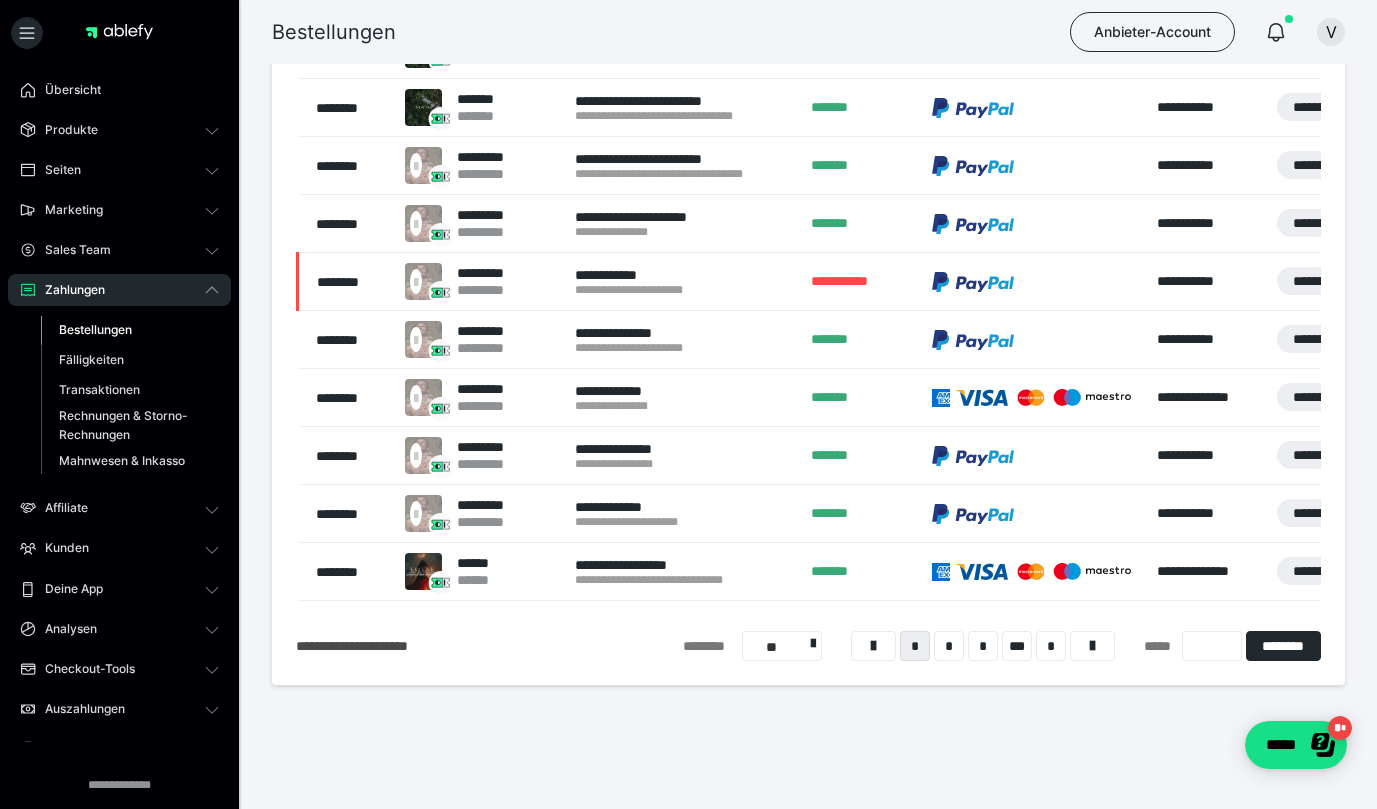 scroll, scrollTop: 276, scrollLeft: 0, axis: vertical 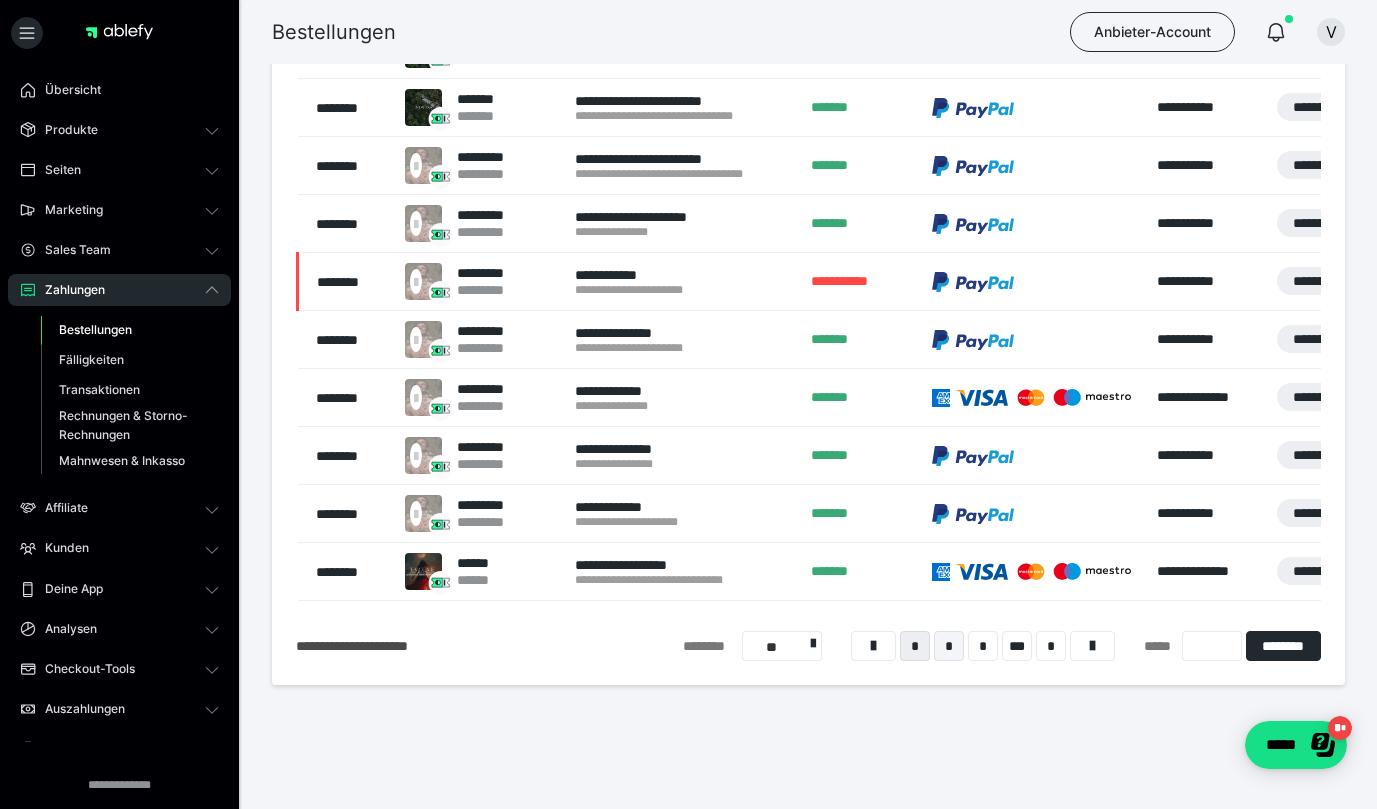 click on "*" at bounding box center (949, 646) 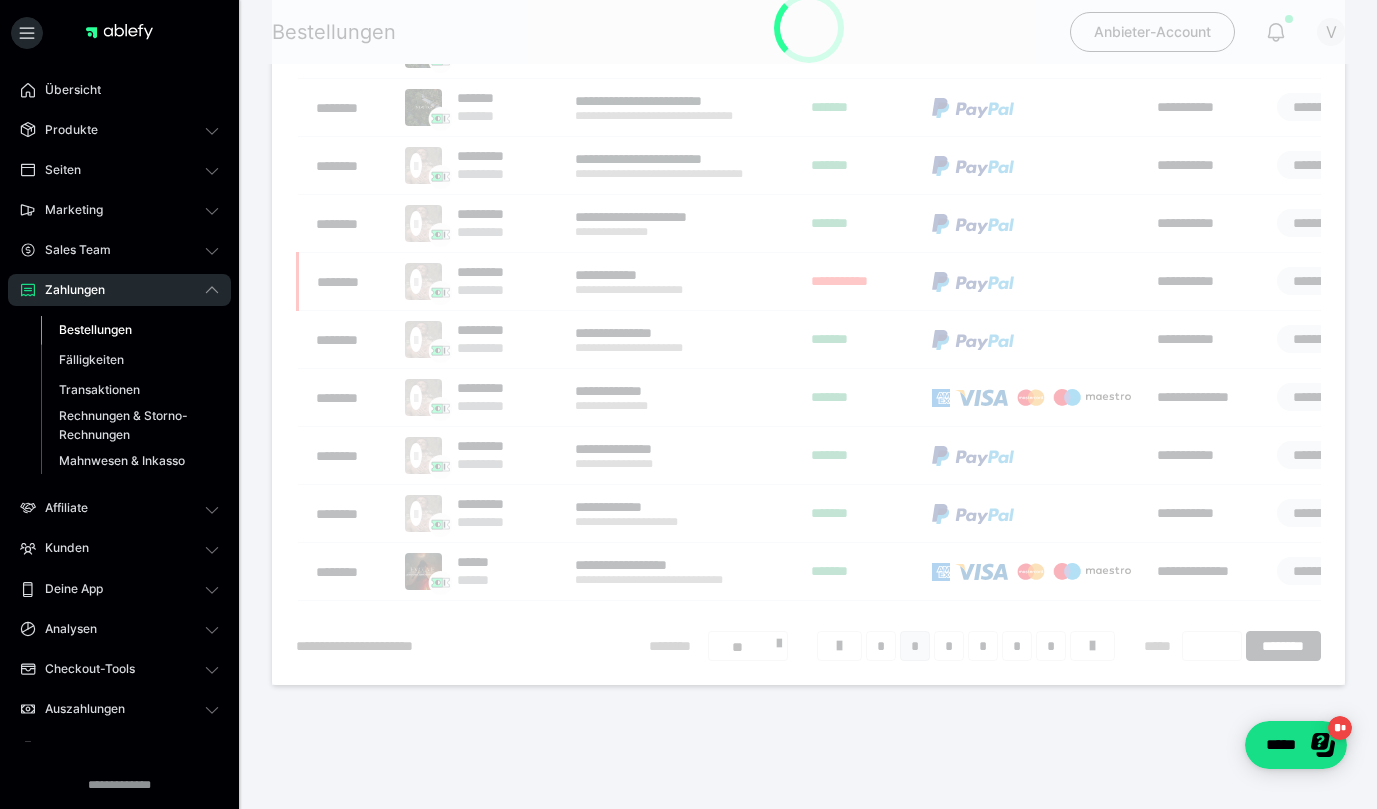 scroll, scrollTop: 124, scrollLeft: 0, axis: vertical 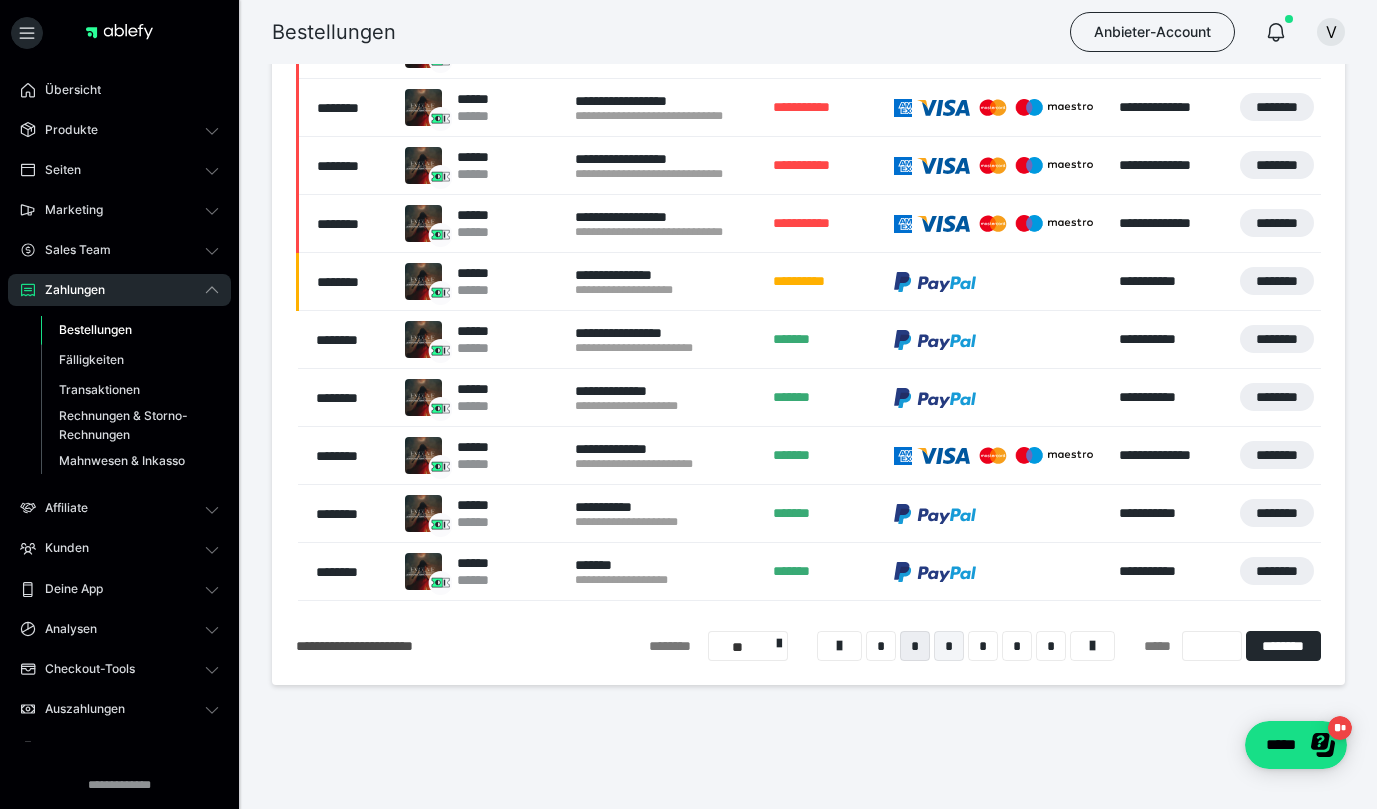 click on "*" at bounding box center (949, 646) 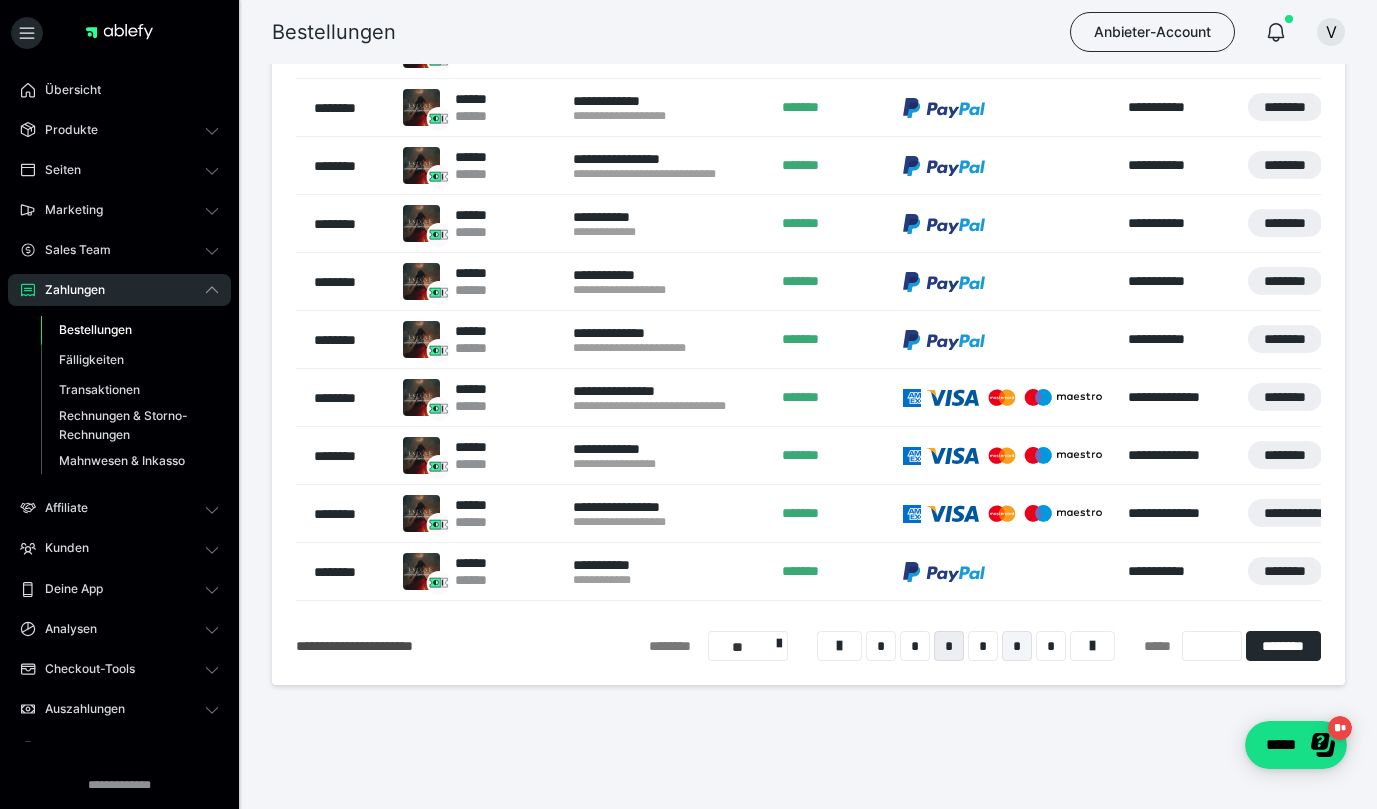 click on "*" at bounding box center [1017, 646] 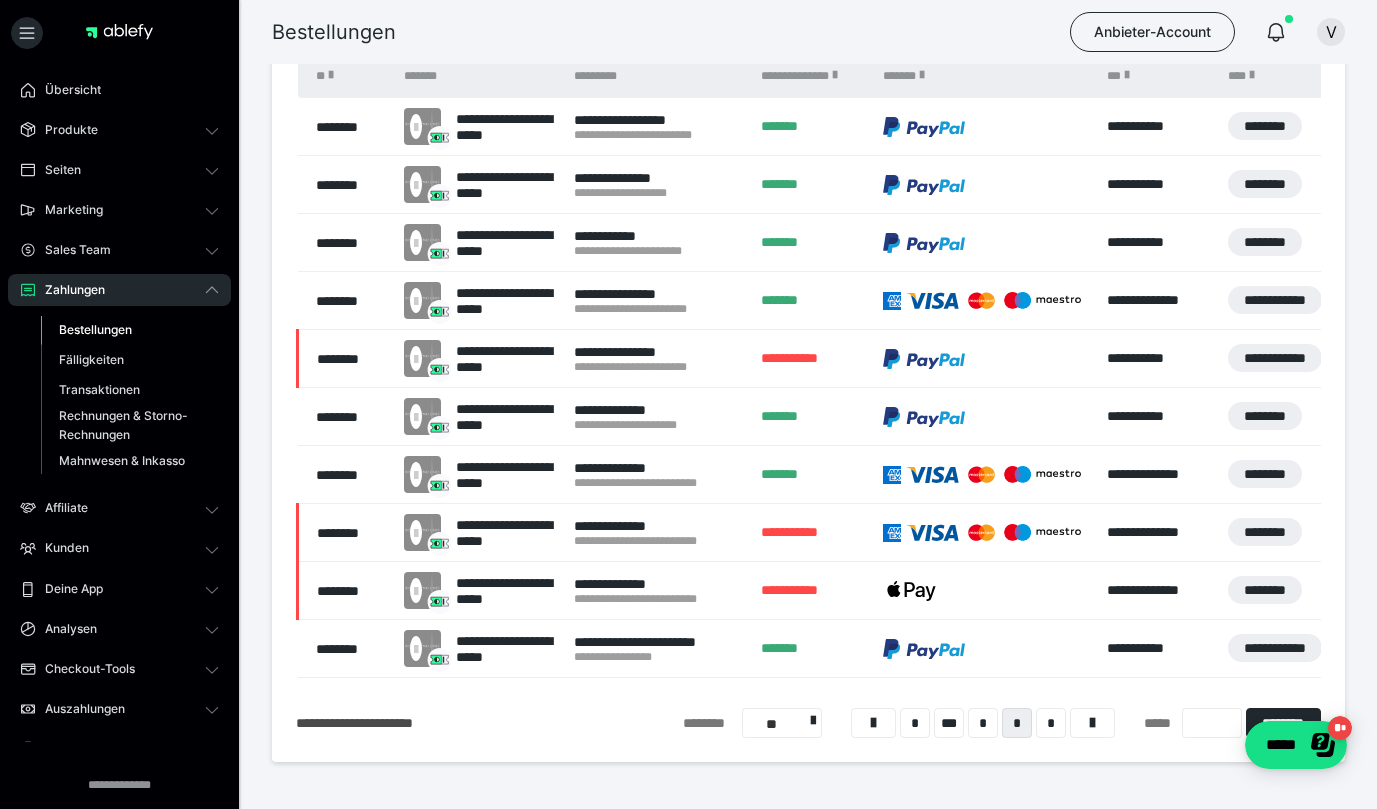 scroll, scrollTop: 193, scrollLeft: 0, axis: vertical 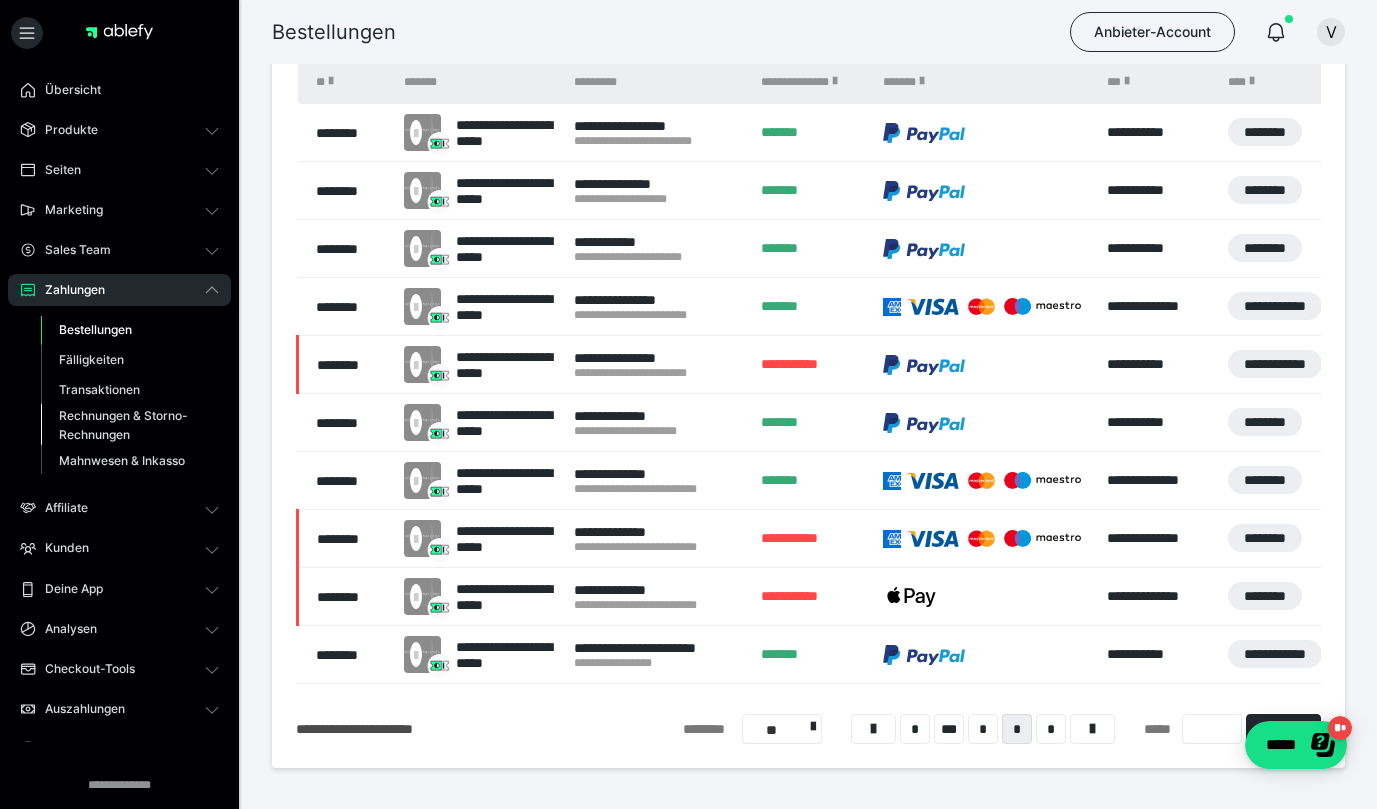 click on "Rechnungen & Storno-Rechnungen" at bounding box center [126, 425] 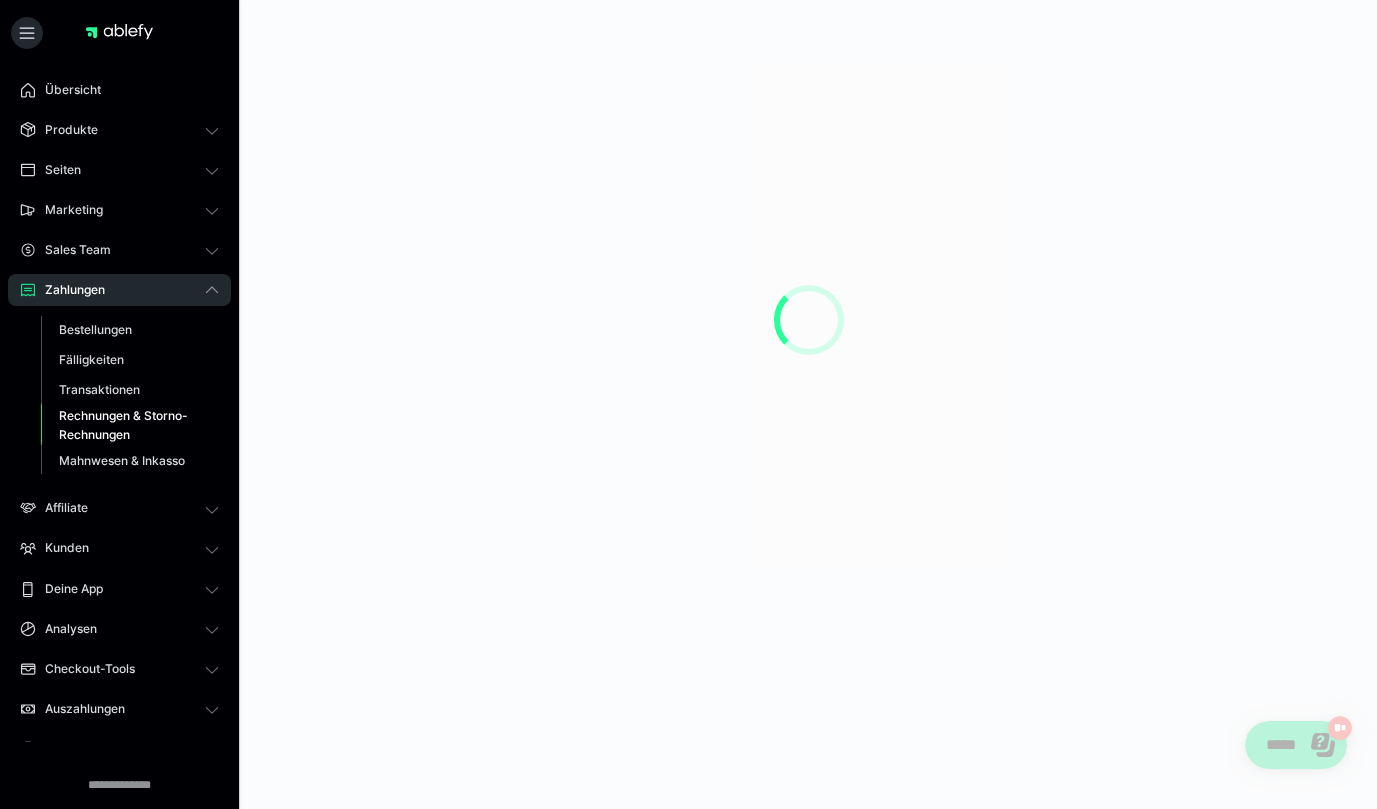 scroll, scrollTop: 0, scrollLeft: 0, axis: both 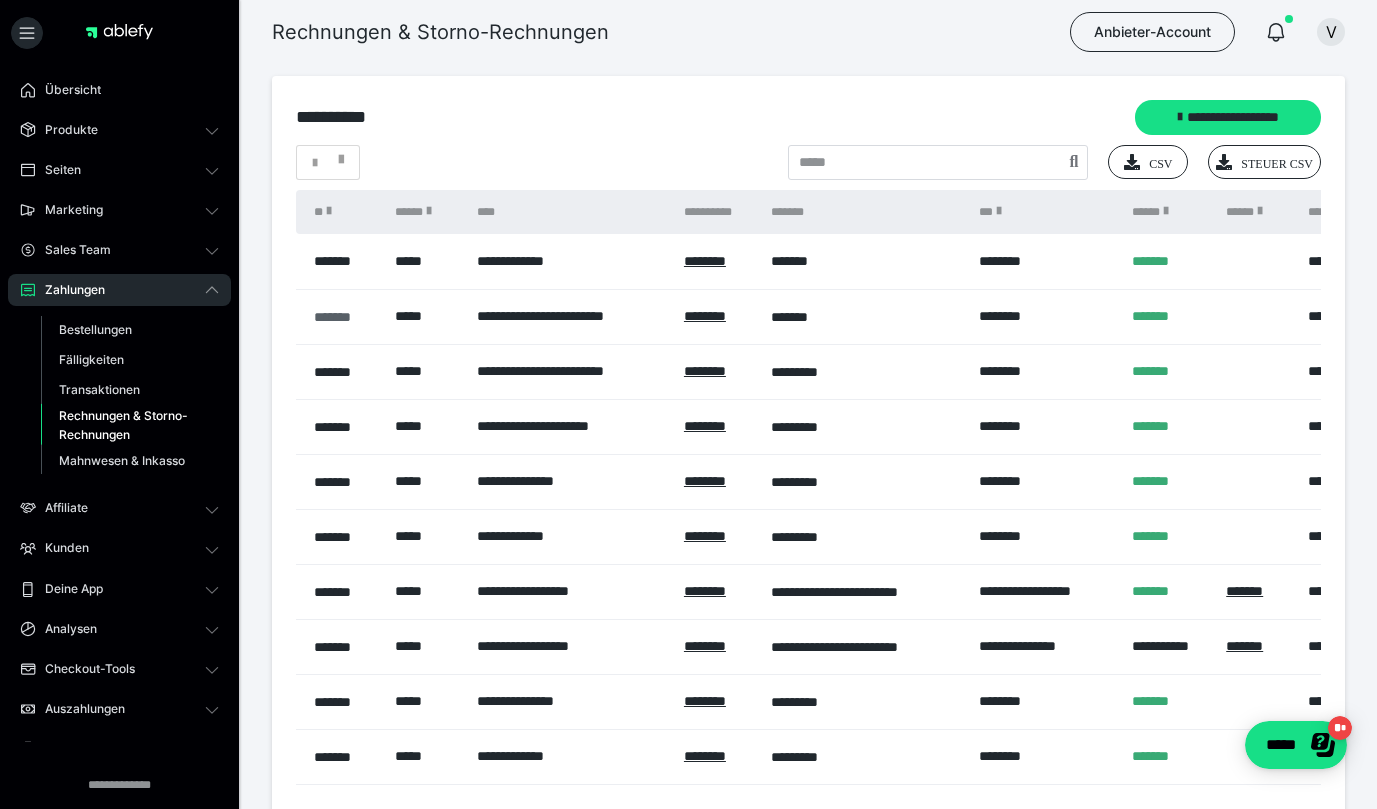 click on "*******" at bounding box center [344, 317] 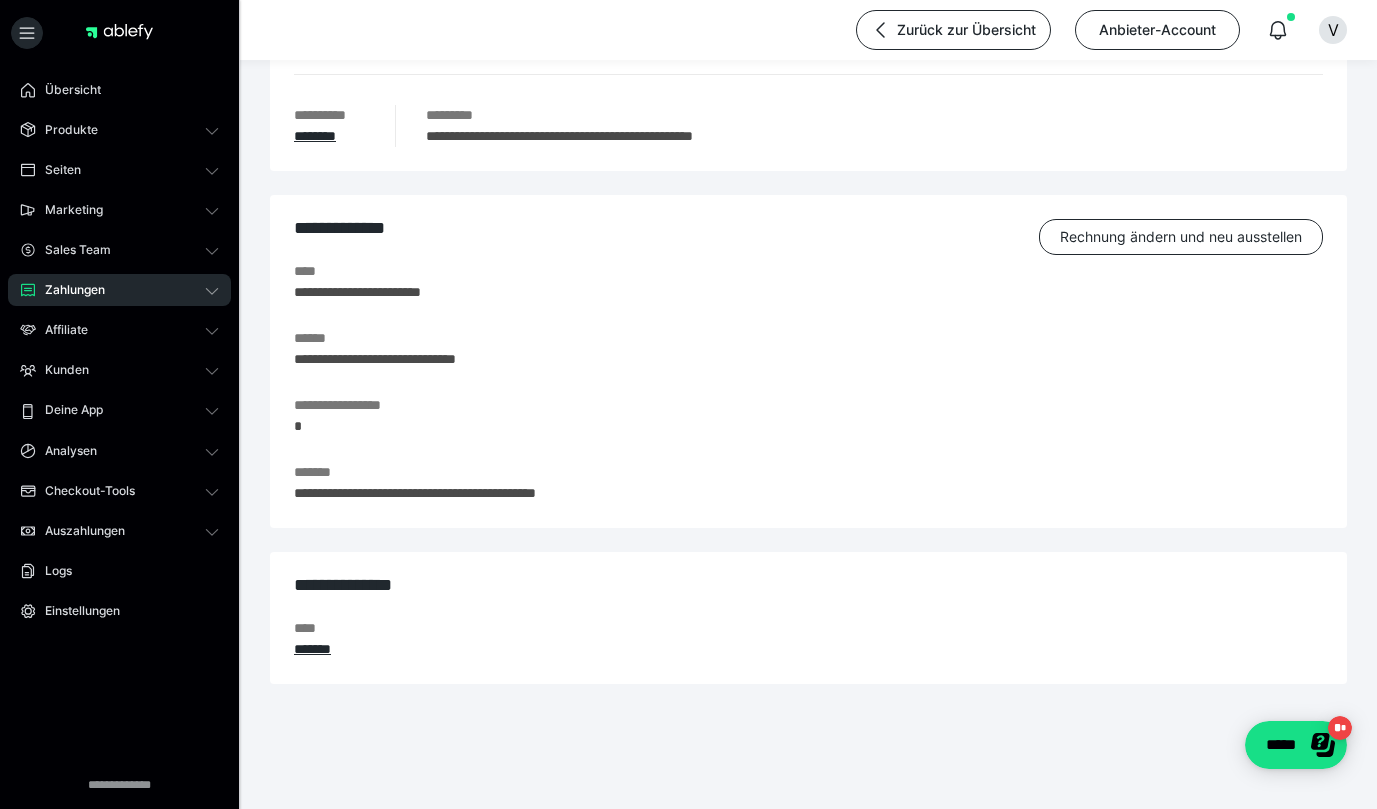 scroll, scrollTop: 257, scrollLeft: 0, axis: vertical 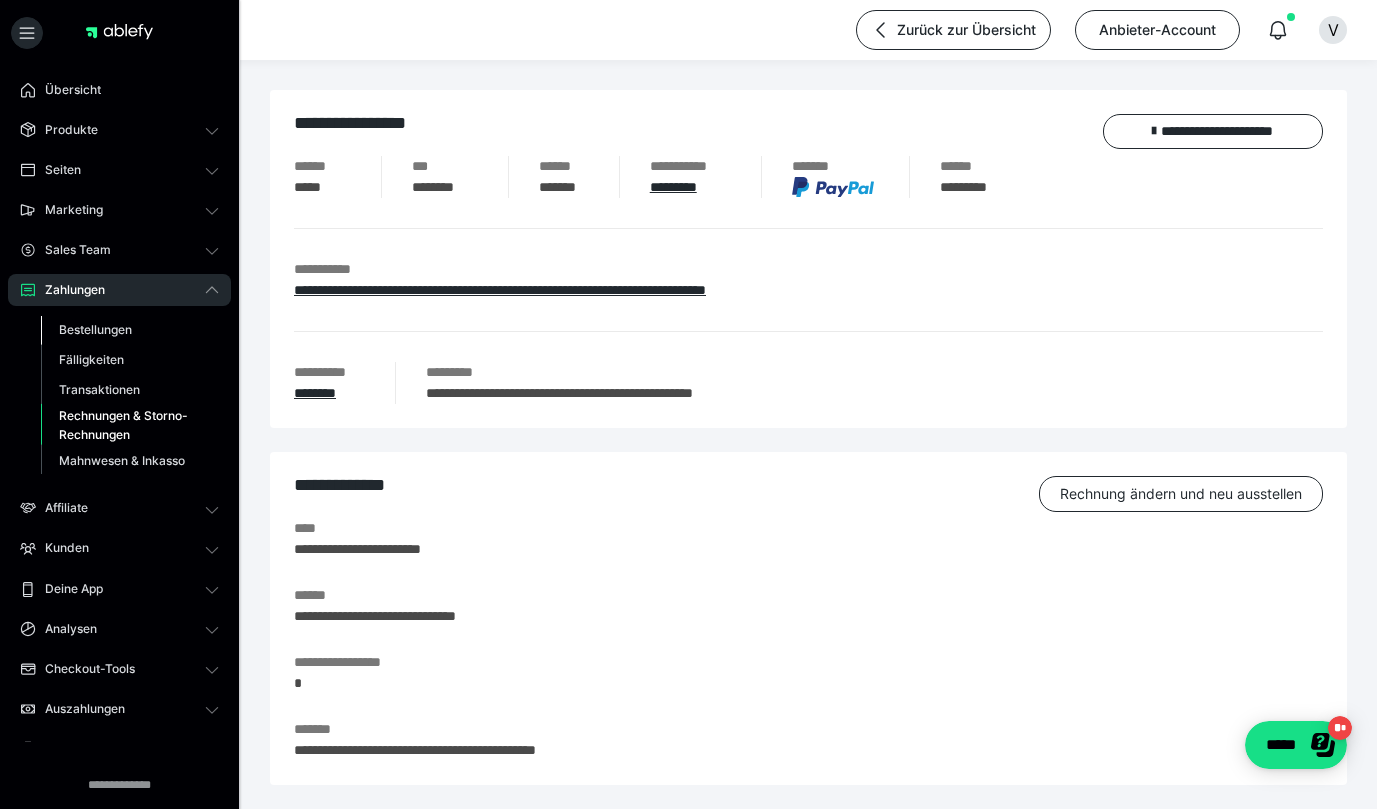 click on "Bestellungen" at bounding box center (130, 330) 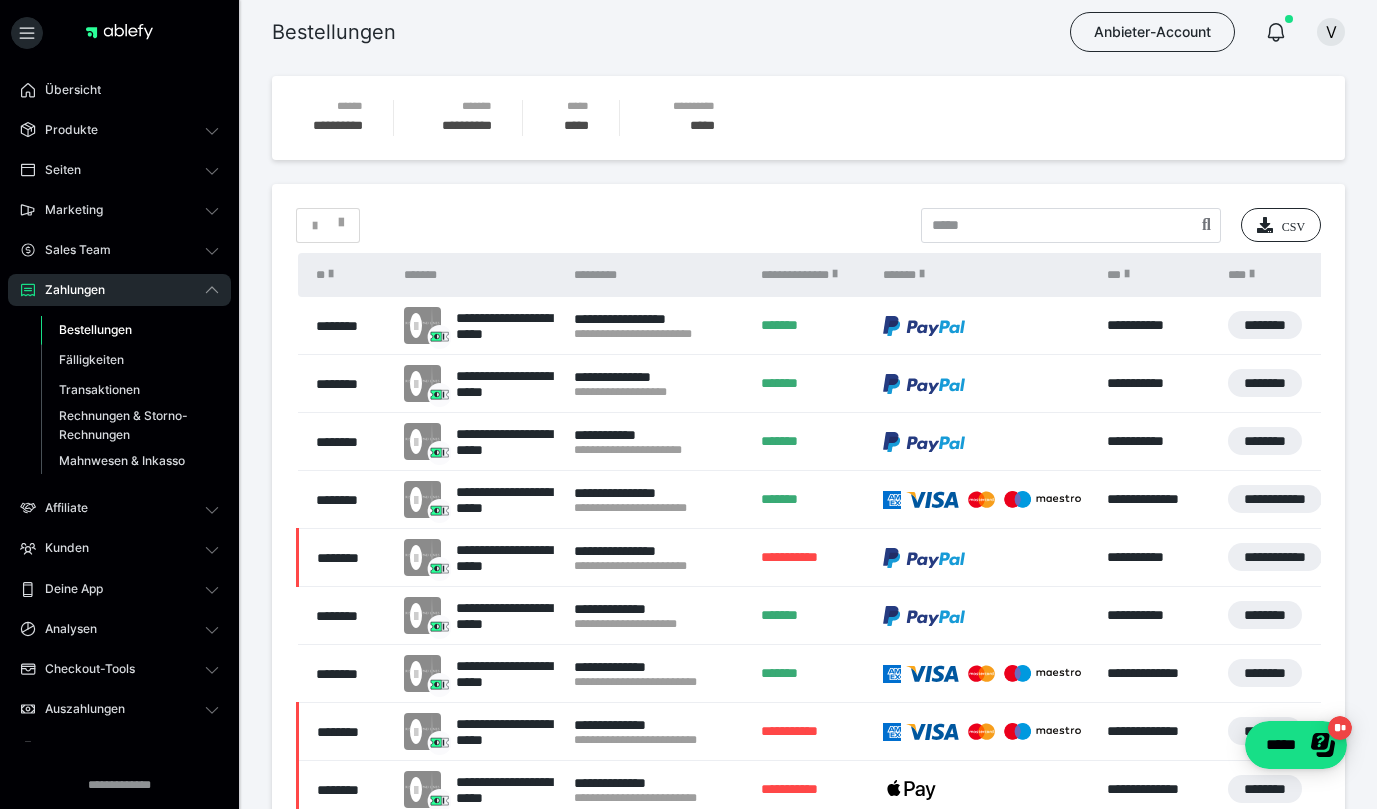 scroll, scrollTop: 0, scrollLeft: 0, axis: both 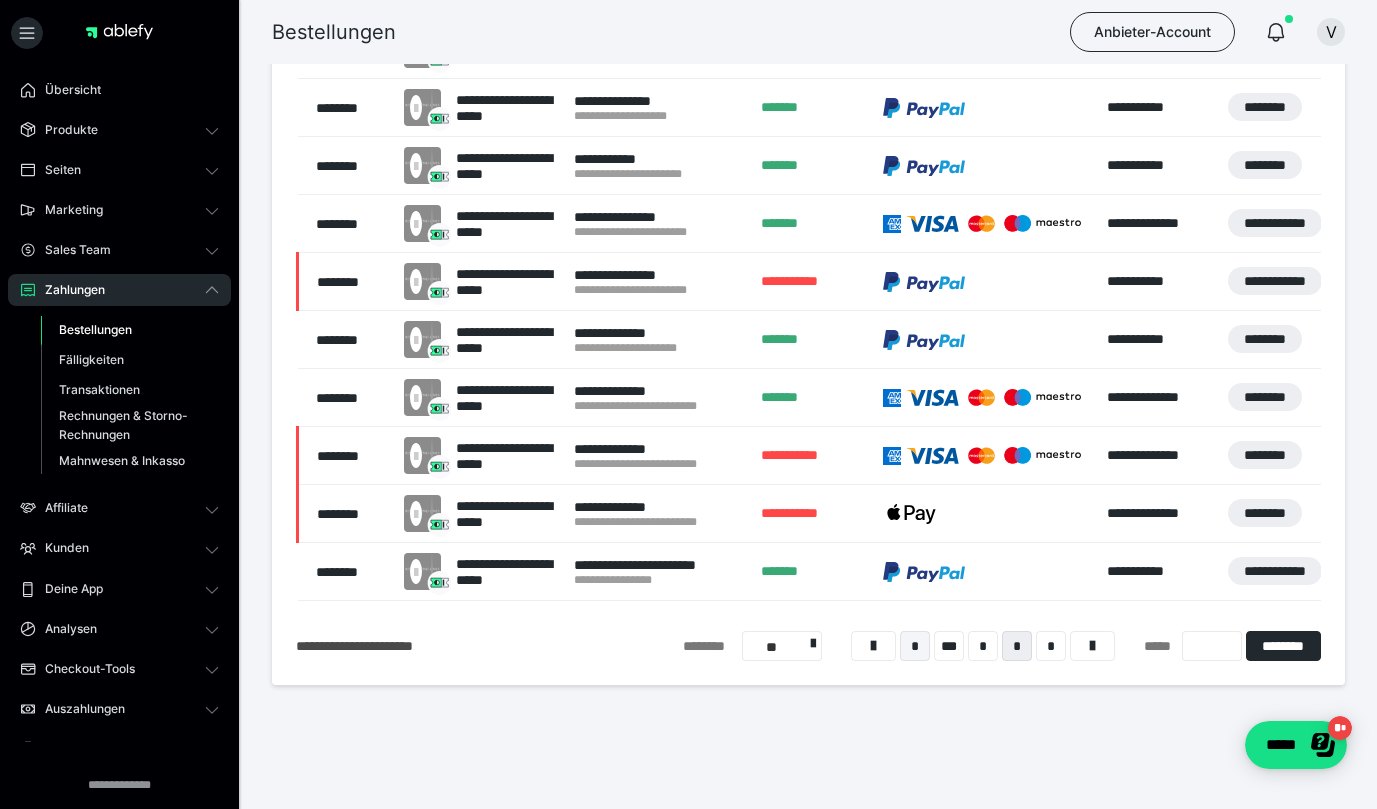 click on "*" at bounding box center [915, 646] 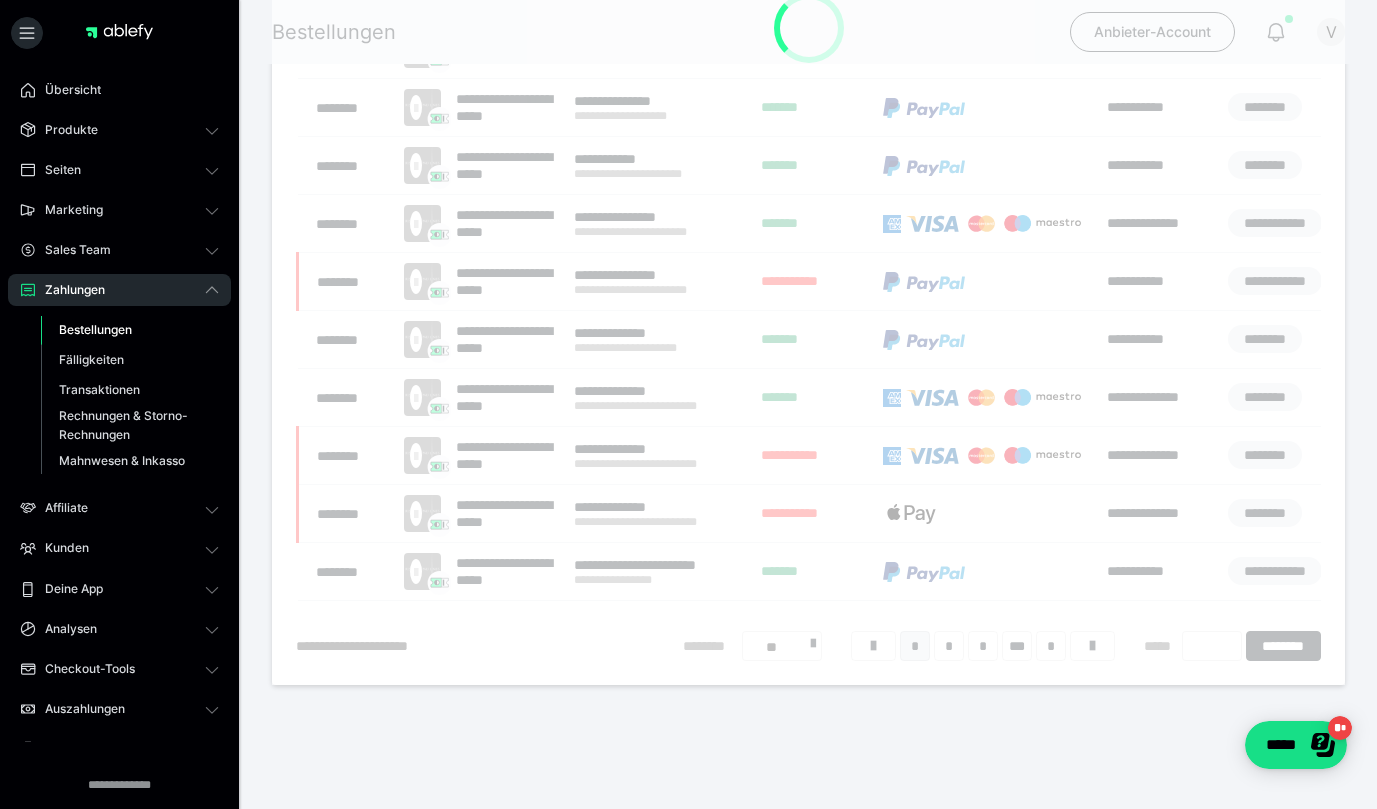 scroll, scrollTop: 124, scrollLeft: 0, axis: vertical 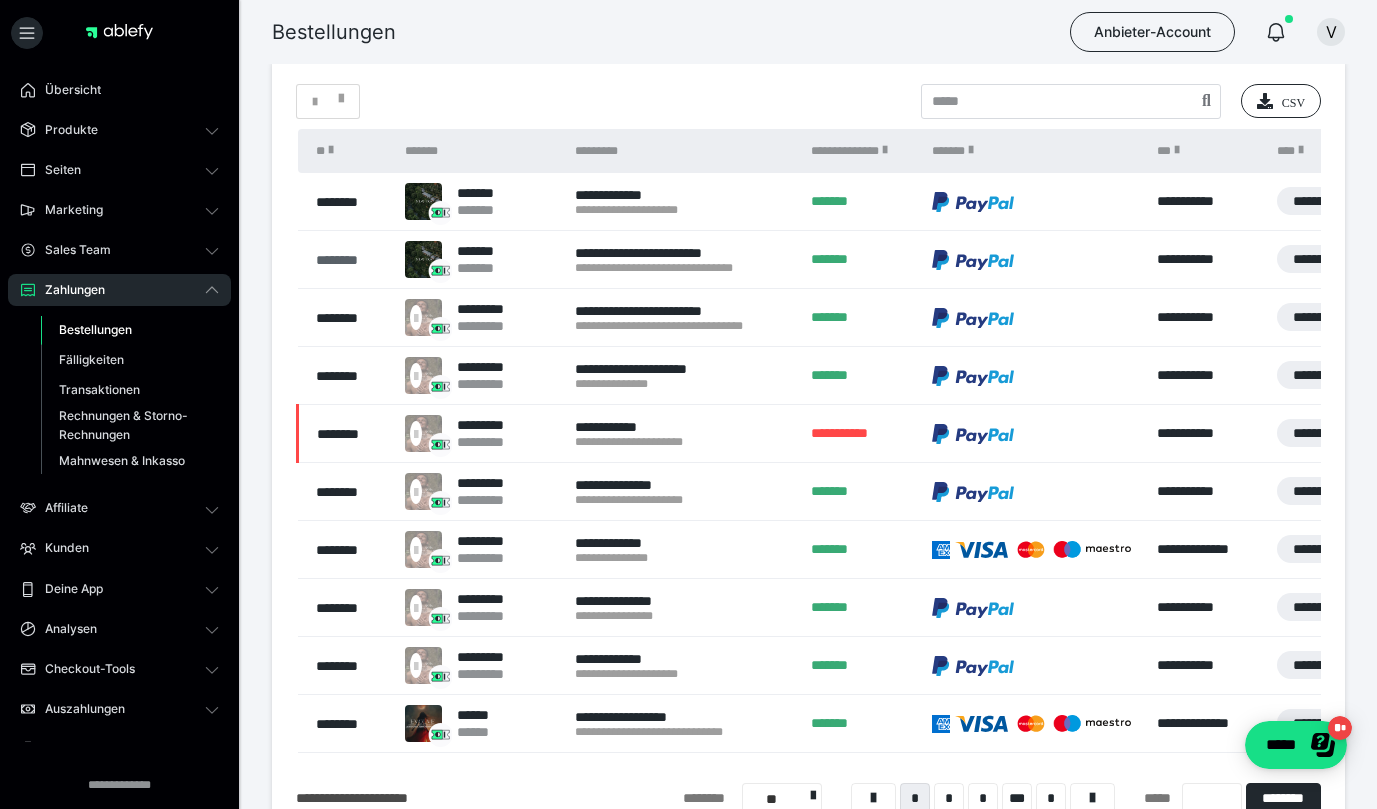 click on "********" at bounding box center [350, 260] 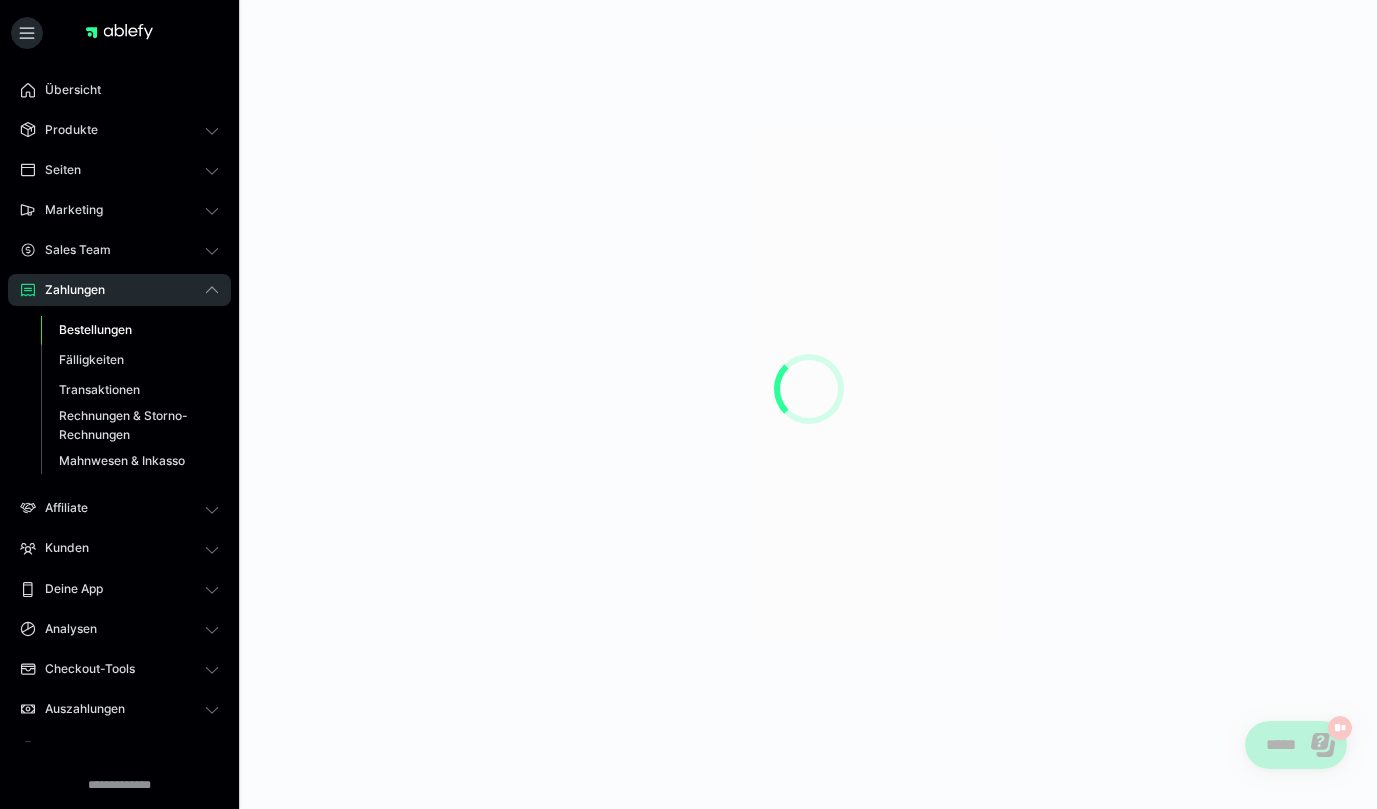 scroll, scrollTop: 0, scrollLeft: 0, axis: both 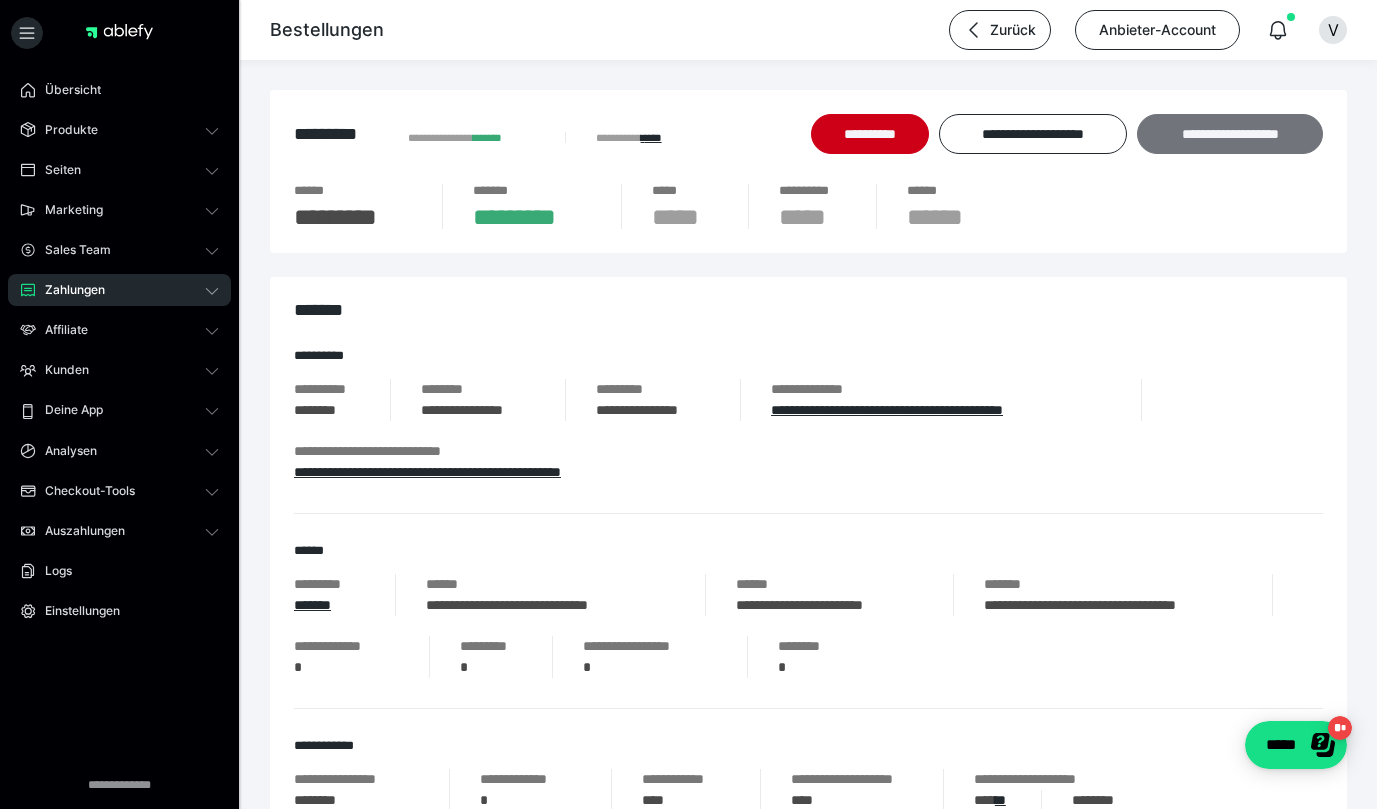 click on "**********" at bounding box center (1230, 134) 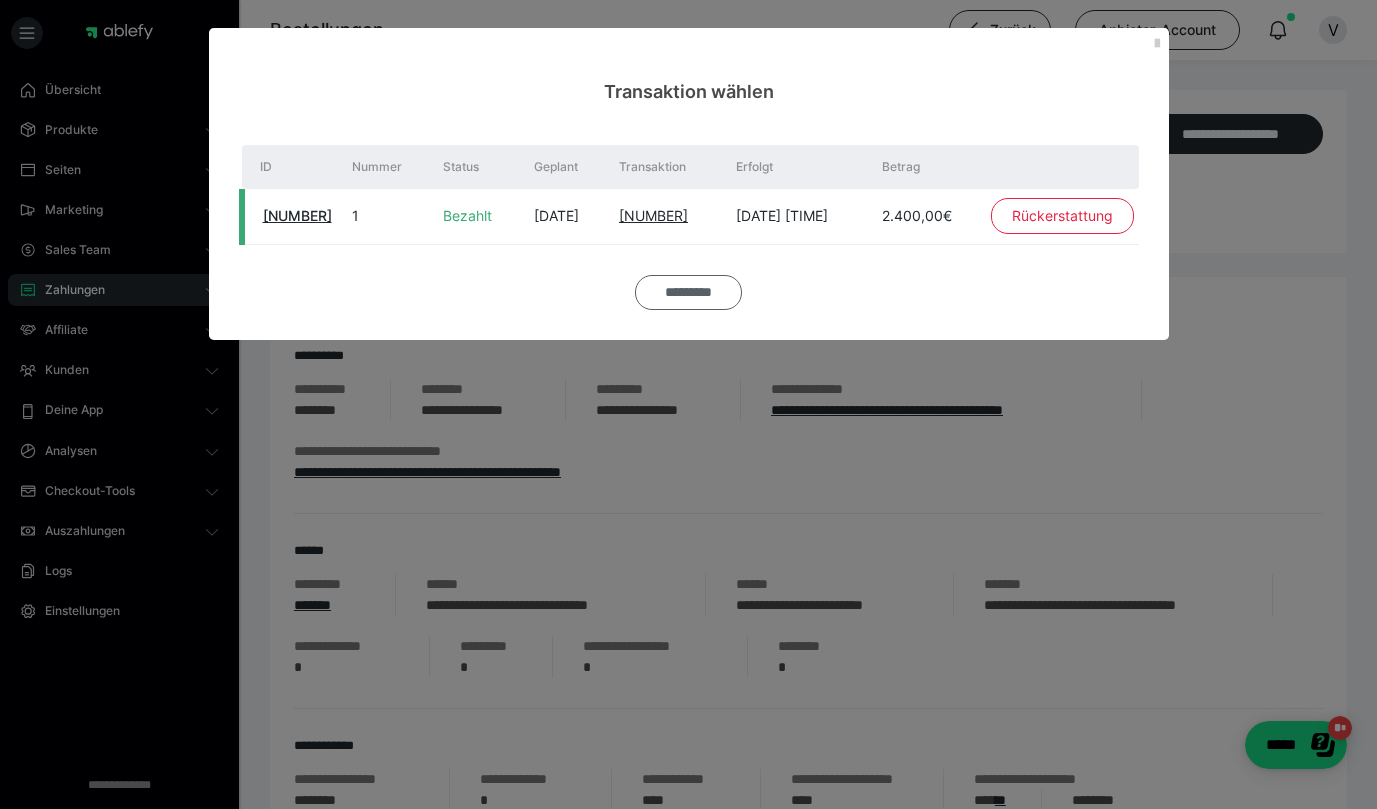 click on "*********" at bounding box center (688, 292) 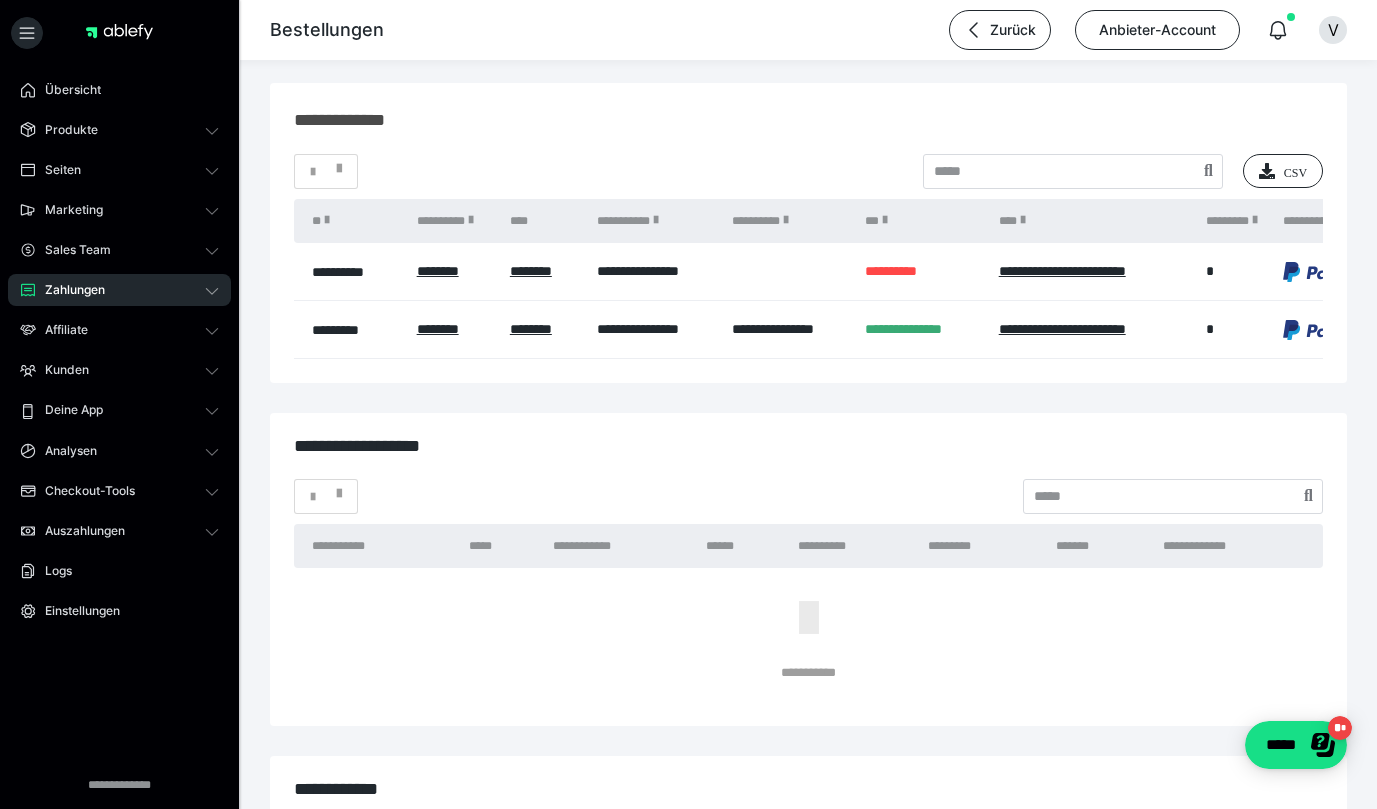 scroll, scrollTop: 2453, scrollLeft: 0, axis: vertical 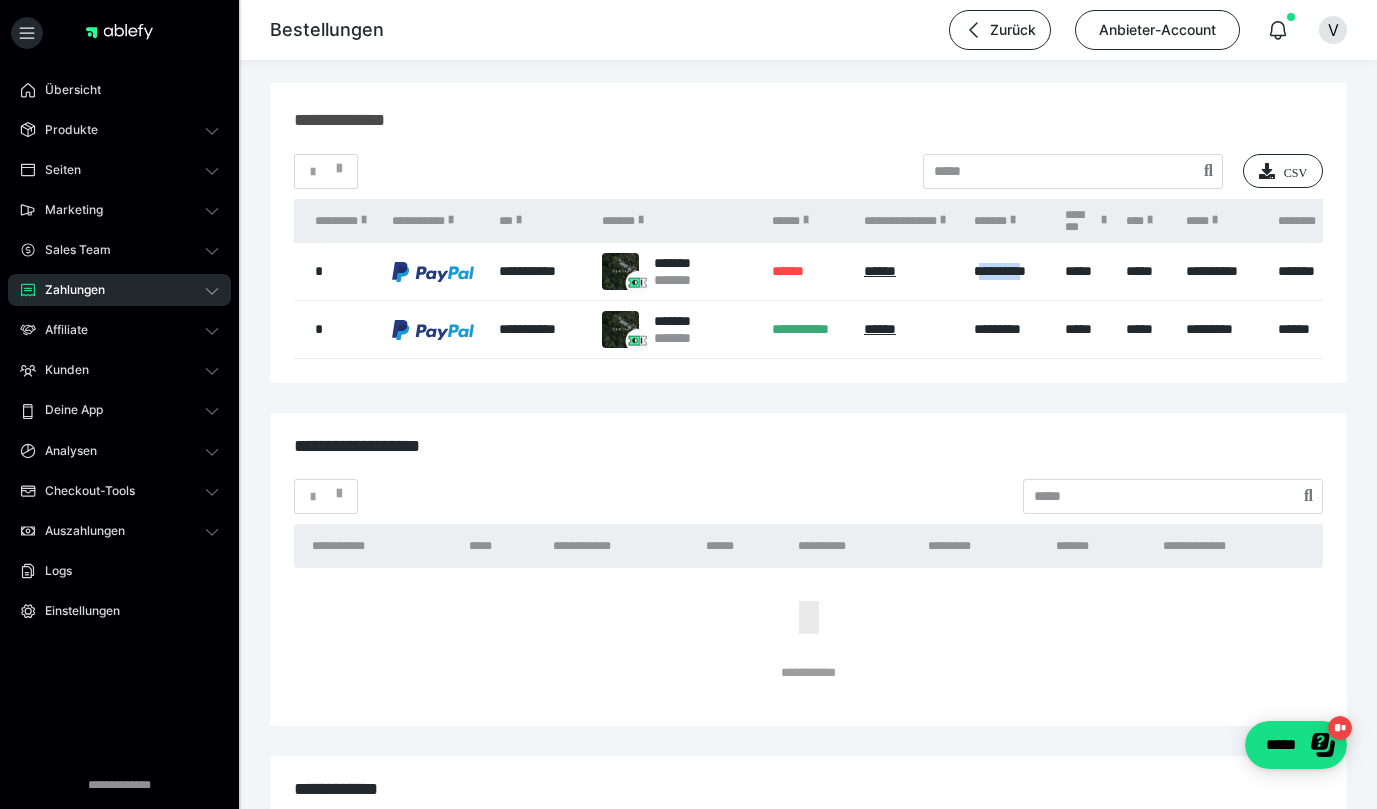 copy on "********" 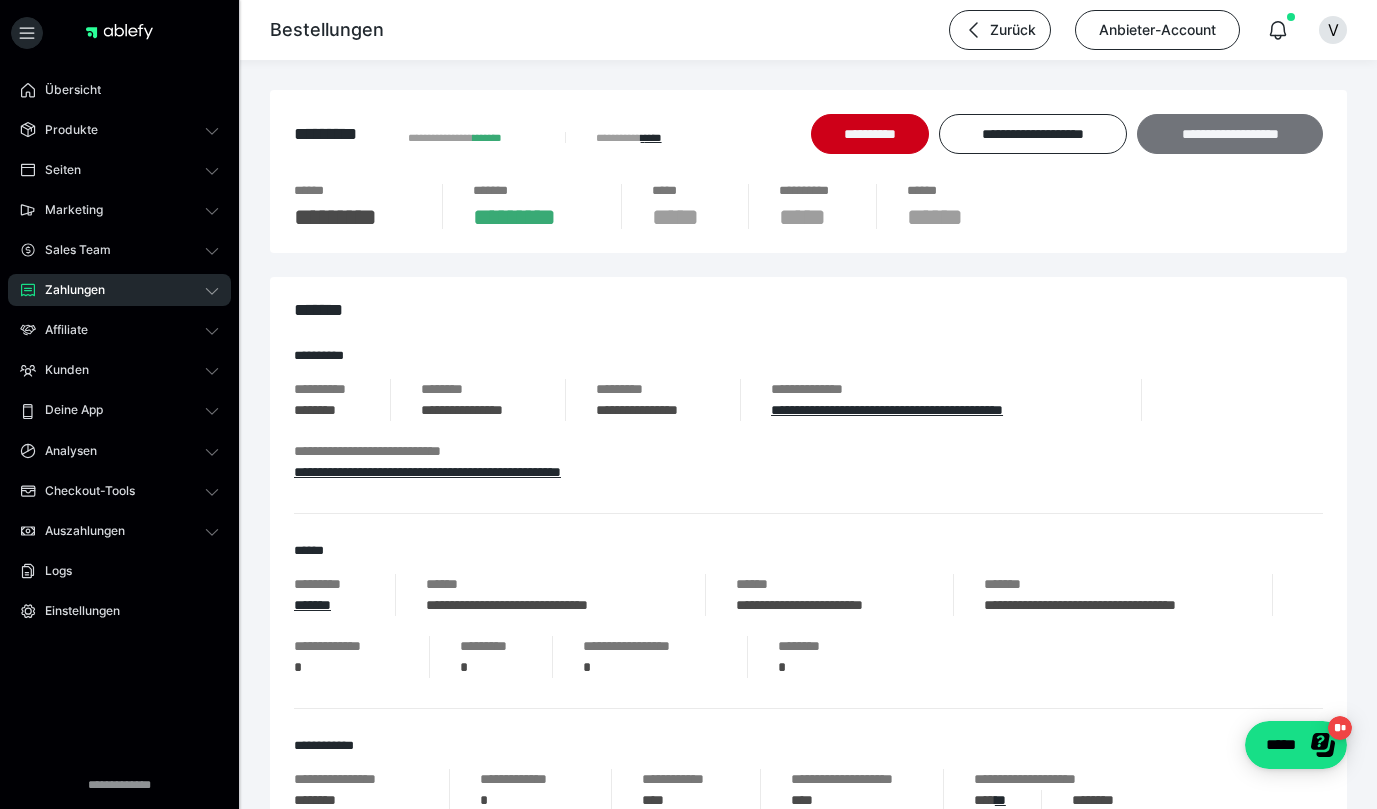 scroll, scrollTop: 0, scrollLeft: 0, axis: both 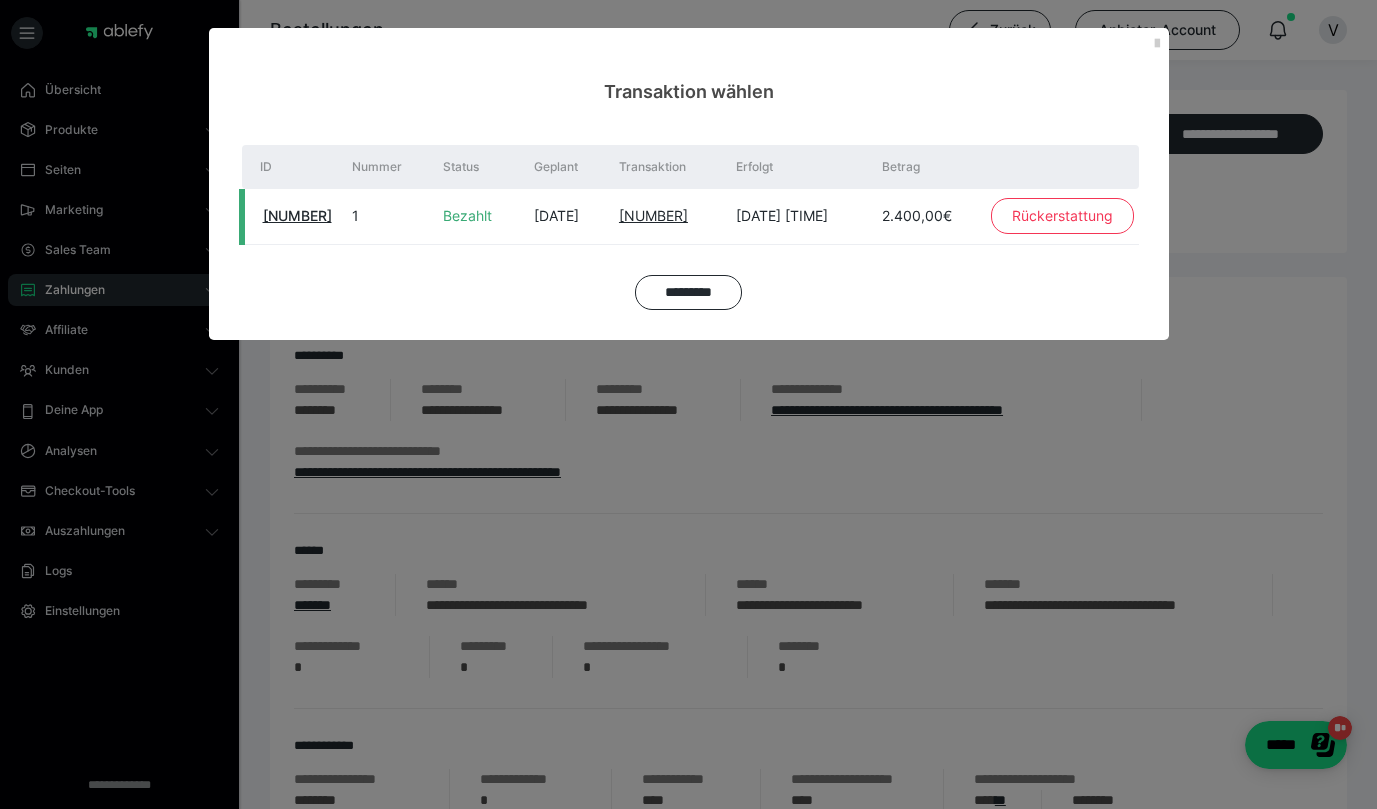 click on "Rückerstattung" at bounding box center [1062, 216] 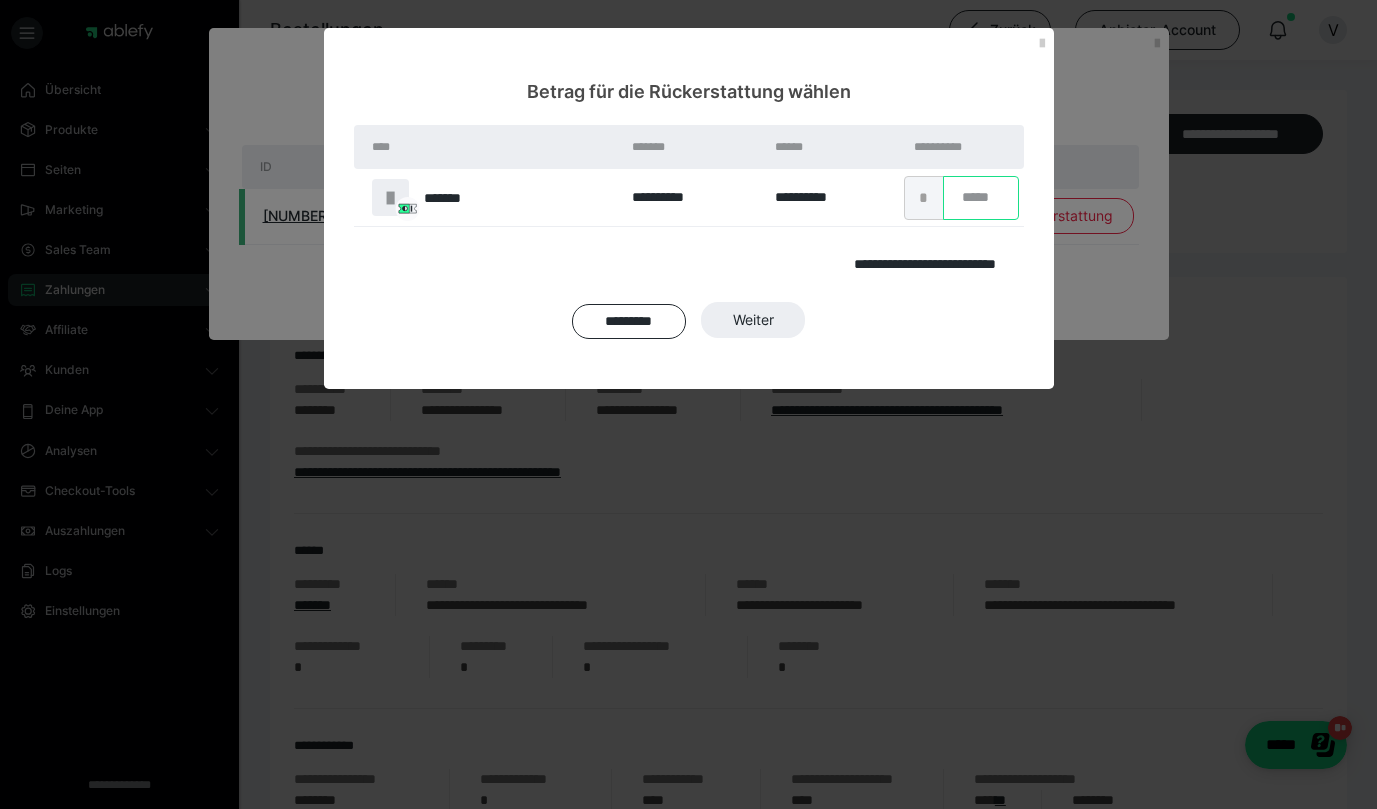 click on "*" at bounding box center (981, 198) 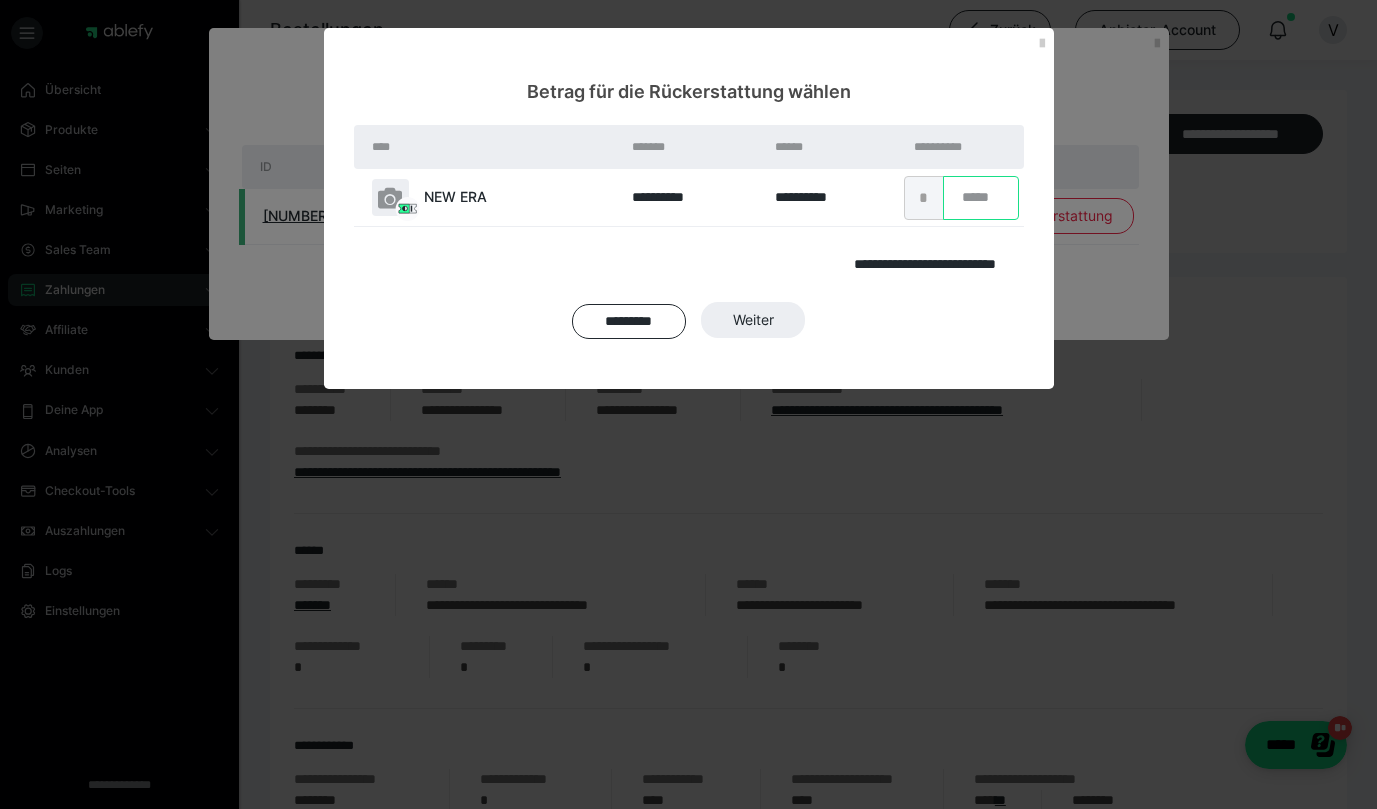 drag, startPoint x: 983, startPoint y: 202, endPoint x: 914, endPoint y: 207, distance: 69.18092 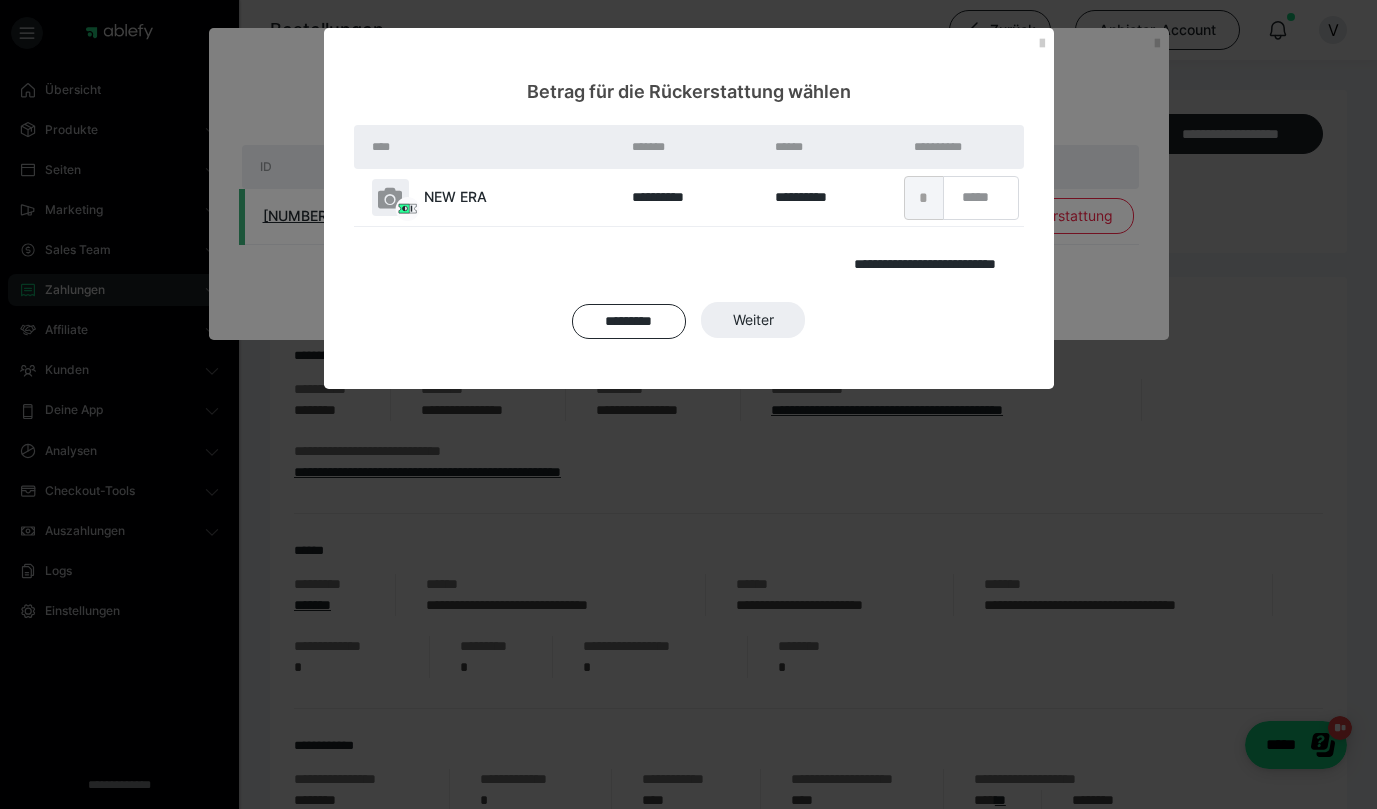 type on "*" 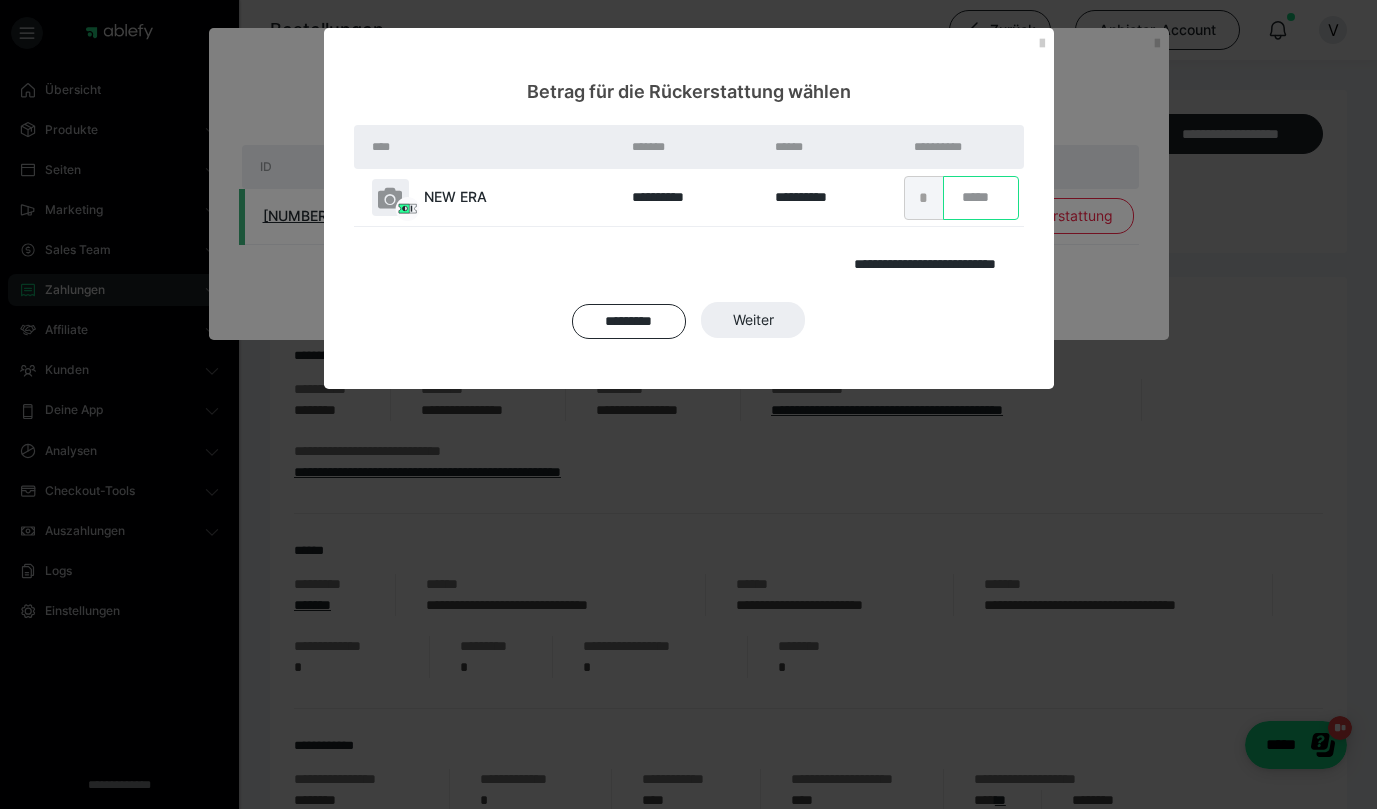 click on "*" at bounding box center (981, 198) 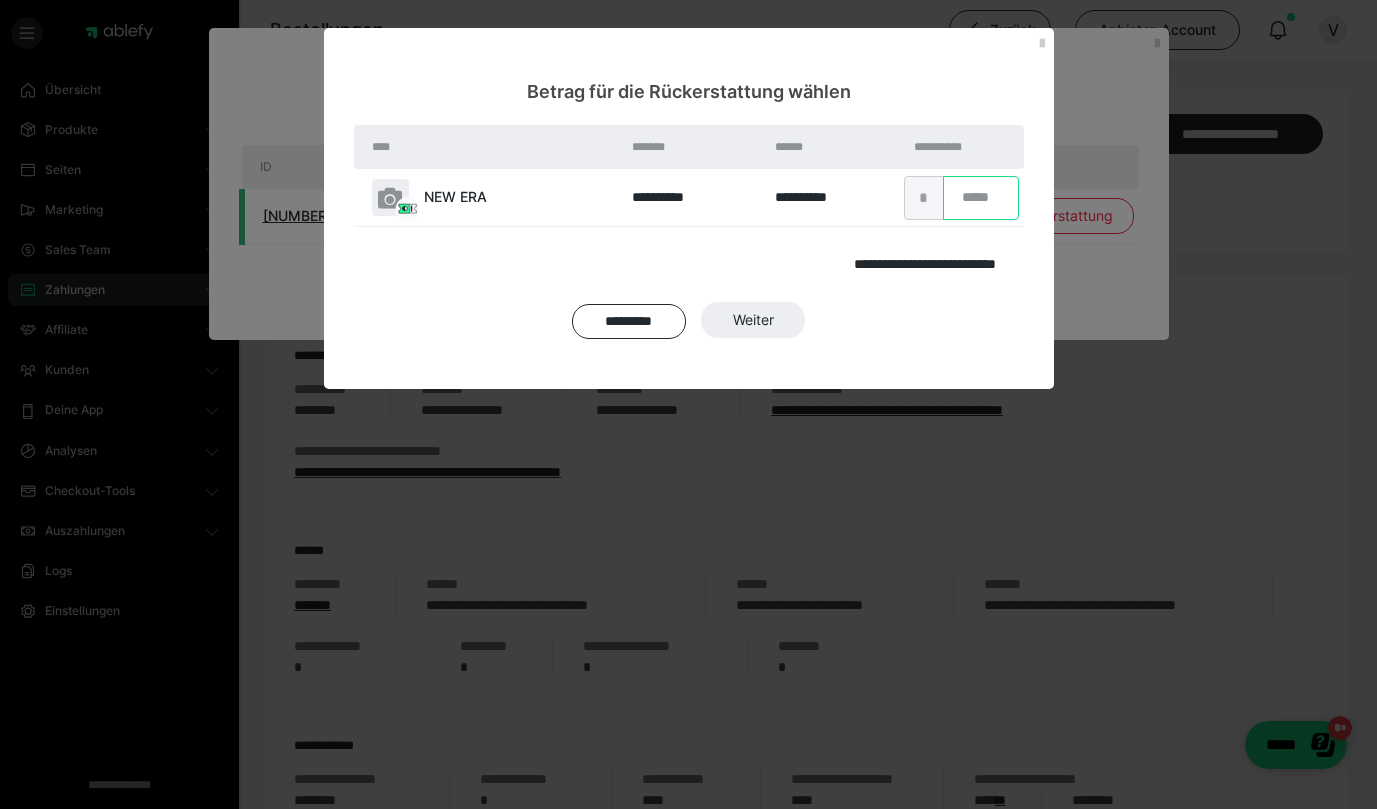 paste on "***" 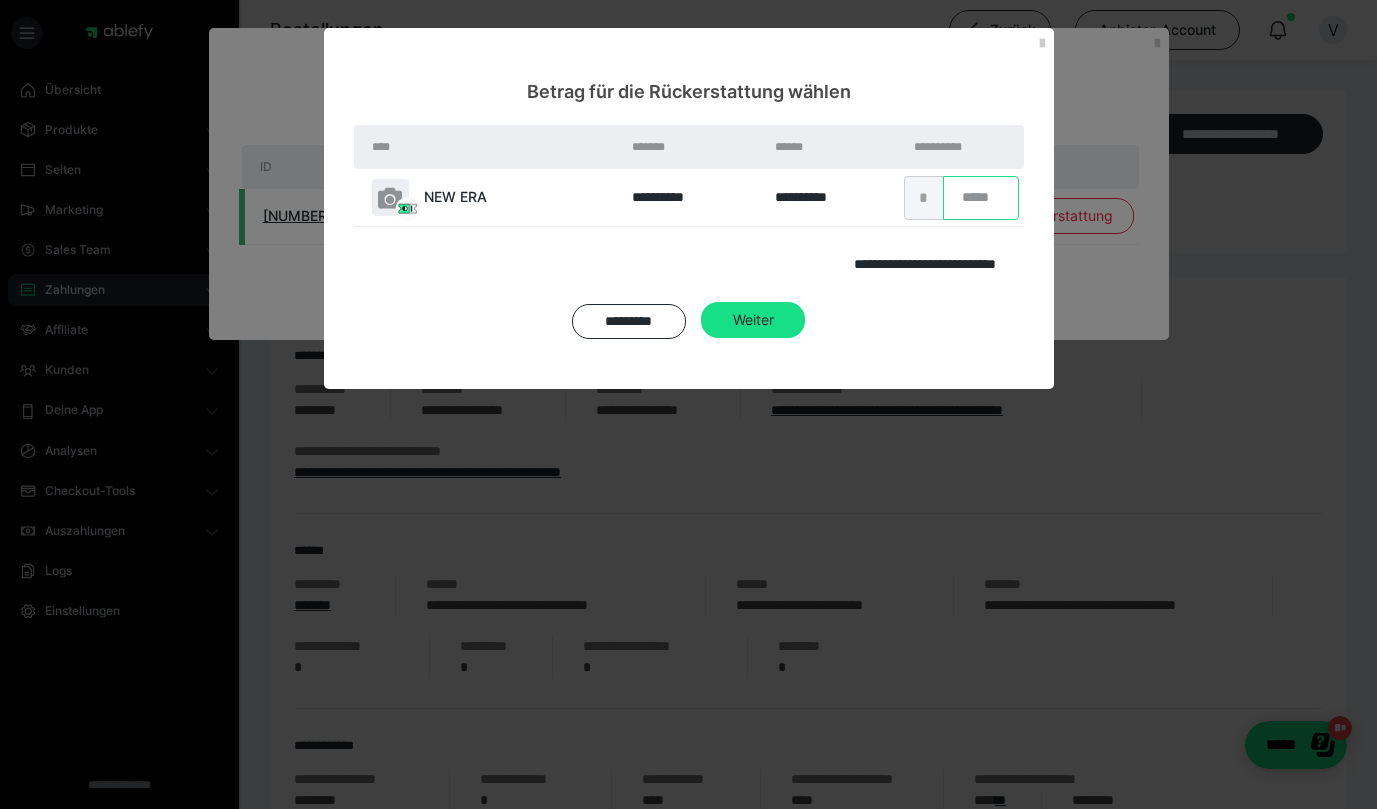 type on "*" 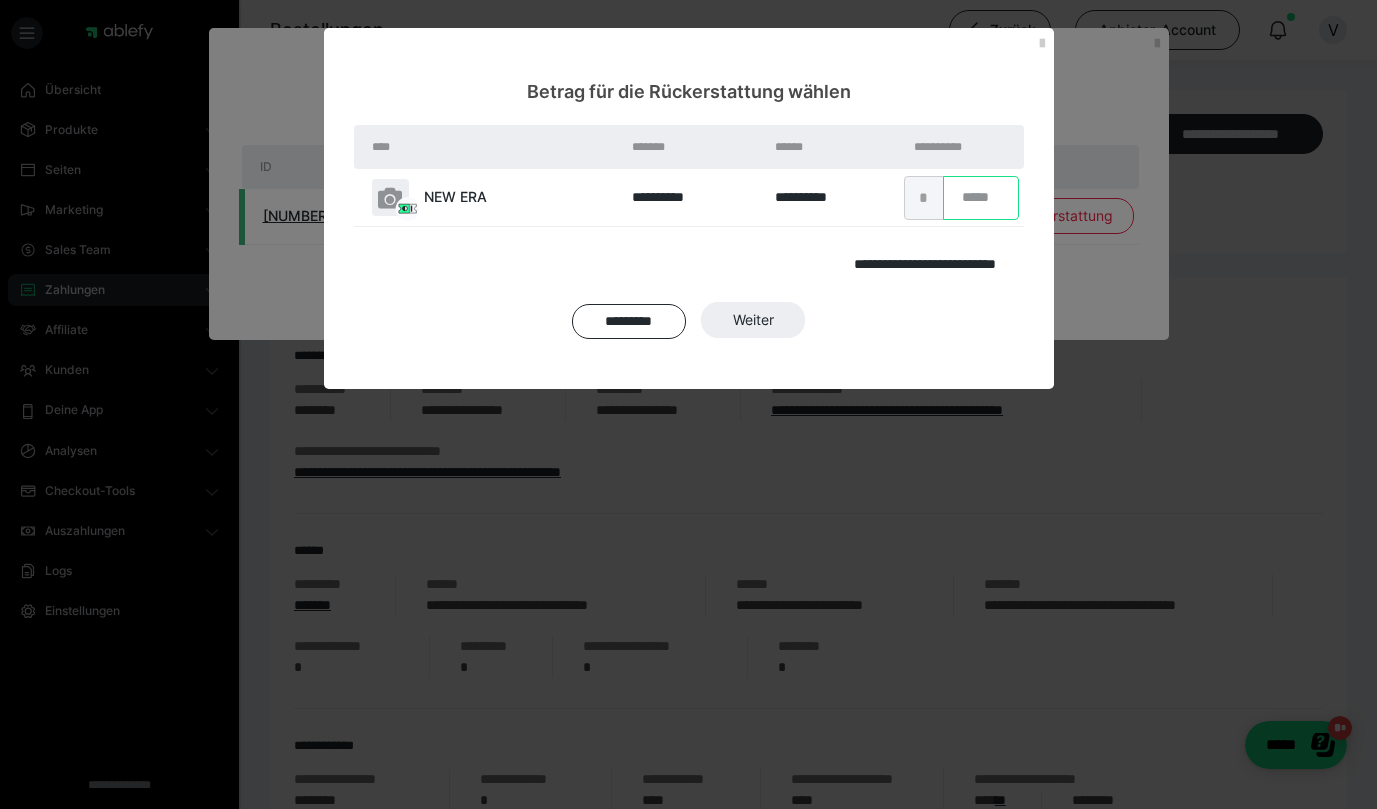 paste on "*******" 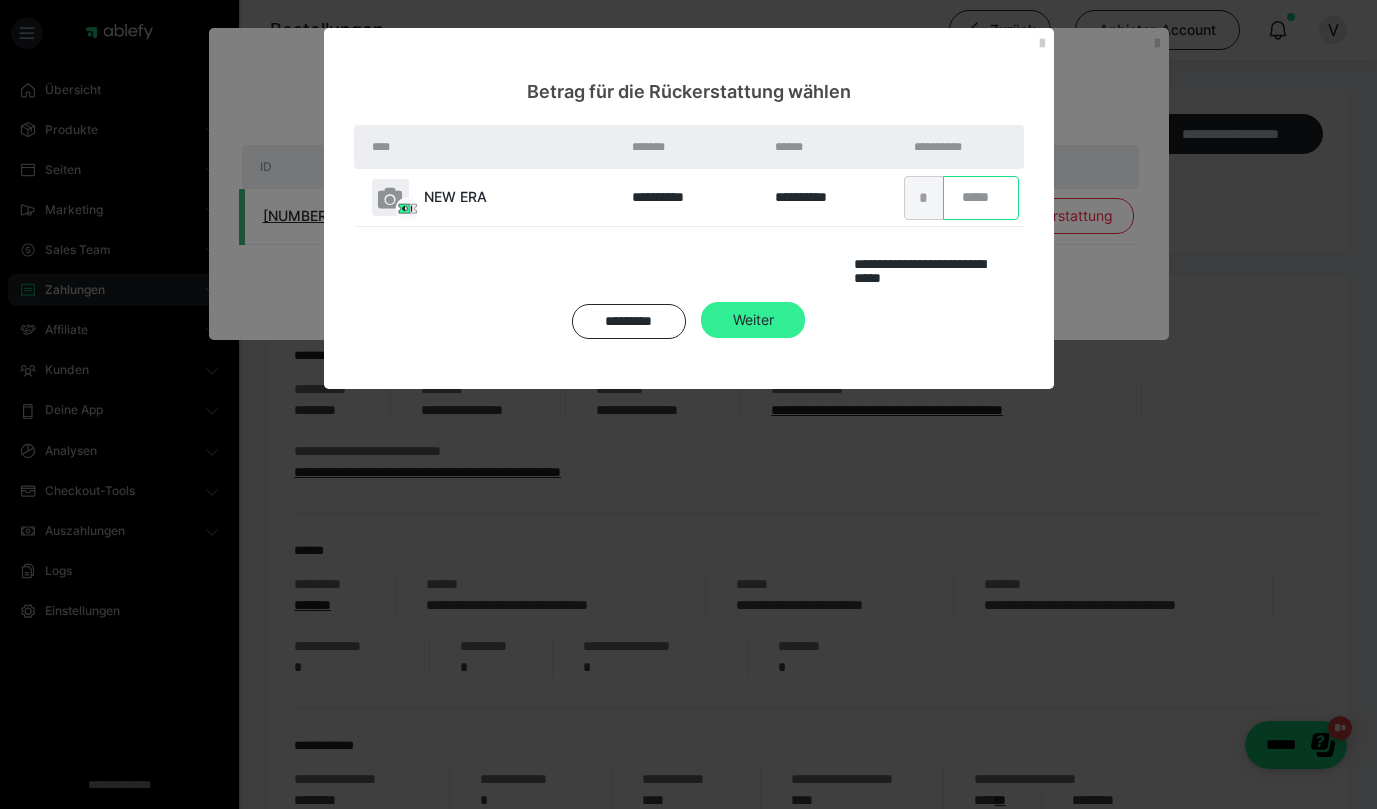 type on "*******" 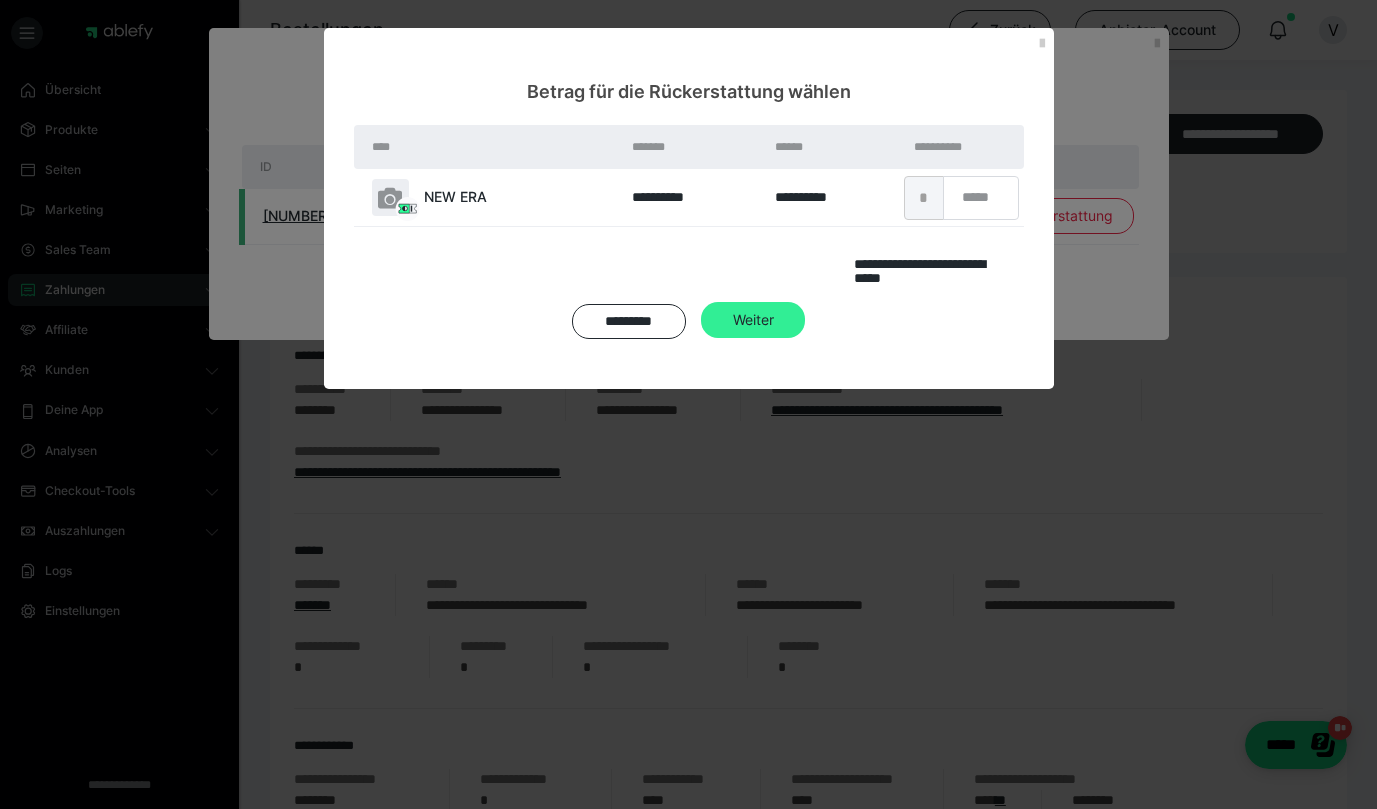 click on "Weiter" at bounding box center (753, 320) 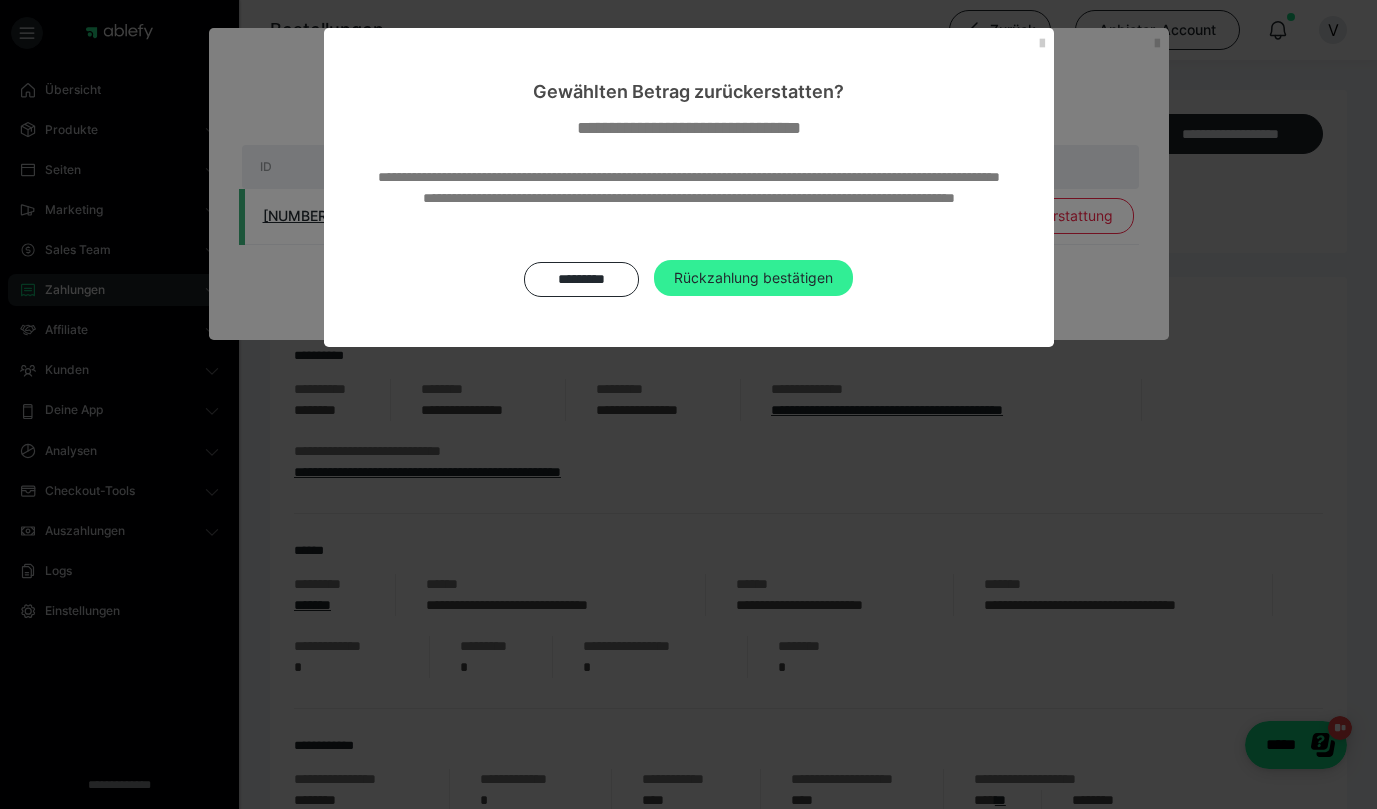 click on "Rückzahlung bestätigen" at bounding box center (753, 278) 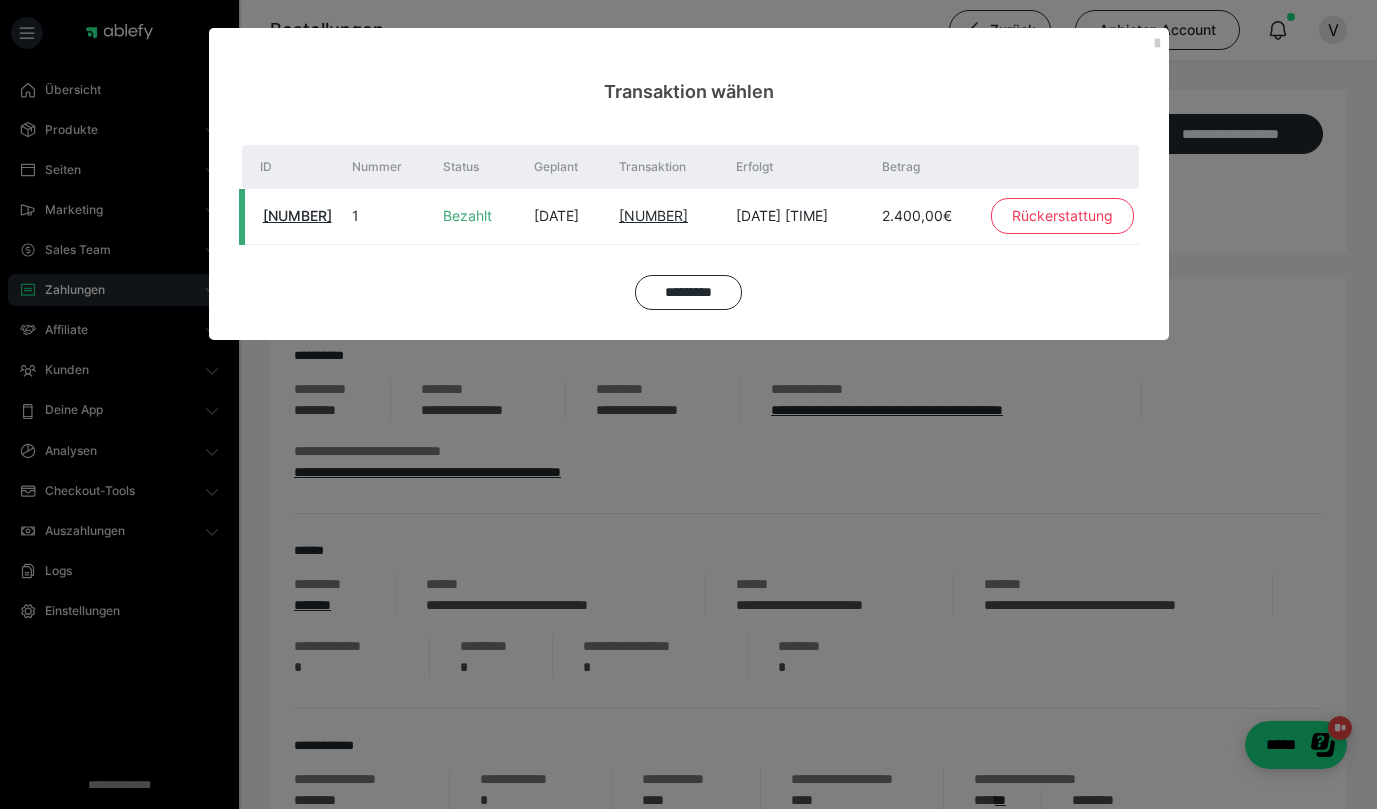 click on "Rückerstattung" at bounding box center (1062, 216) 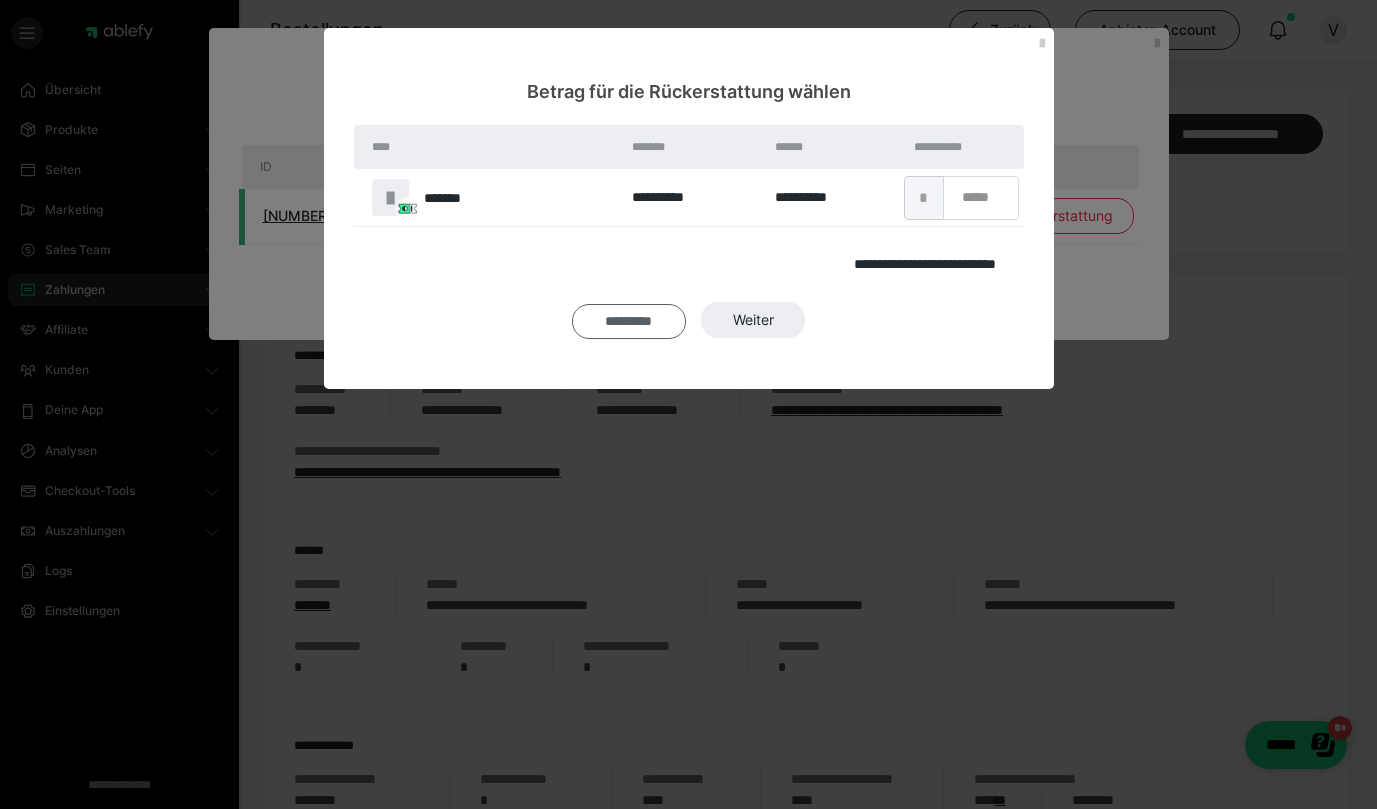 click on "*********" at bounding box center (629, 321) 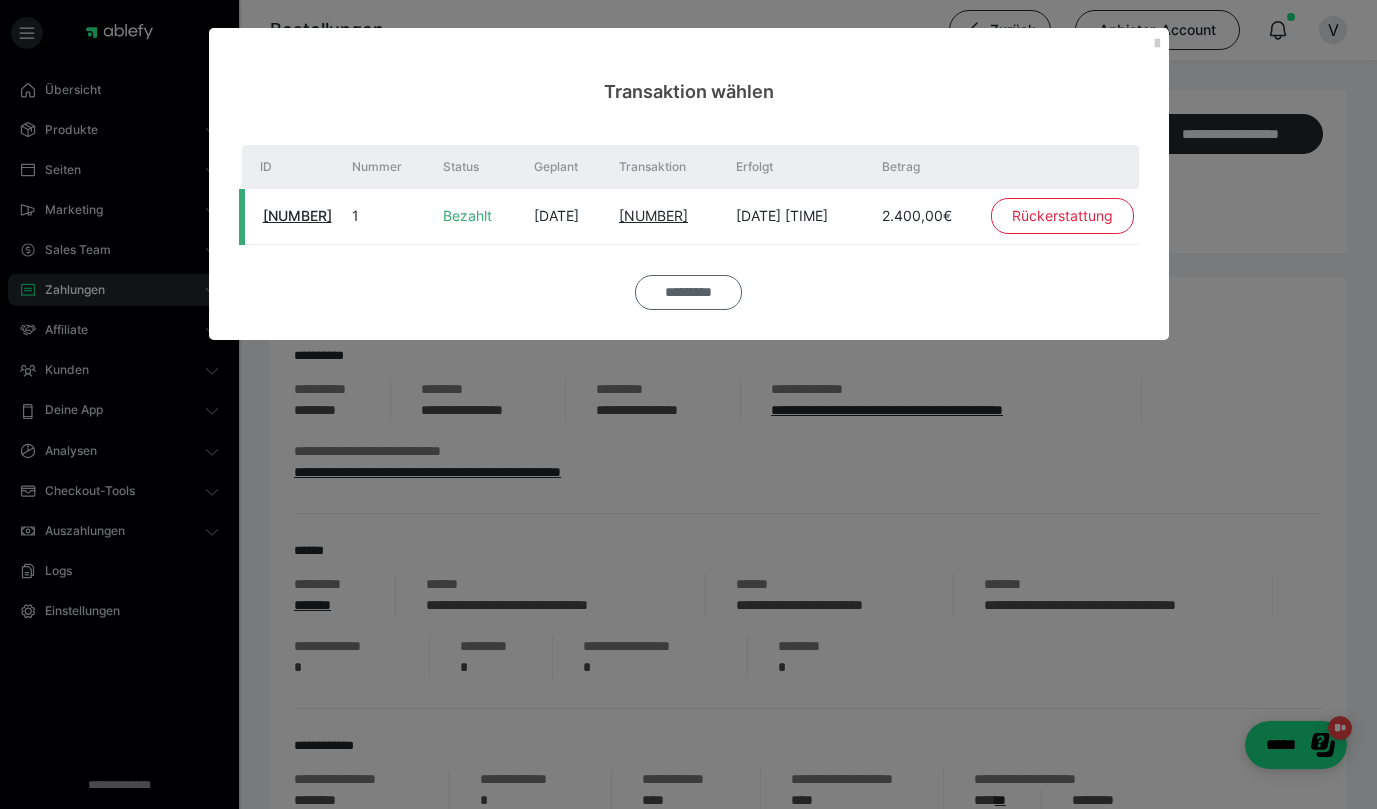 click on "*********" at bounding box center (688, 292) 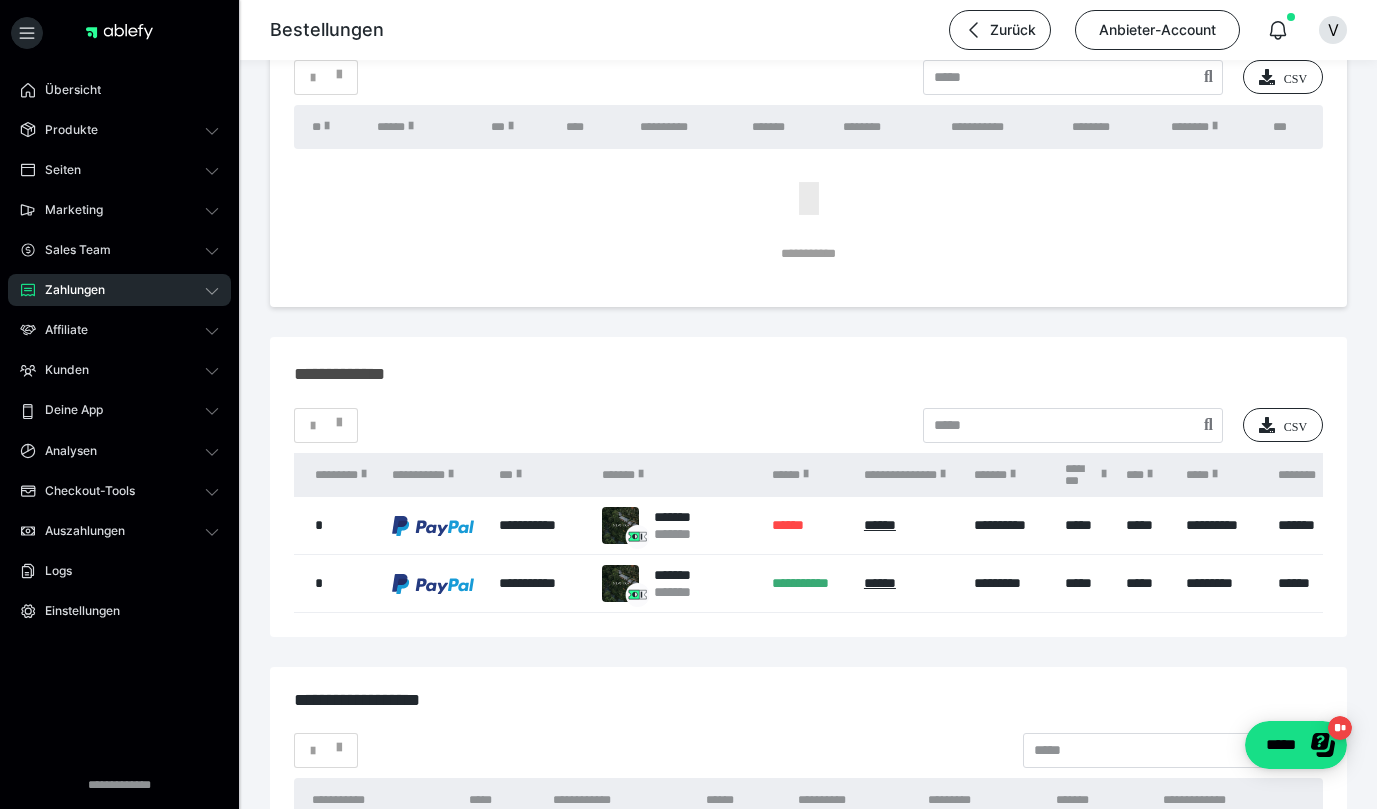 scroll, scrollTop: 2202, scrollLeft: 0, axis: vertical 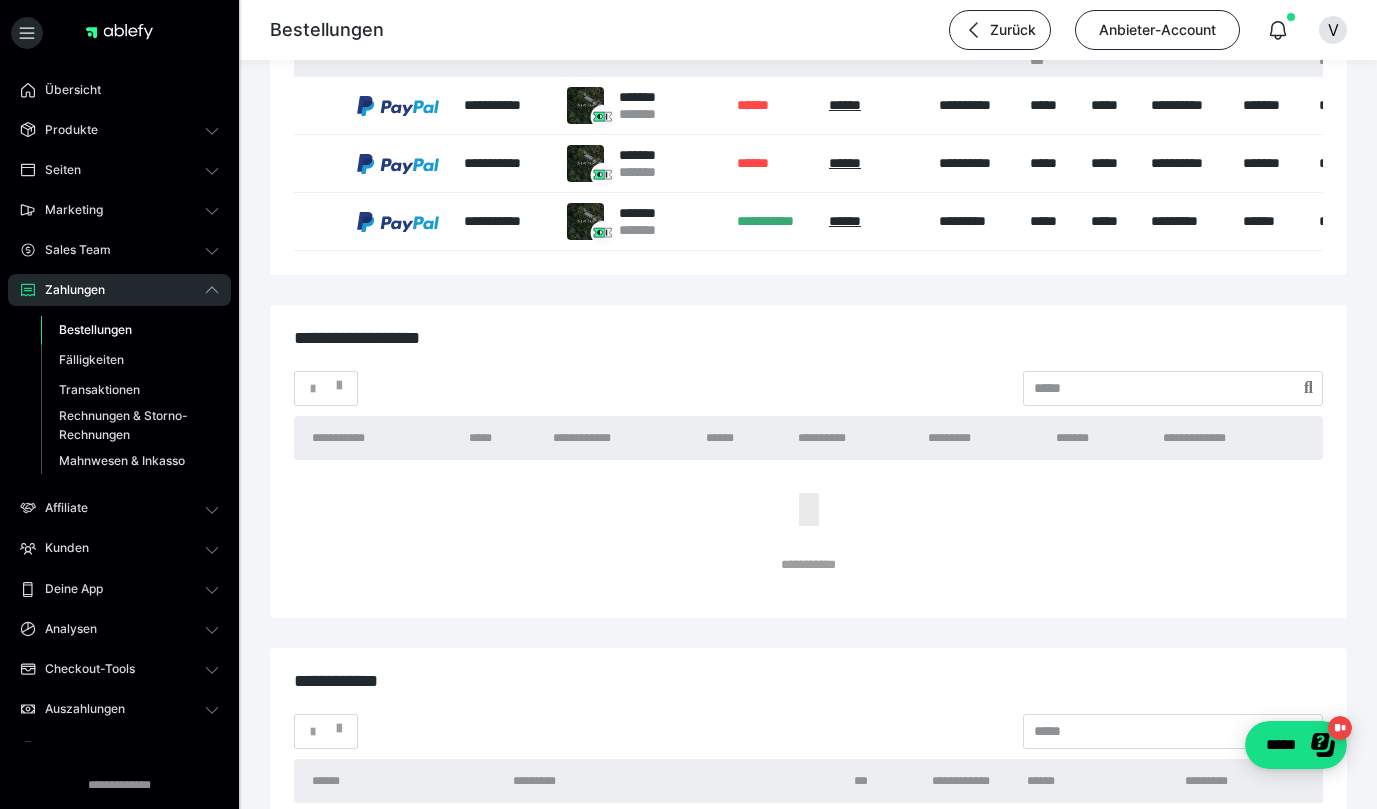 click on "Bestellungen" at bounding box center [95, 329] 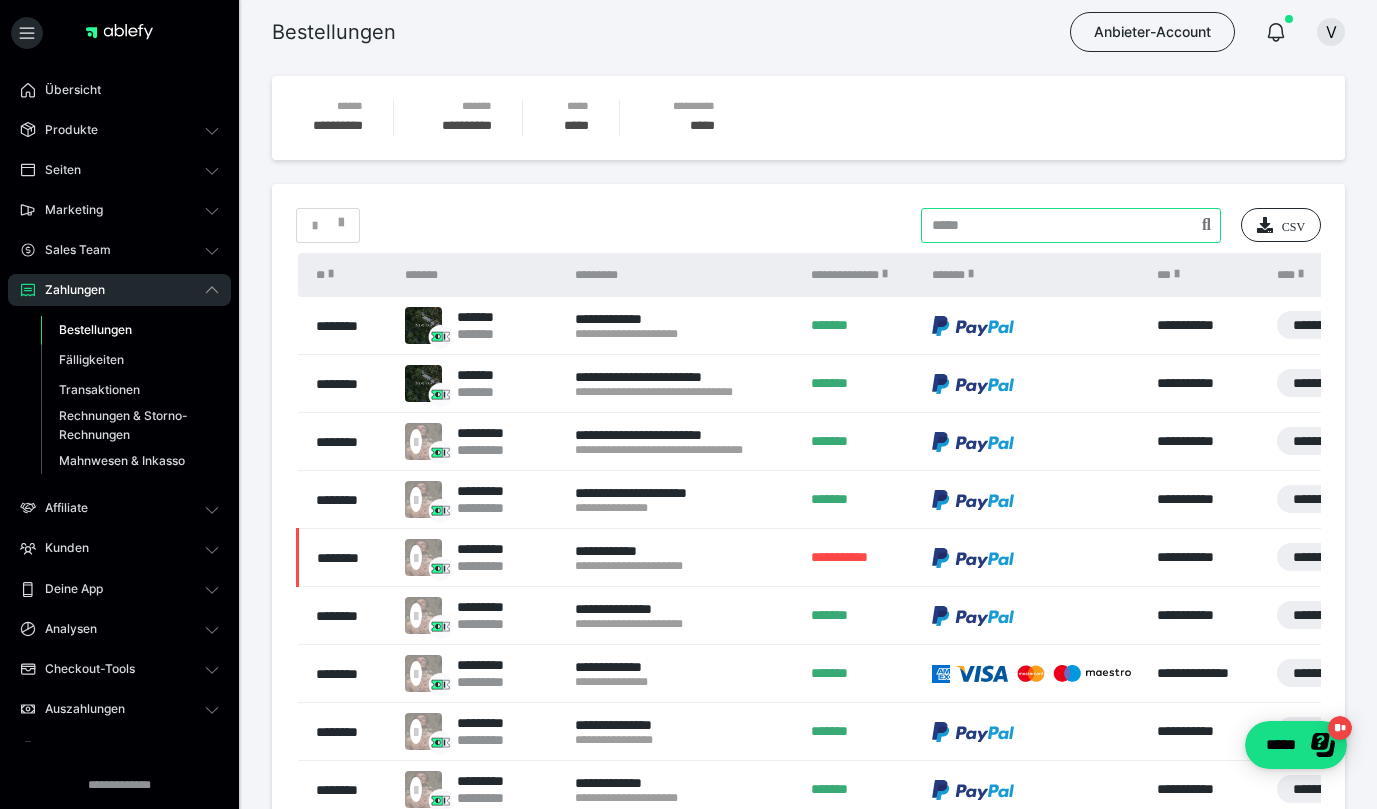 click at bounding box center [1071, 225] 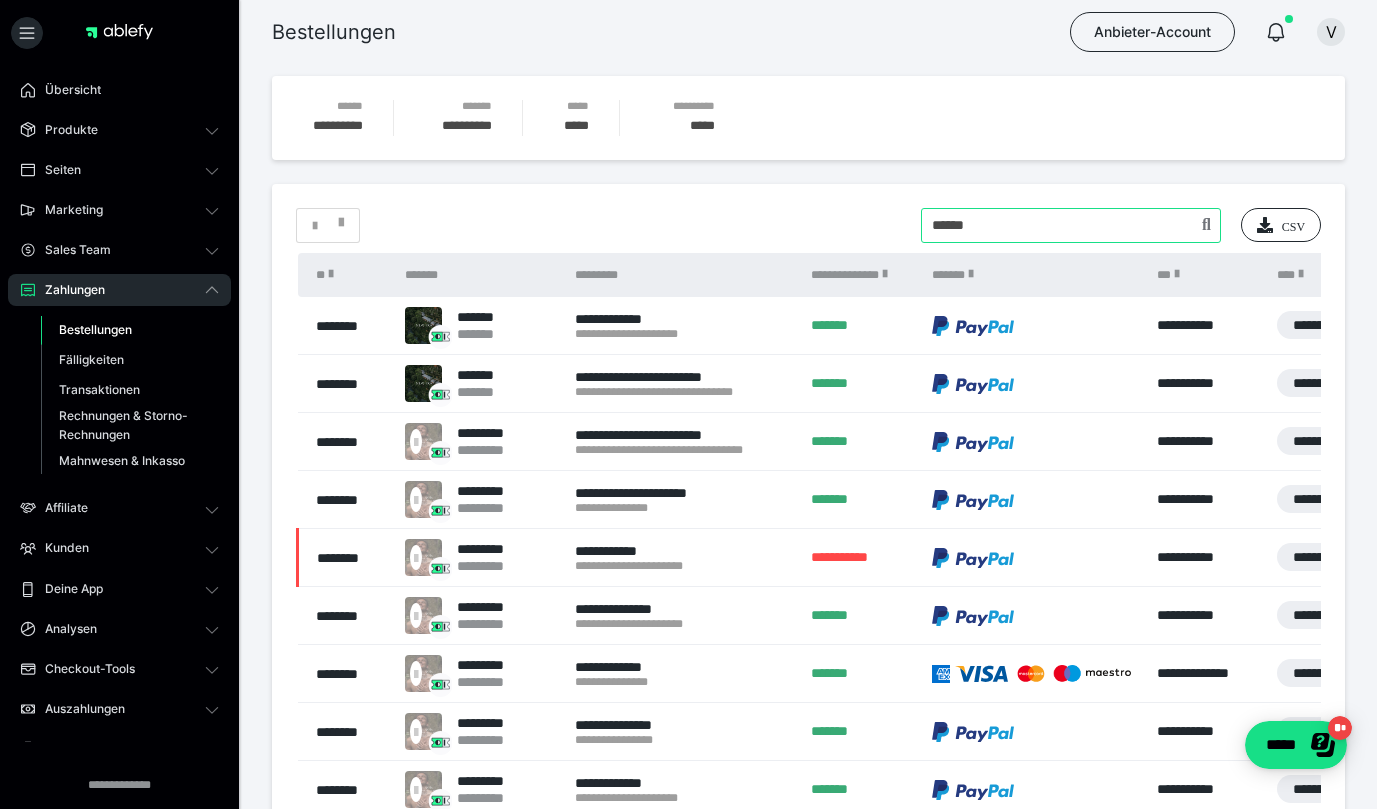 type on "******" 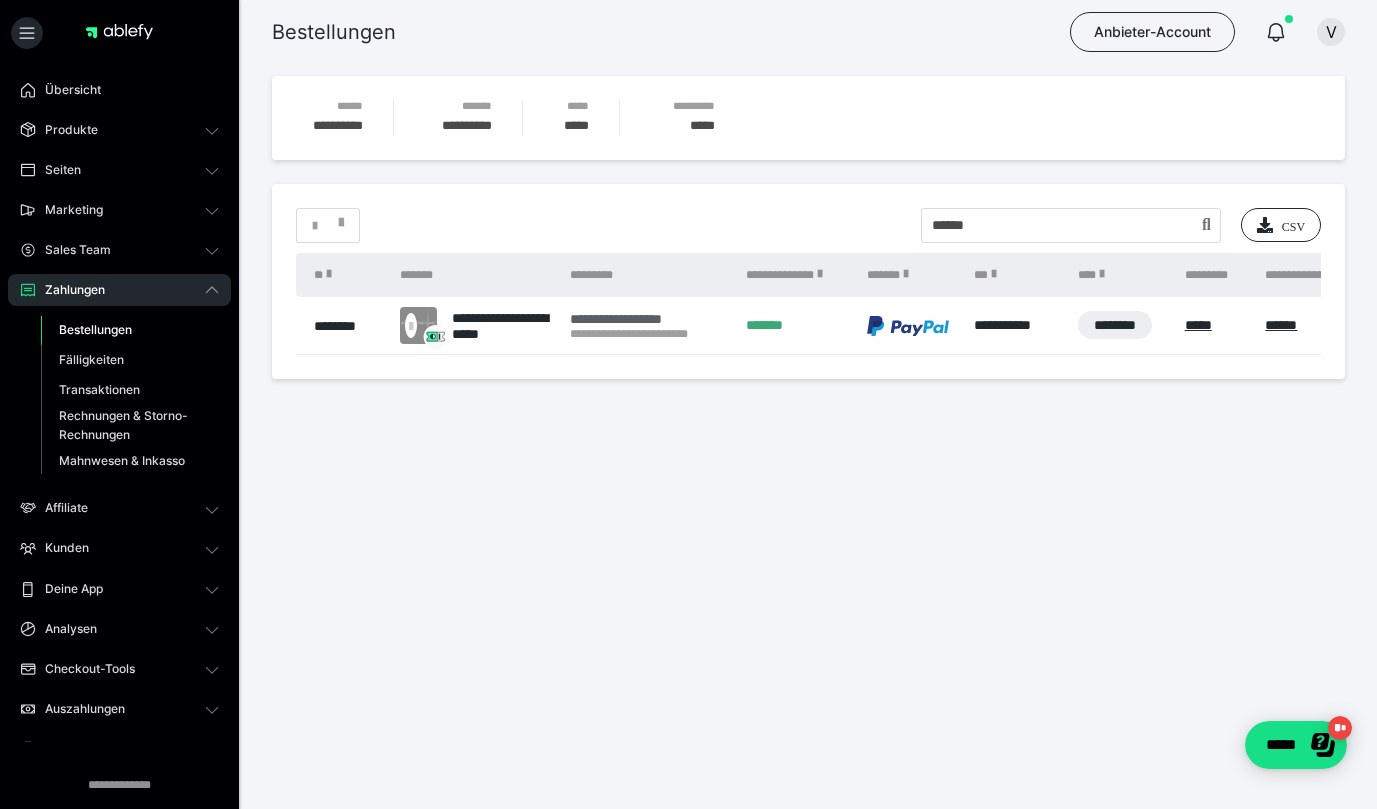 click on "**********" at bounding box center (648, 319) 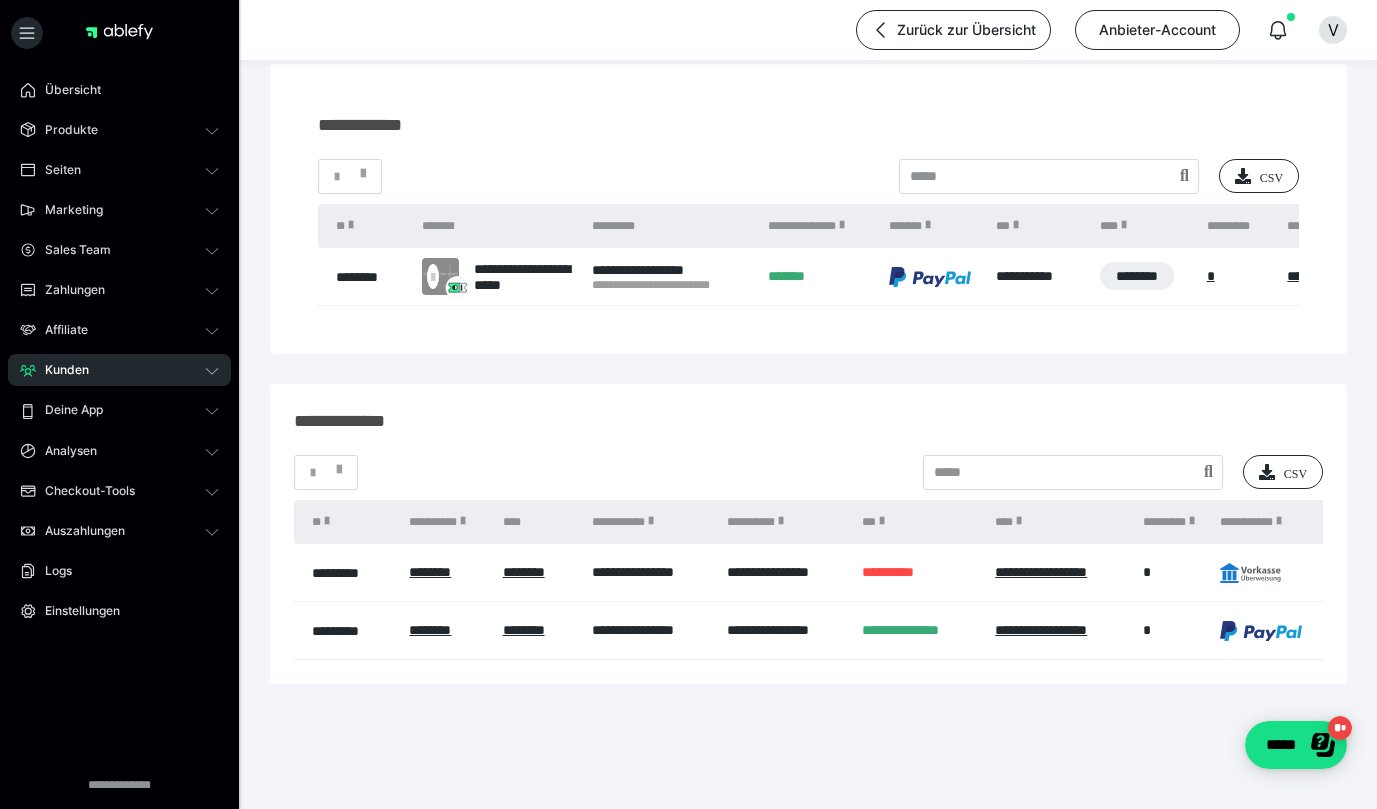 scroll, scrollTop: 179, scrollLeft: 0, axis: vertical 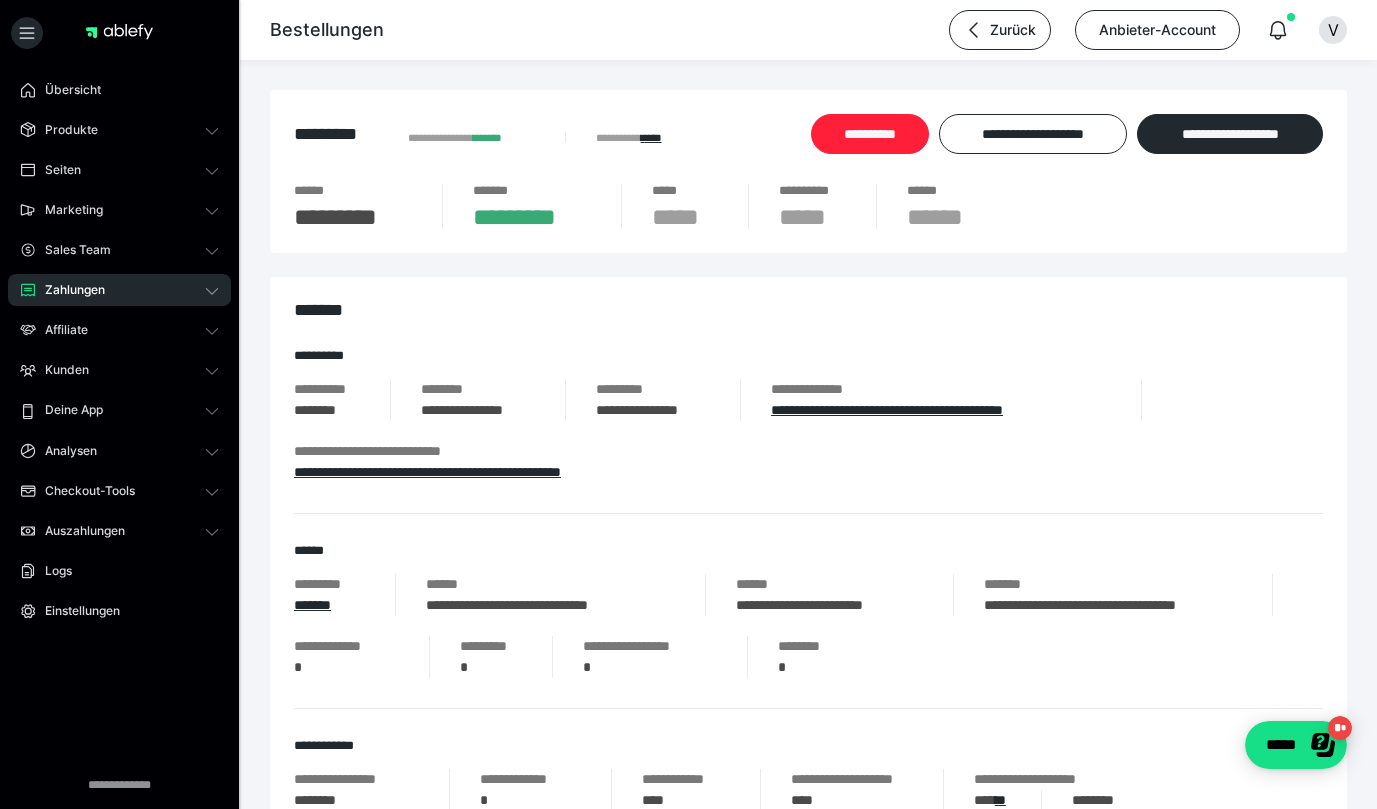 click on "**********" at bounding box center (870, 134) 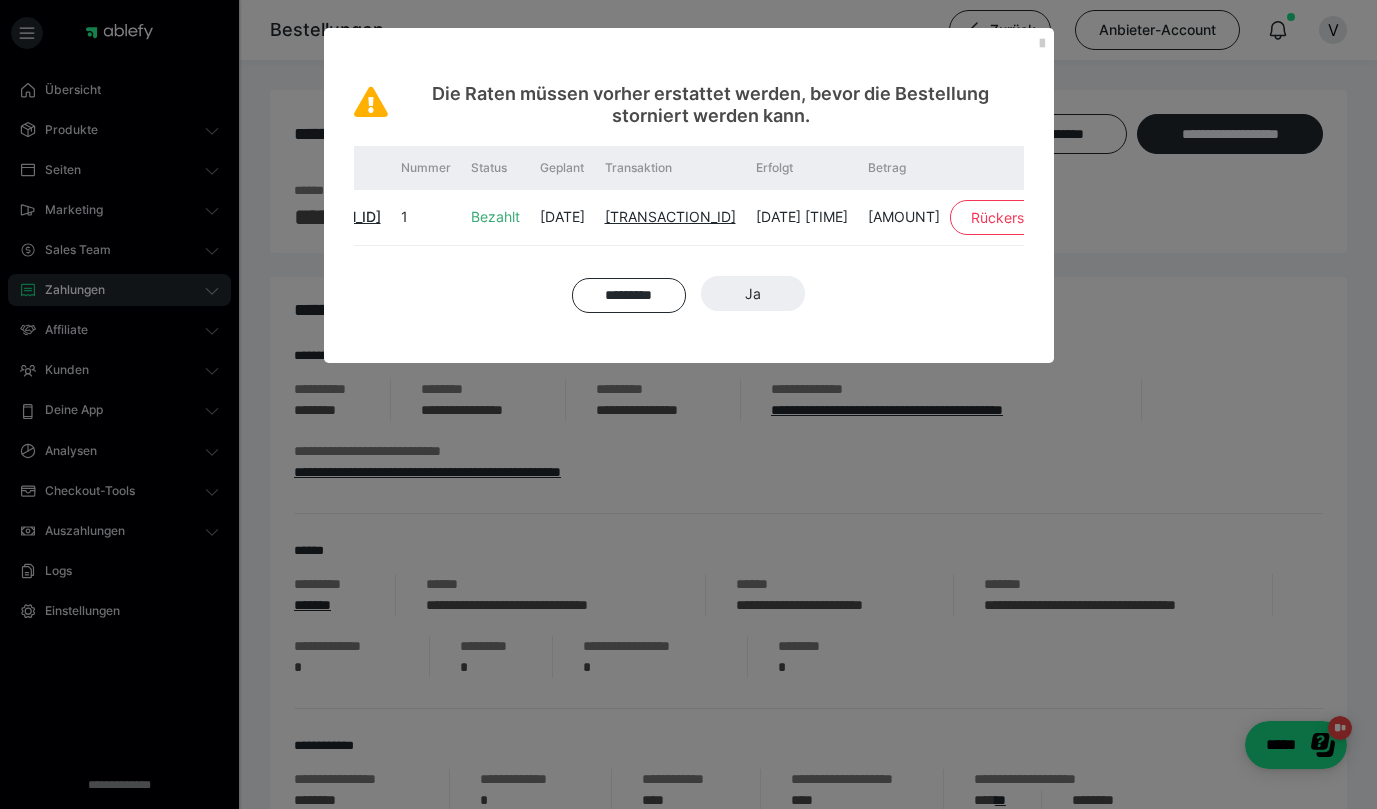scroll, scrollTop: 0, scrollLeft: 127, axis: horizontal 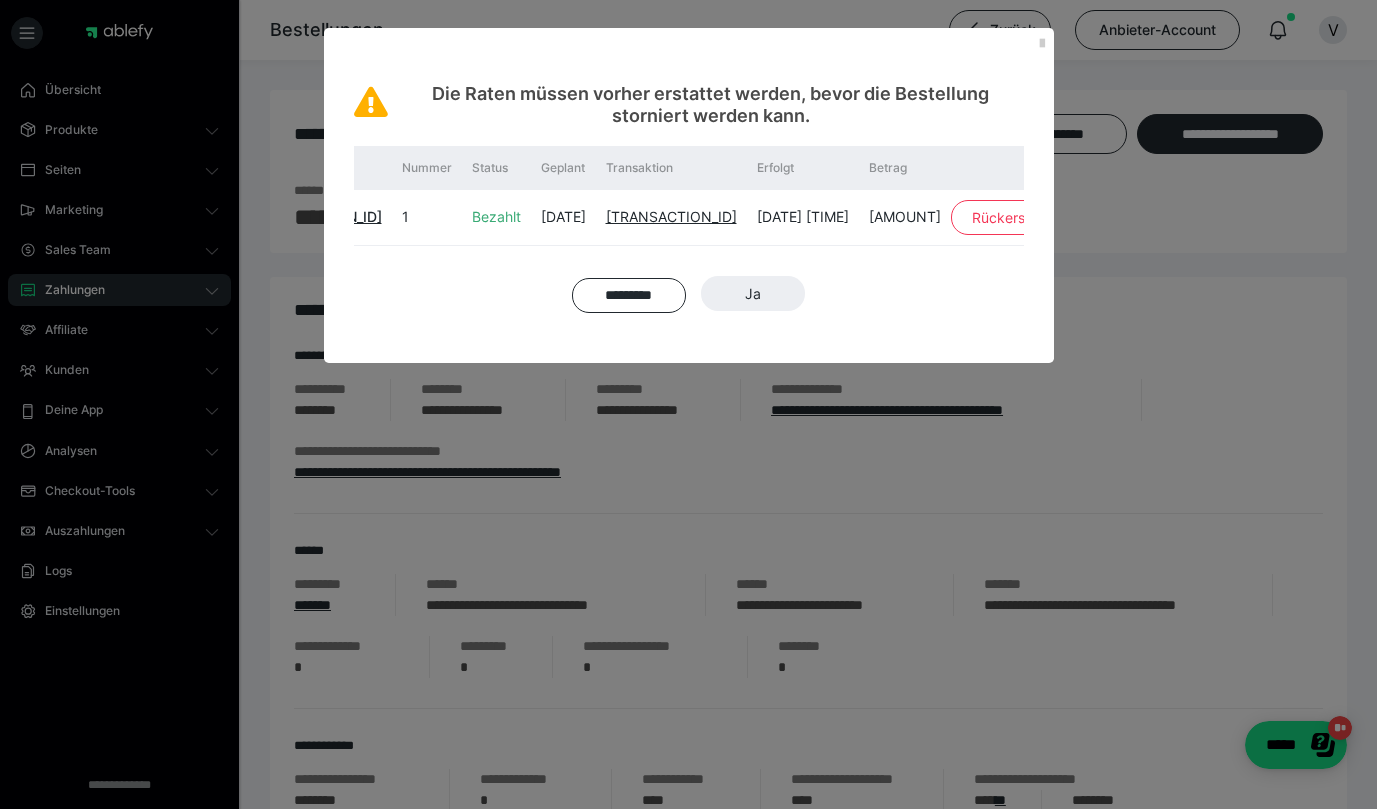 click on "Rückerstattung" at bounding box center [1022, 218] 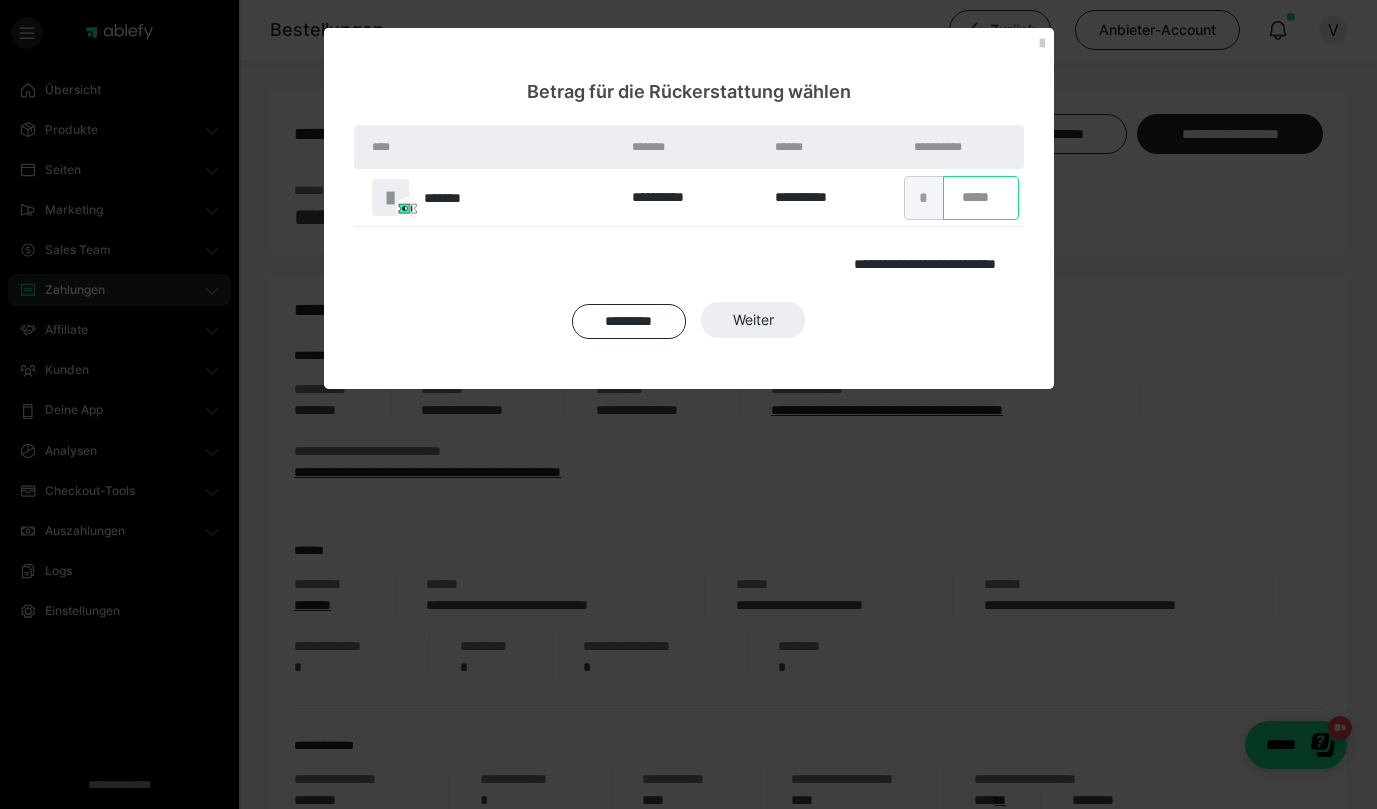 drag, startPoint x: 985, startPoint y: 194, endPoint x: 913, endPoint y: 193, distance: 72.00694 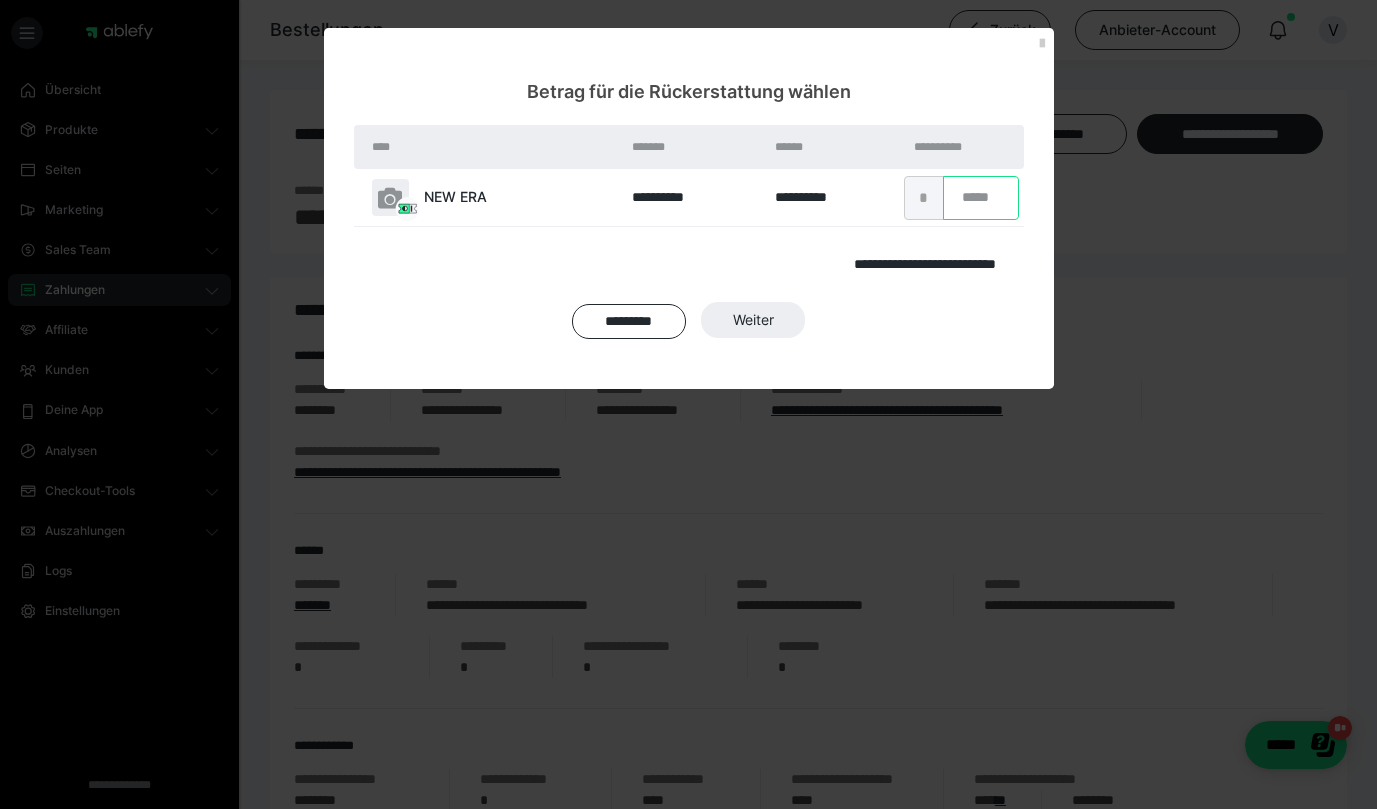 drag, startPoint x: 968, startPoint y: 192, endPoint x: 948, endPoint y: 193, distance: 20.024984 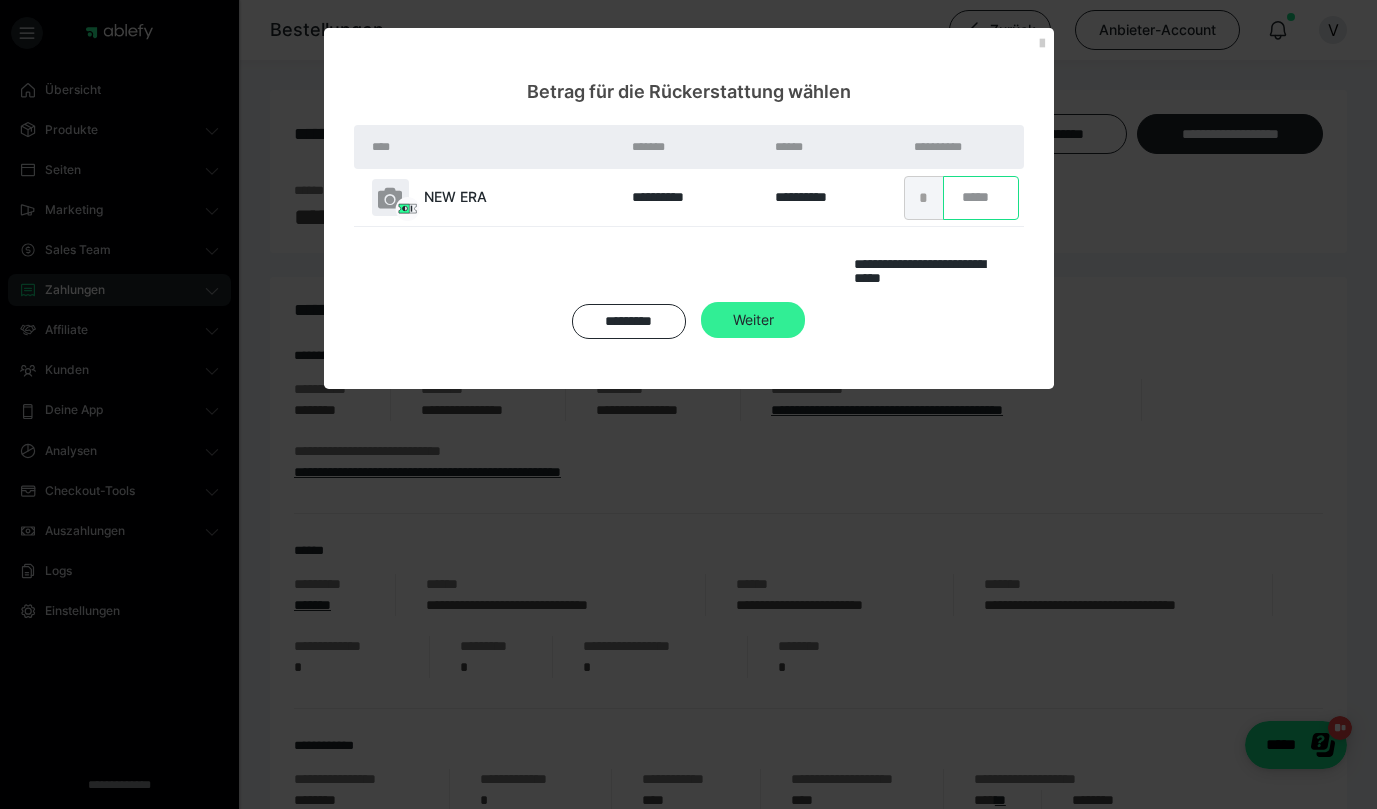 type on "*******" 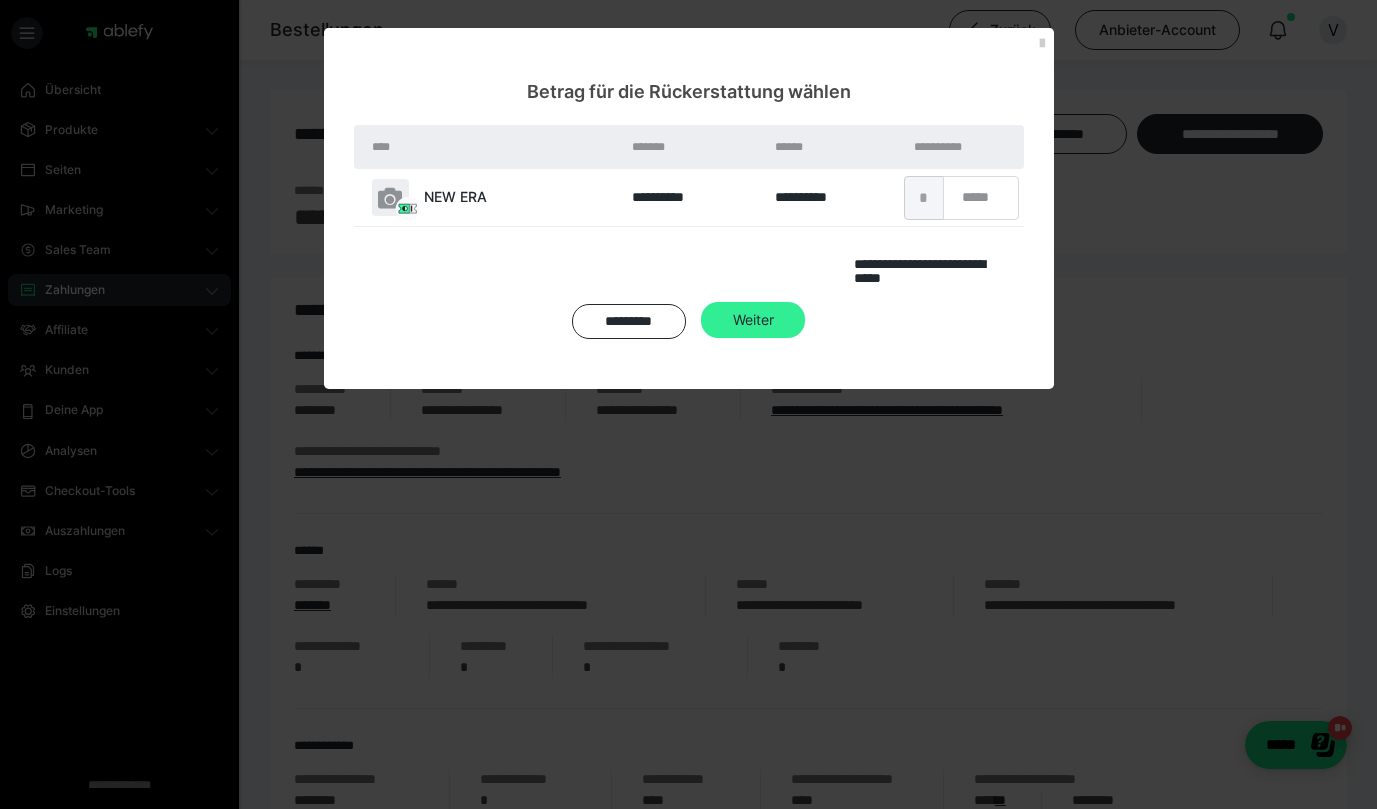 click on "Weiter" at bounding box center [753, 294] 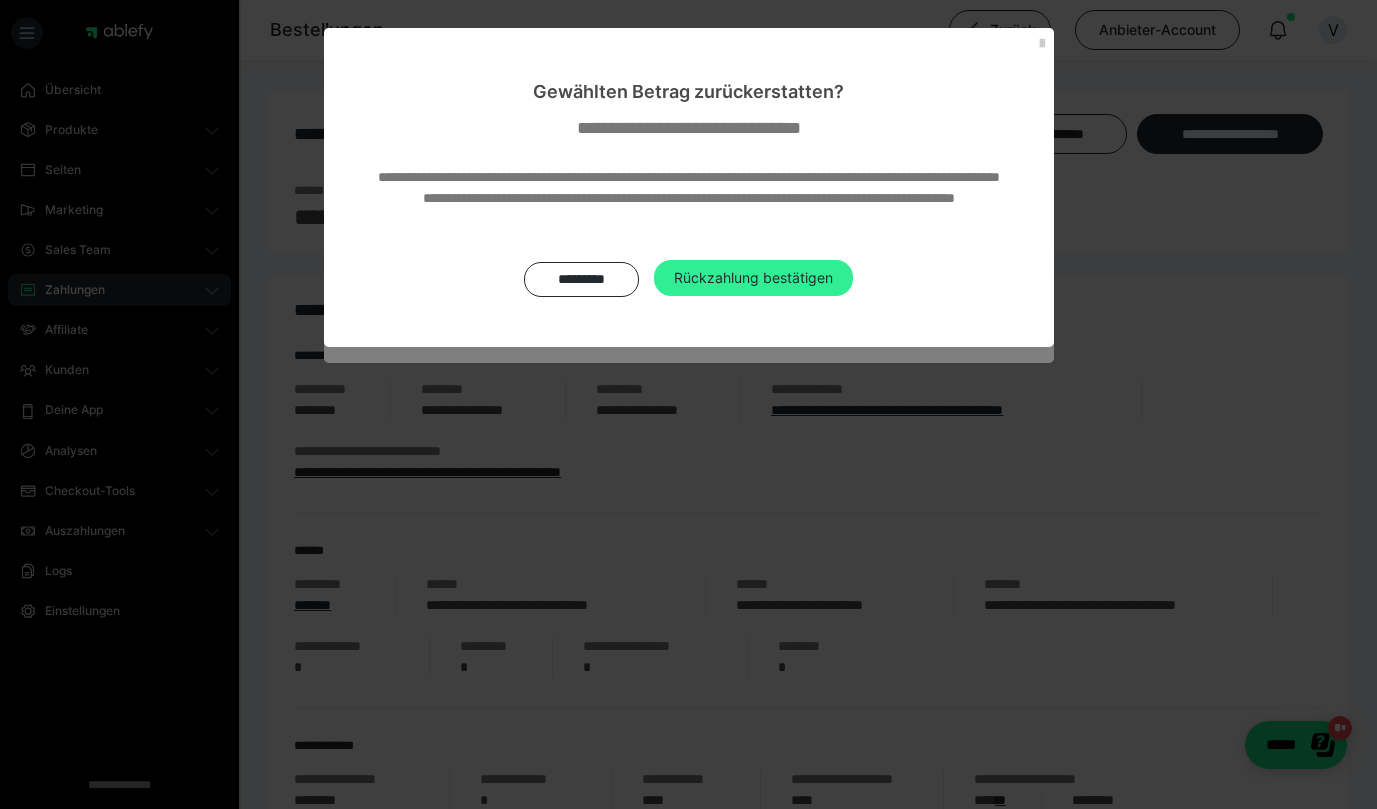 click on "Rückzahlung bestätigen" at bounding box center [753, 278] 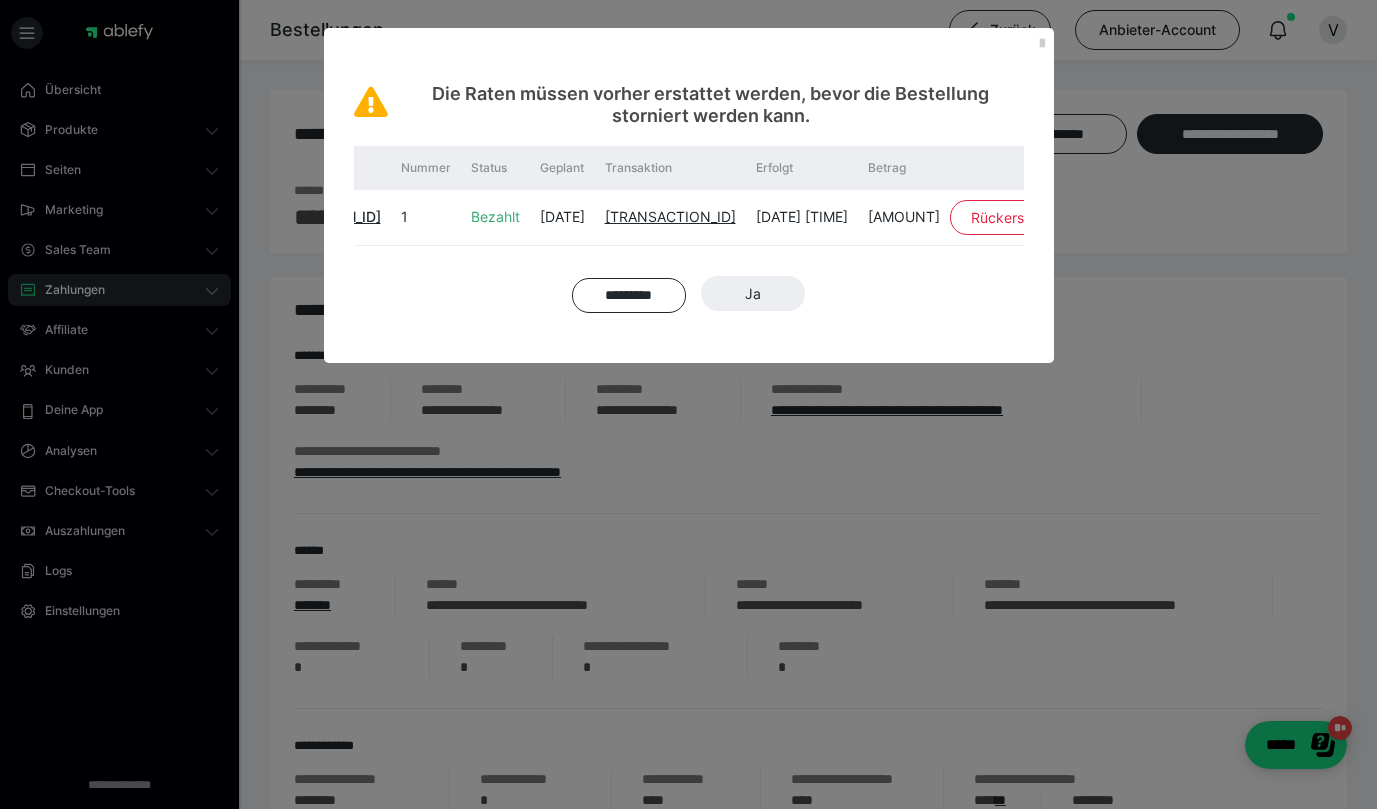 scroll, scrollTop: 0, scrollLeft: 127, axis: horizontal 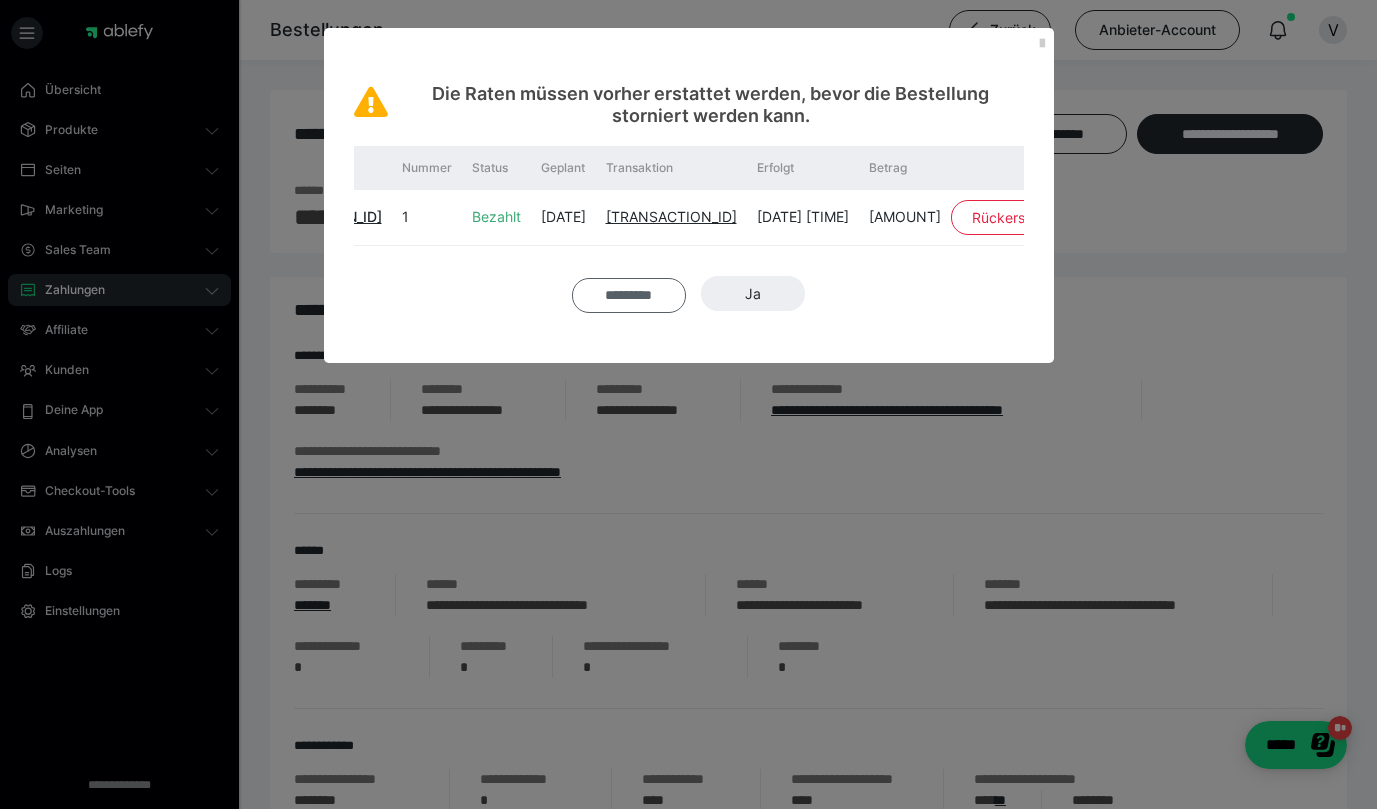 click on "*********" at bounding box center (629, 295) 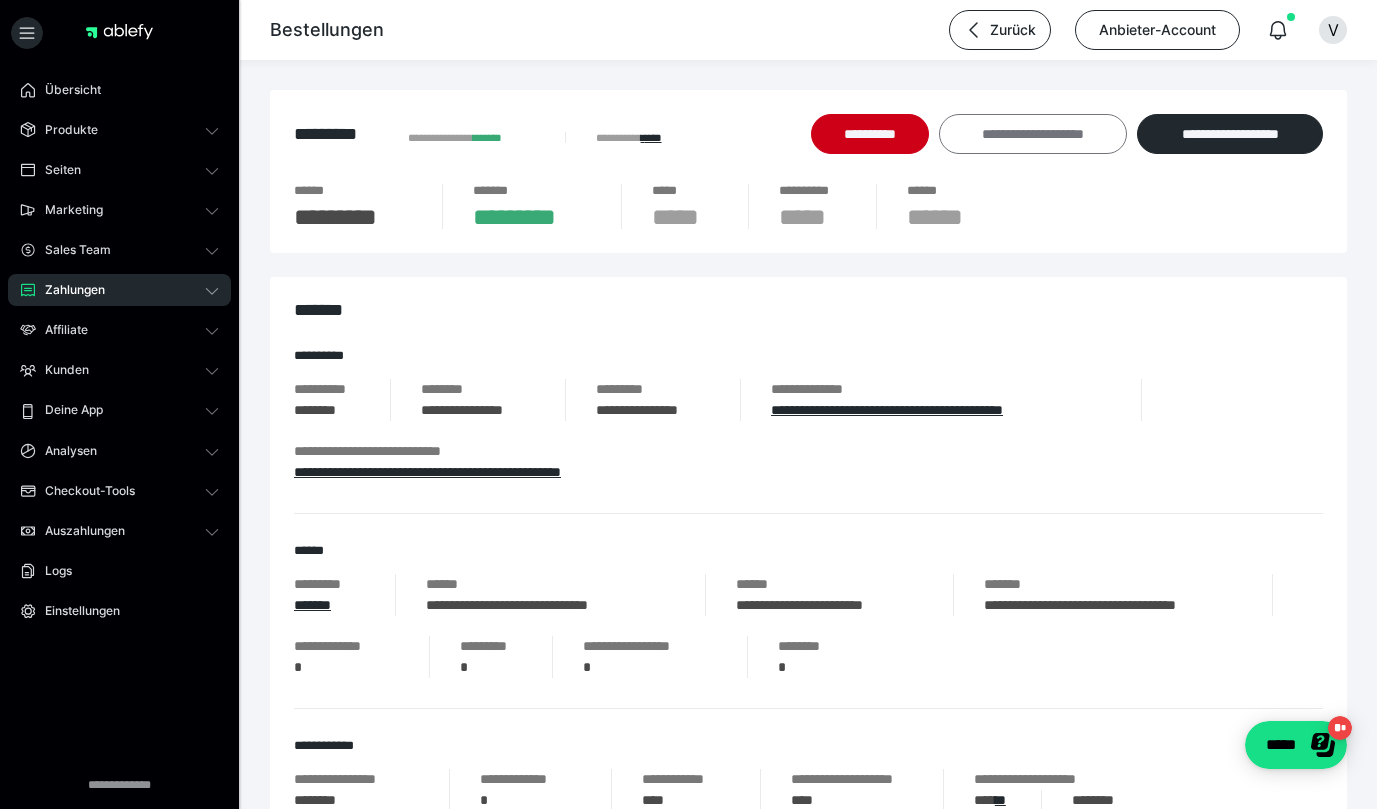 click on "**********" at bounding box center (1033, 134) 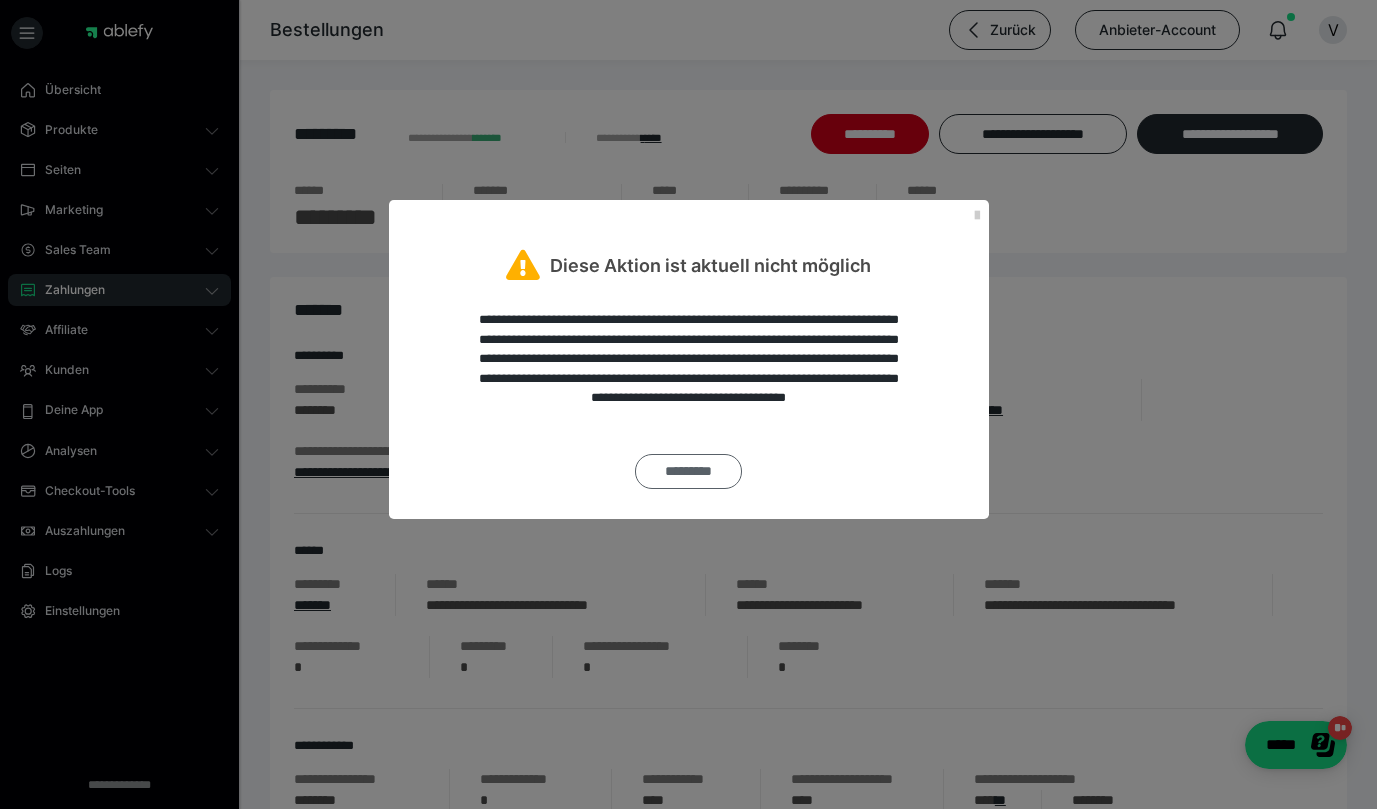 click on "*********" at bounding box center (688, 471) 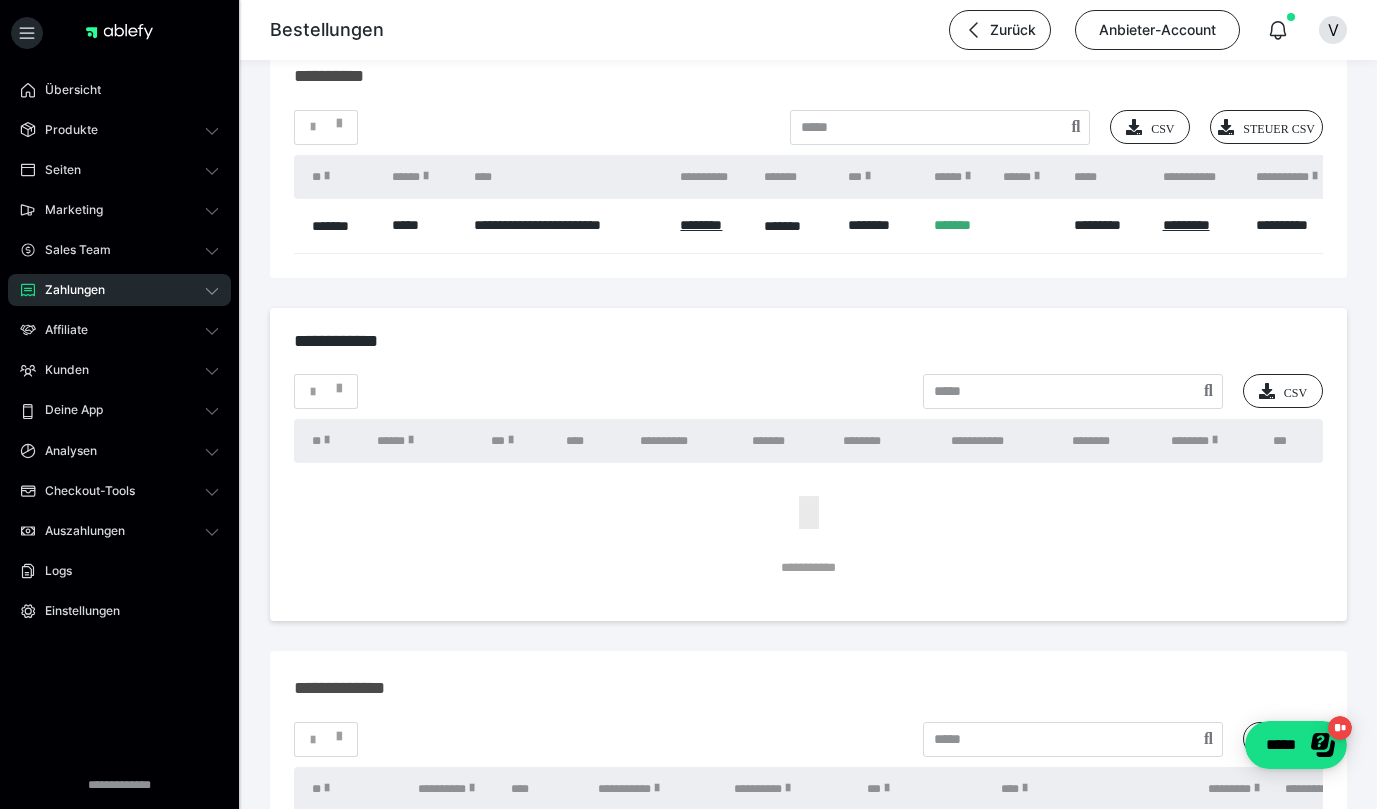 scroll, scrollTop: 2297, scrollLeft: 0, axis: vertical 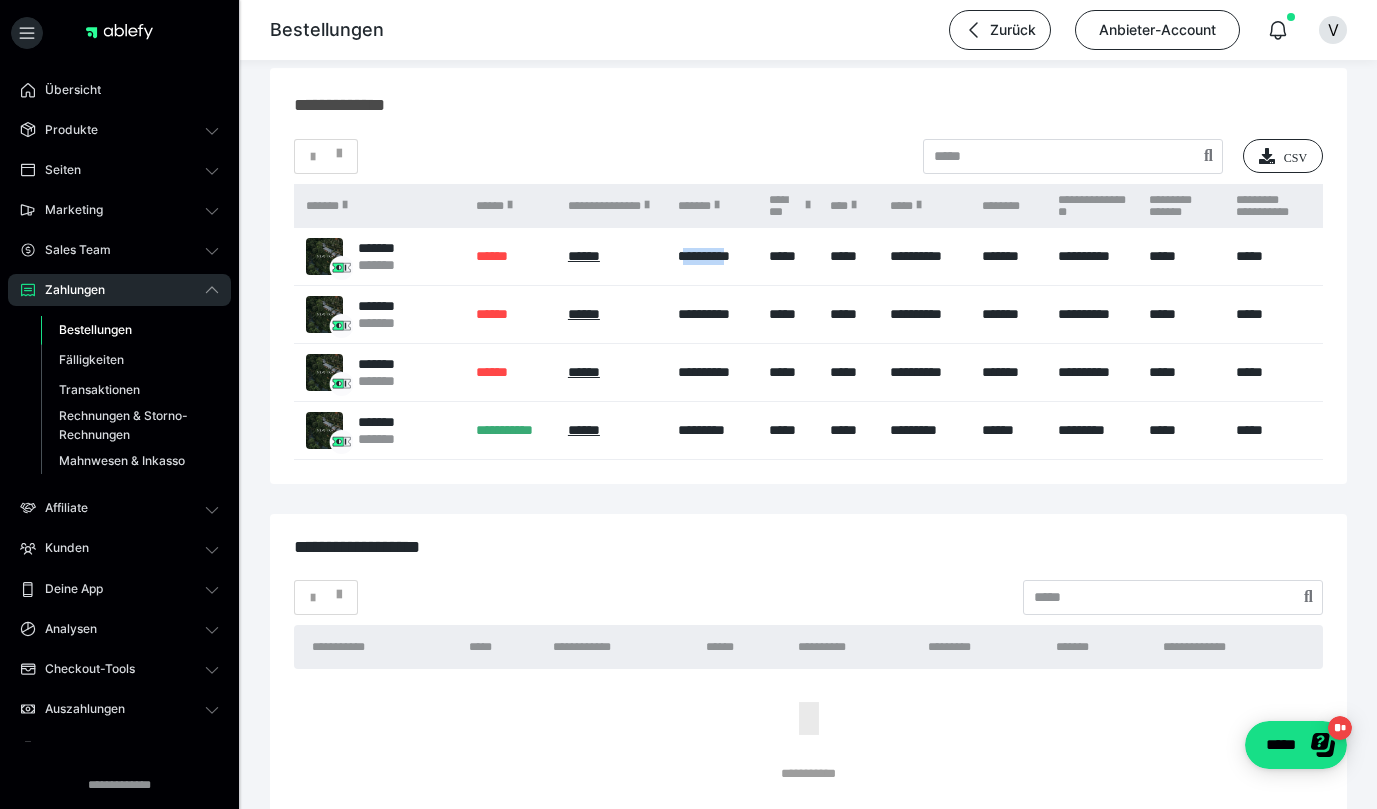 drag, startPoint x: 685, startPoint y: 256, endPoint x: 736, endPoint y: 257, distance: 51.009804 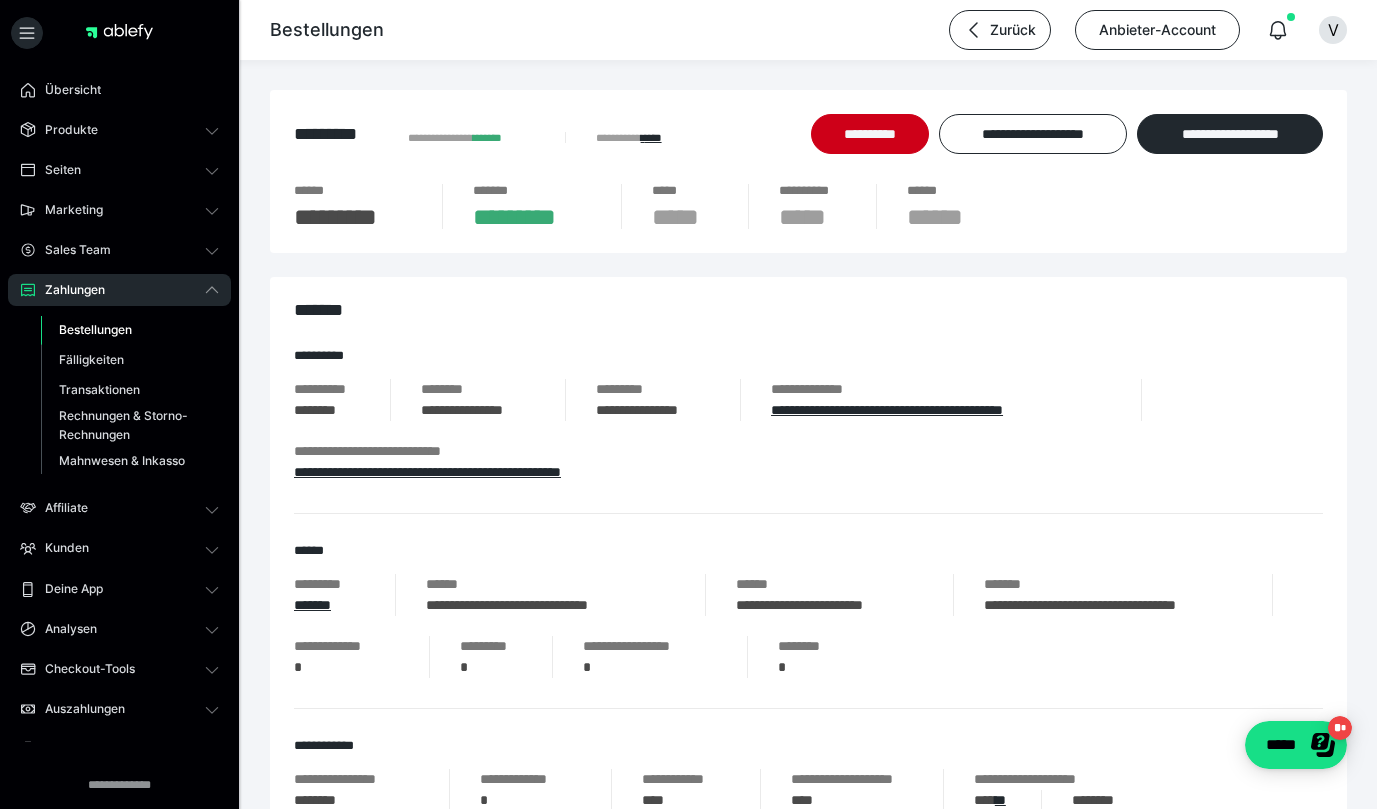 scroll, scrollTop: 0, scrollLeft: 0, axis: both 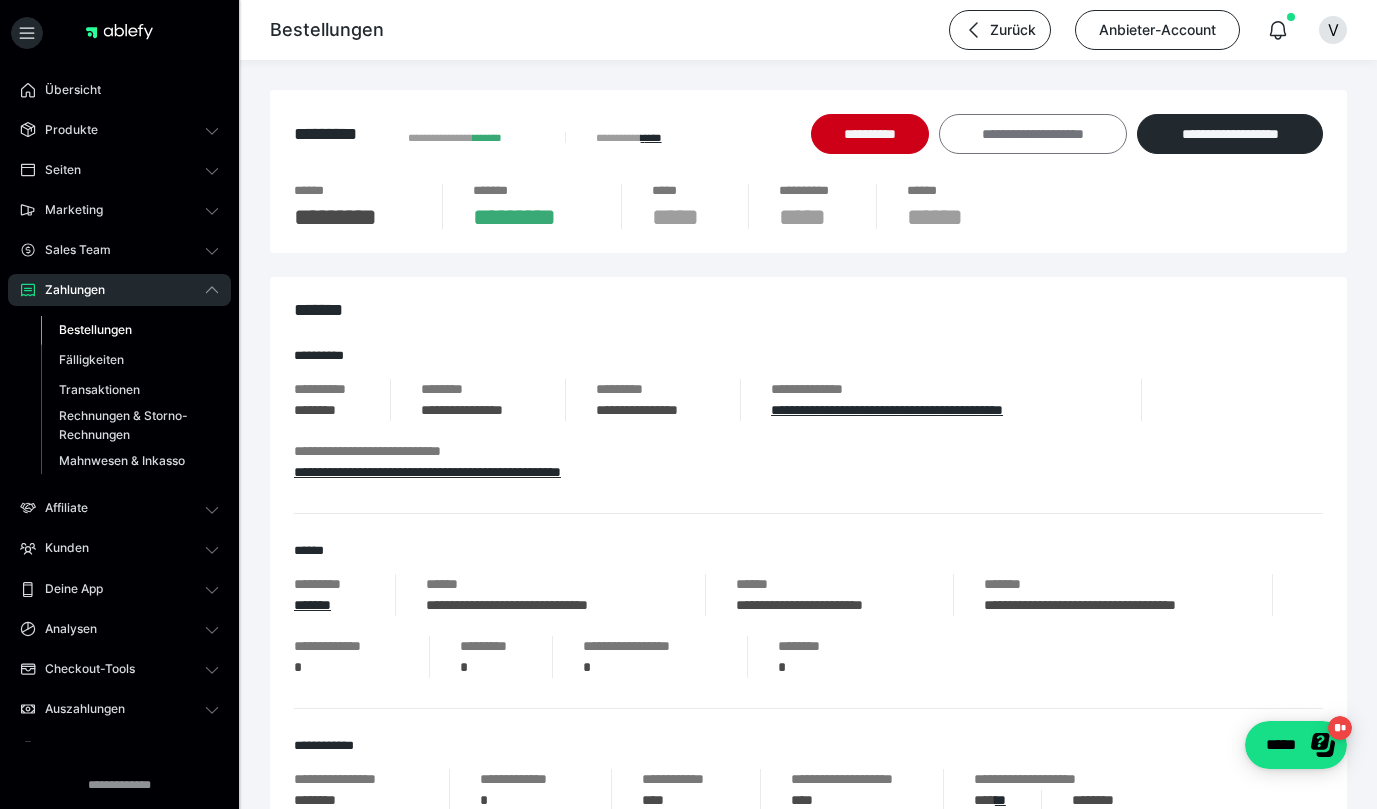 click on "**********" at bounding box center (1033, 134) 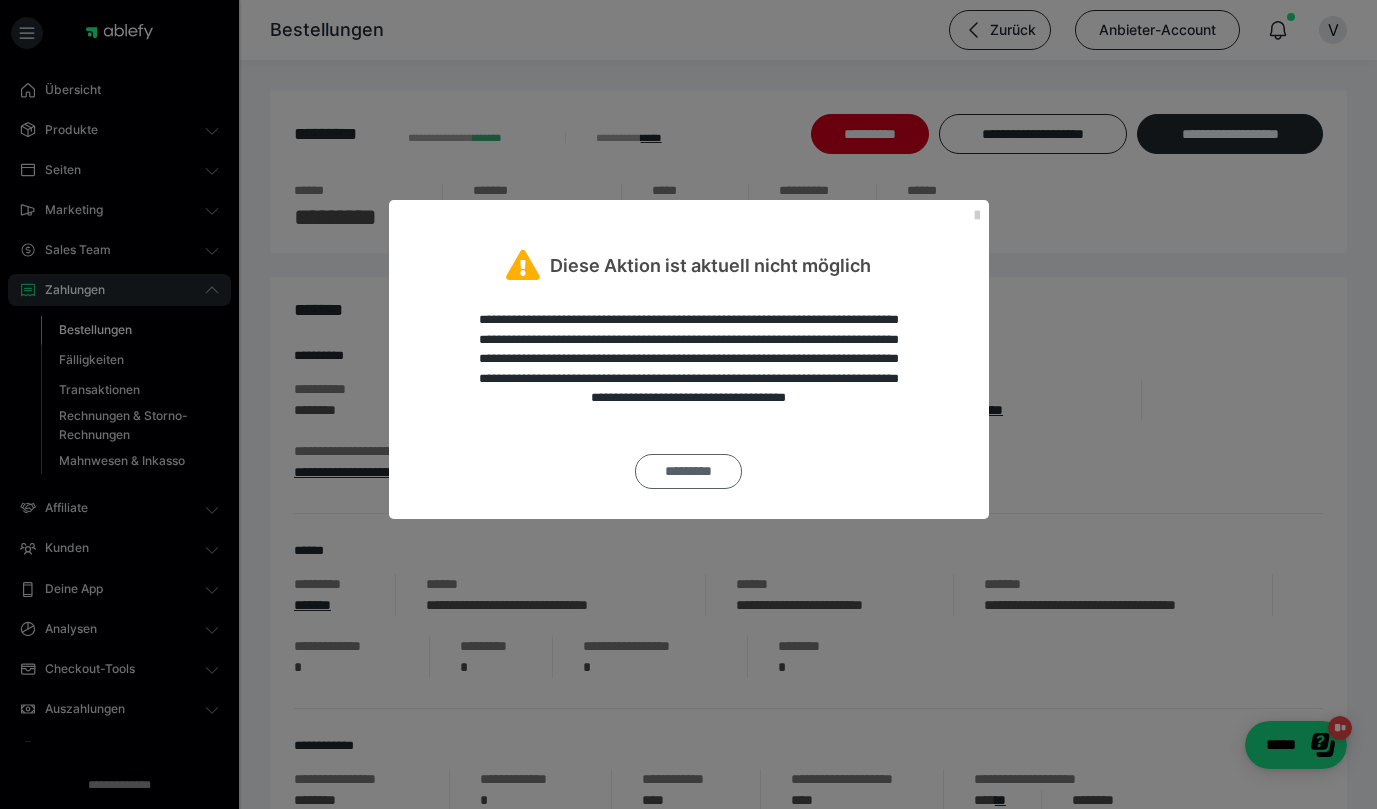 click on "*********" at bounding box center [688, 471] 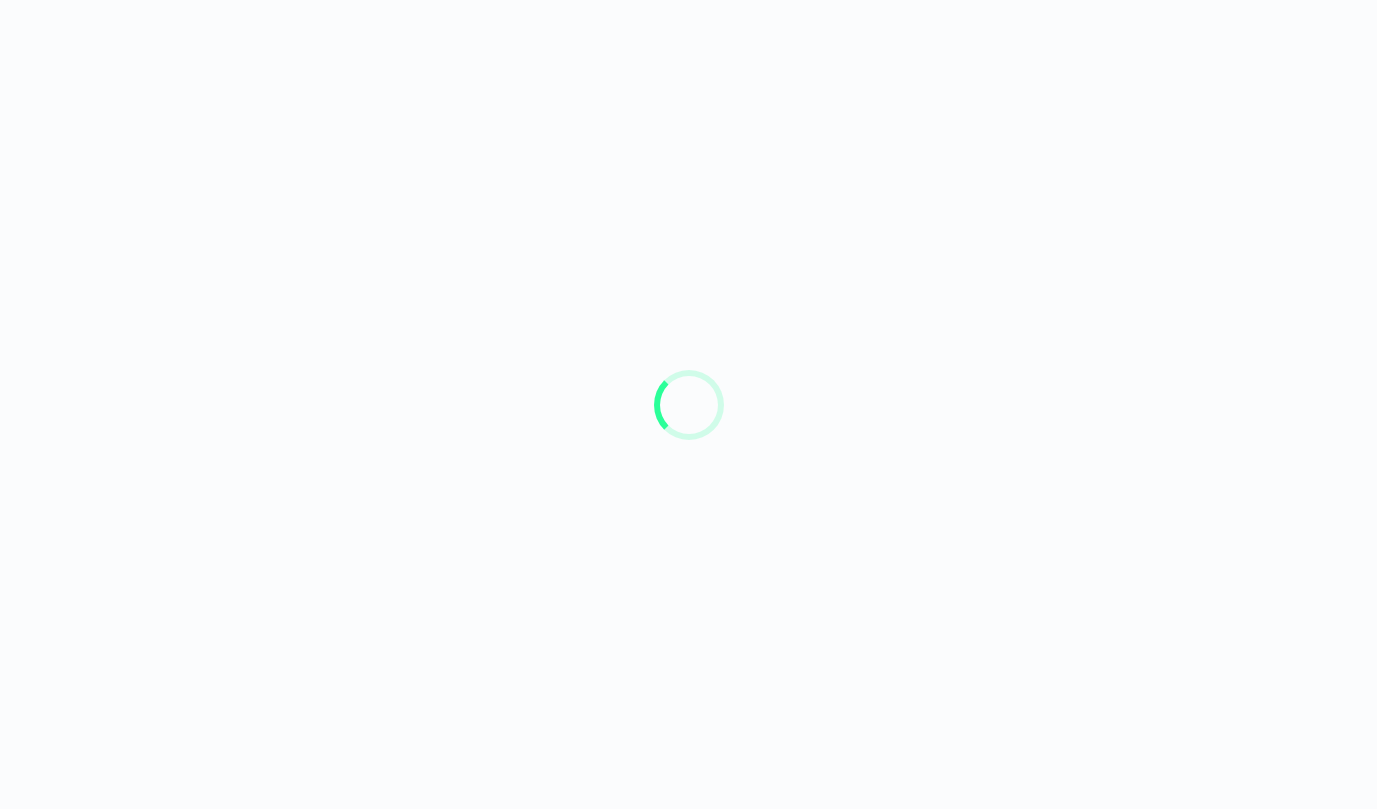 scroll, scrollTop: 0, scrollLeft: 0, axis: both 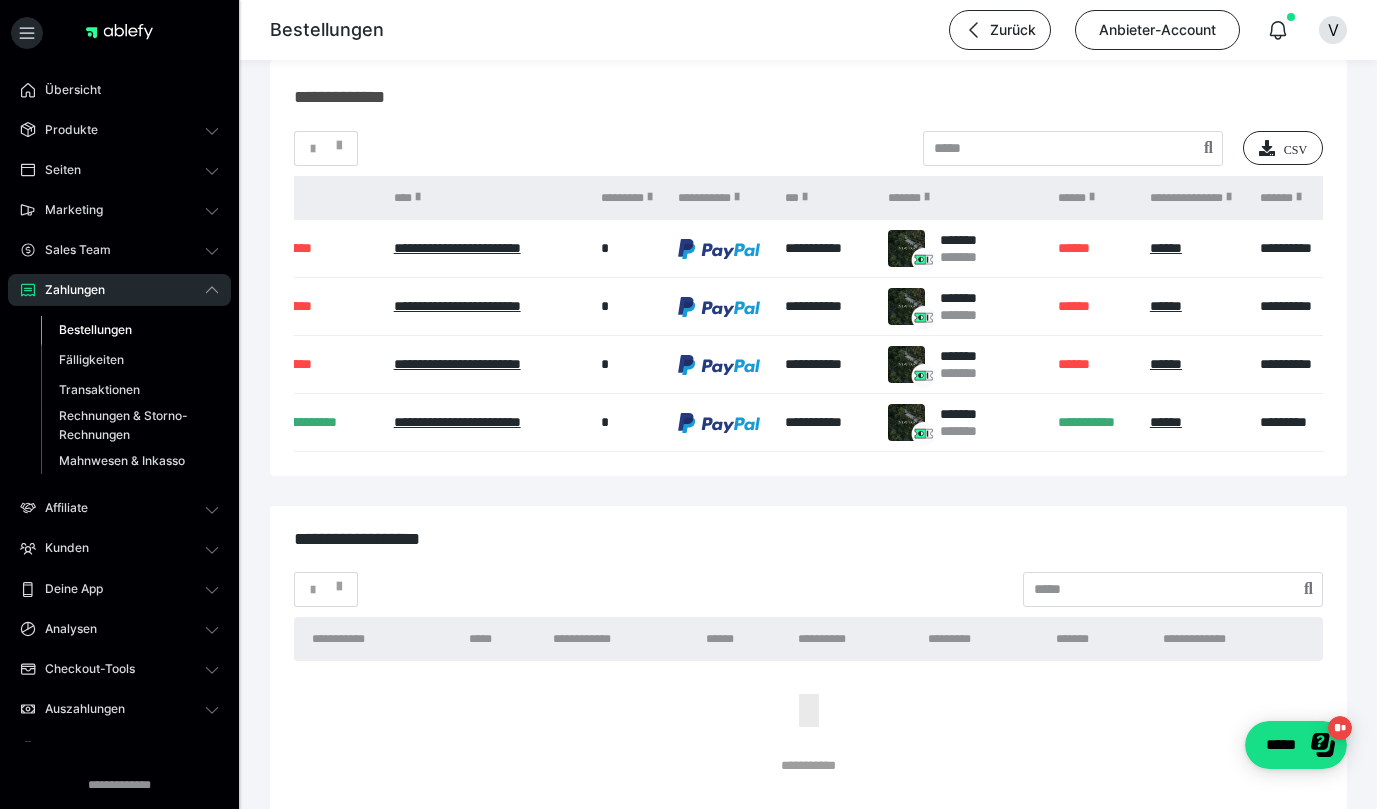 click on "******" at bounding box center [1094, 249] 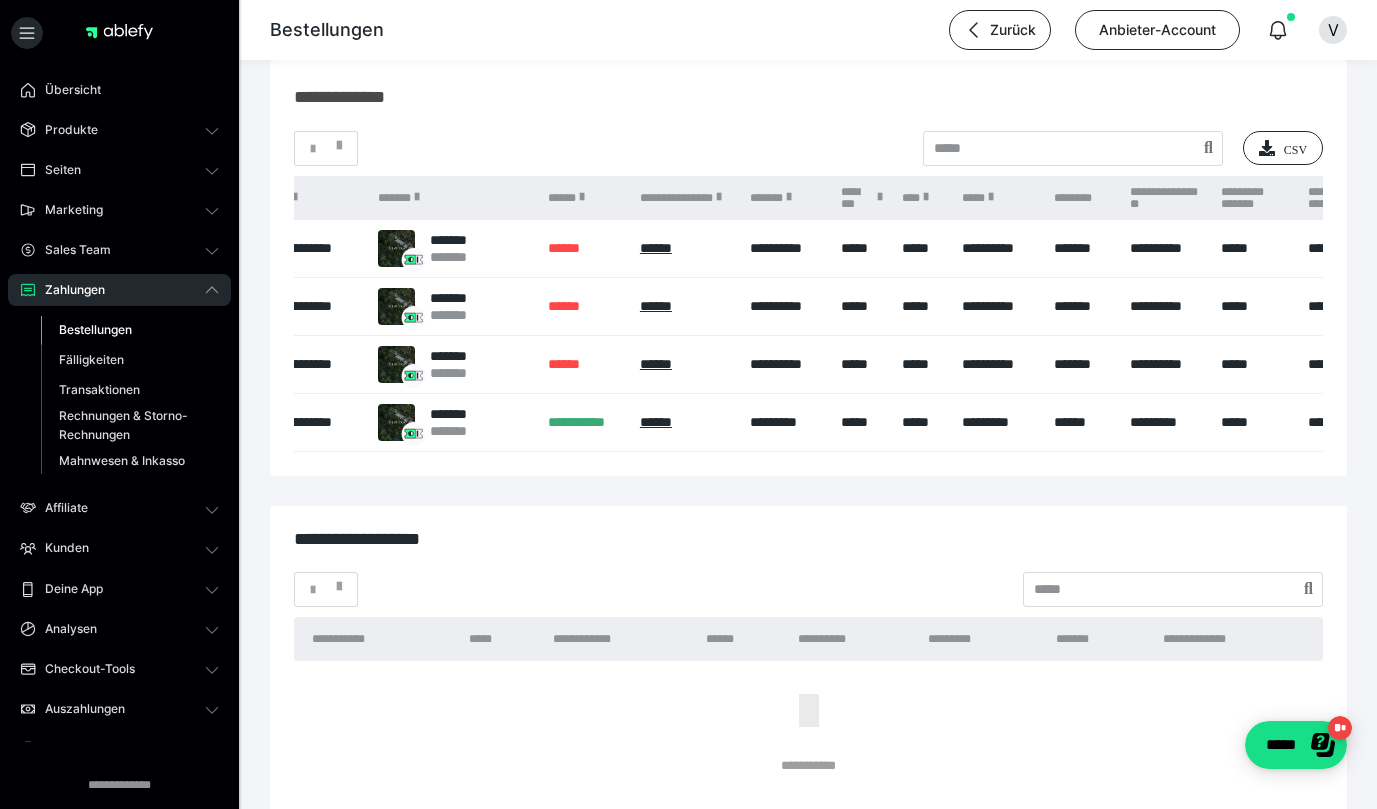 scroll, scrollTop: 0, scrollLeft: 1185, axis: horizontal 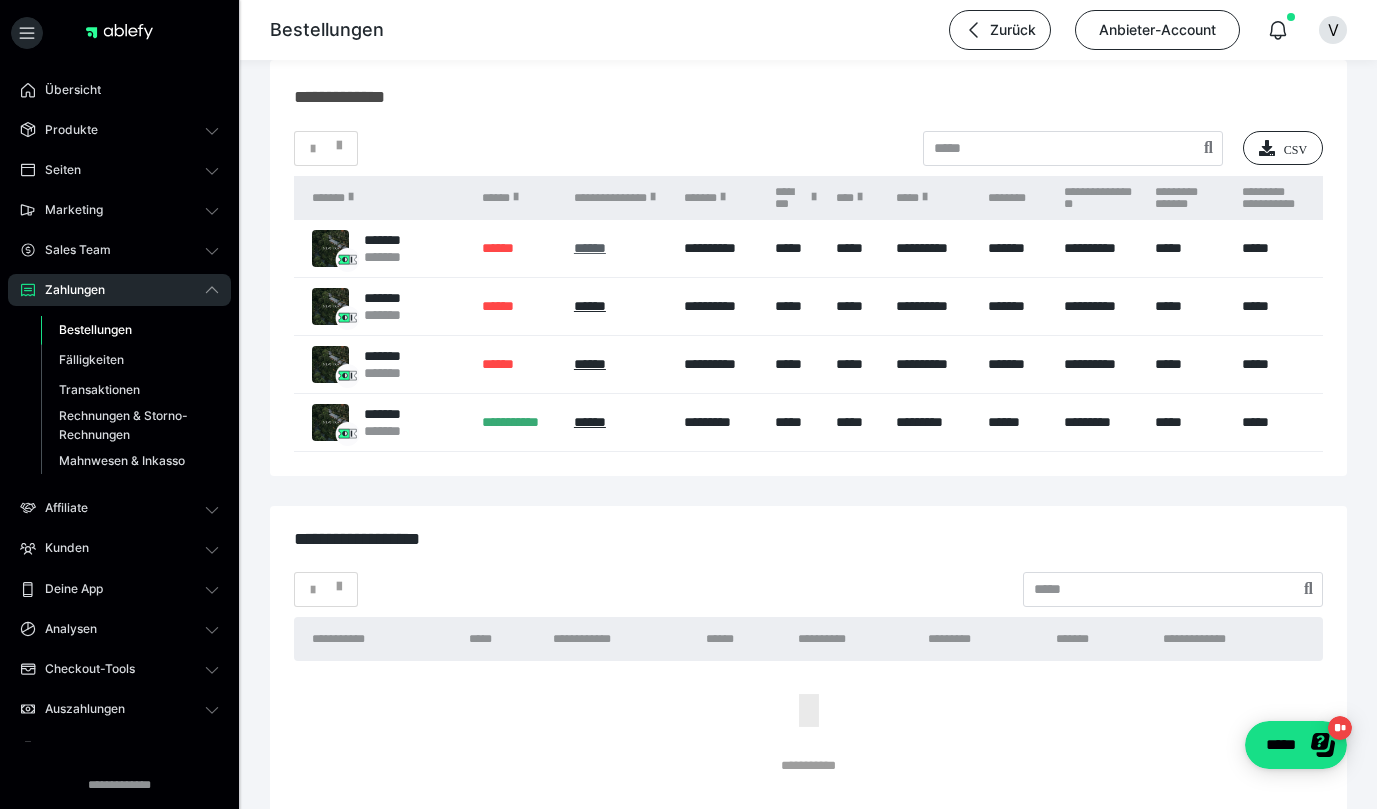click on "******" at bounding box center (590, 248) 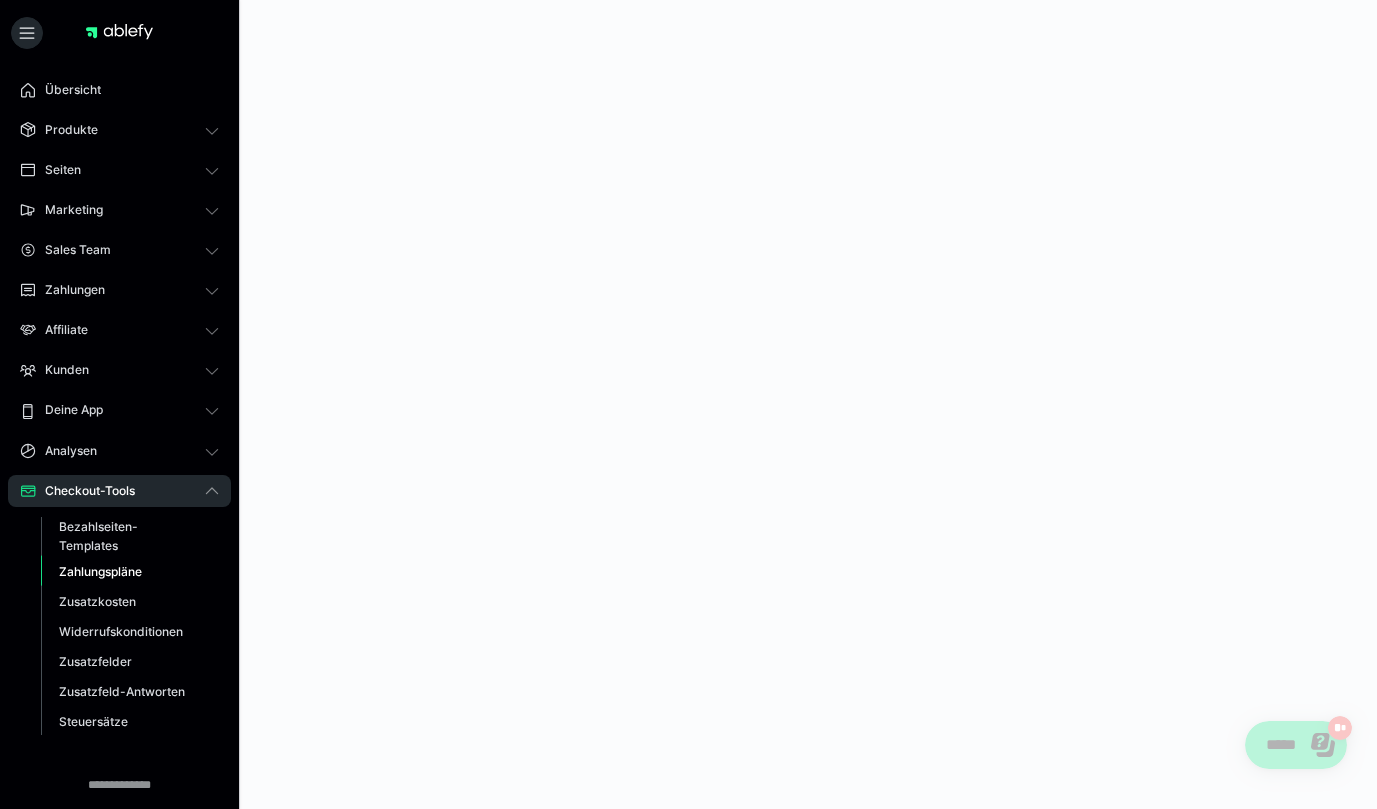 scroll, scrollTop: 0, scrollLeft: 0, axis: both 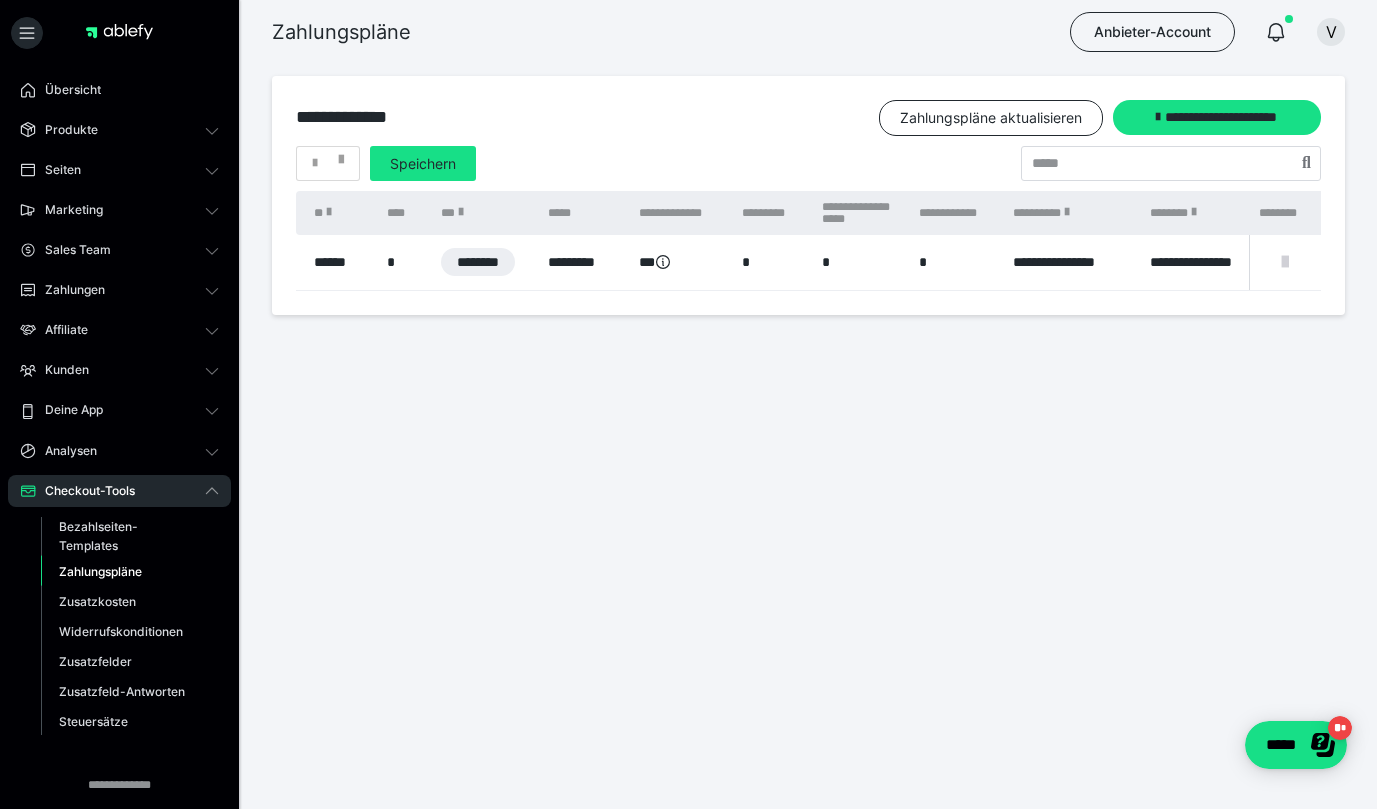click at bounding box center (1285, 262) 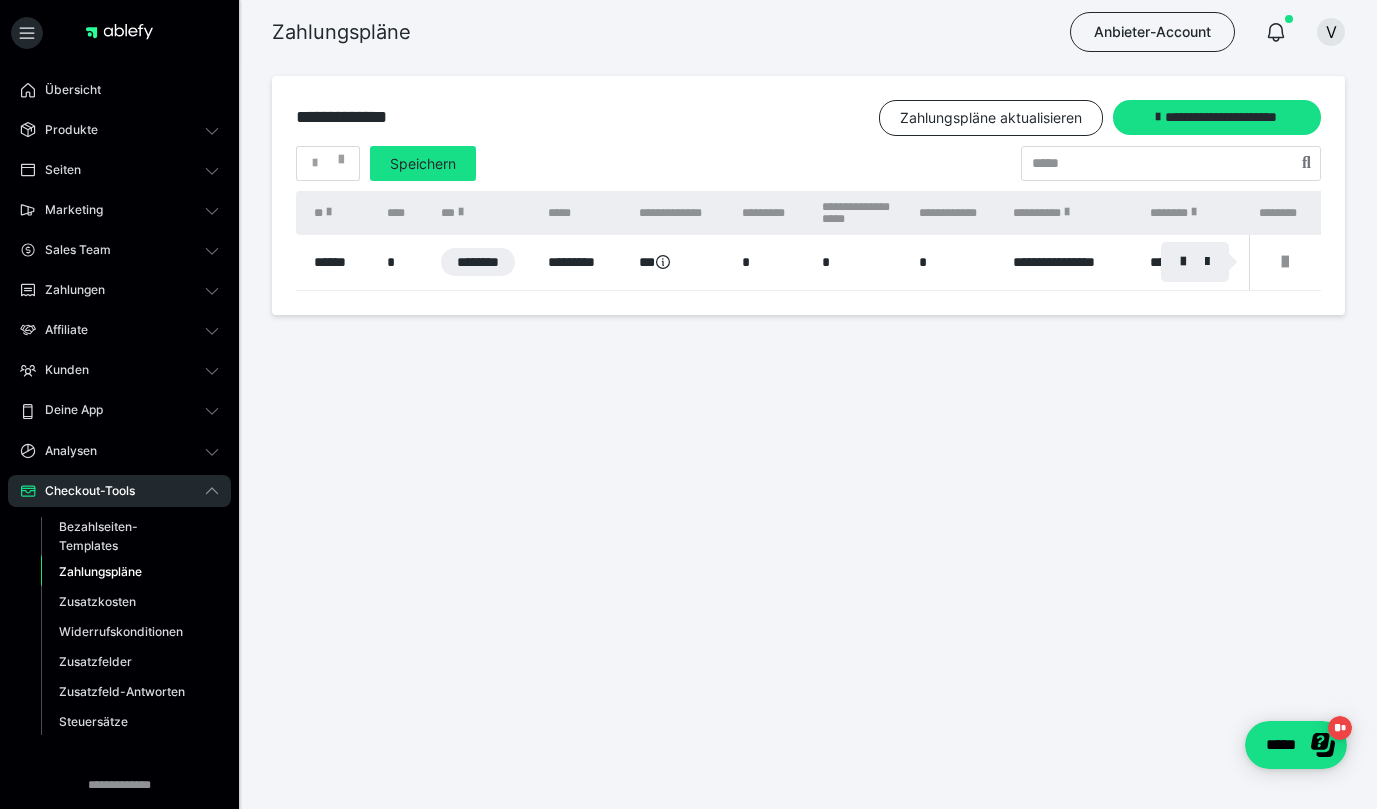 click at bounding box center (688, 404) 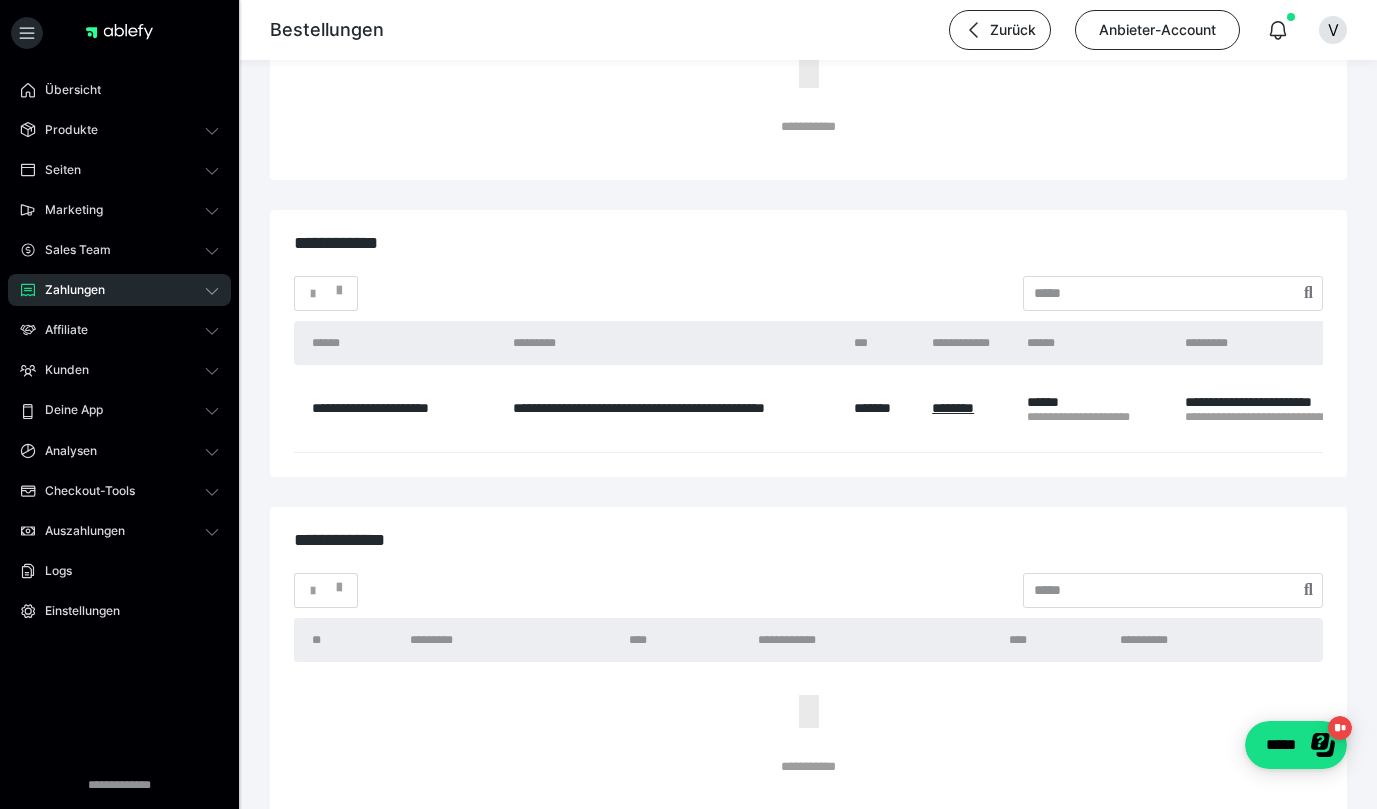 scroll, scrollTop: 3110, scrollLeft: 0, axis: vertical 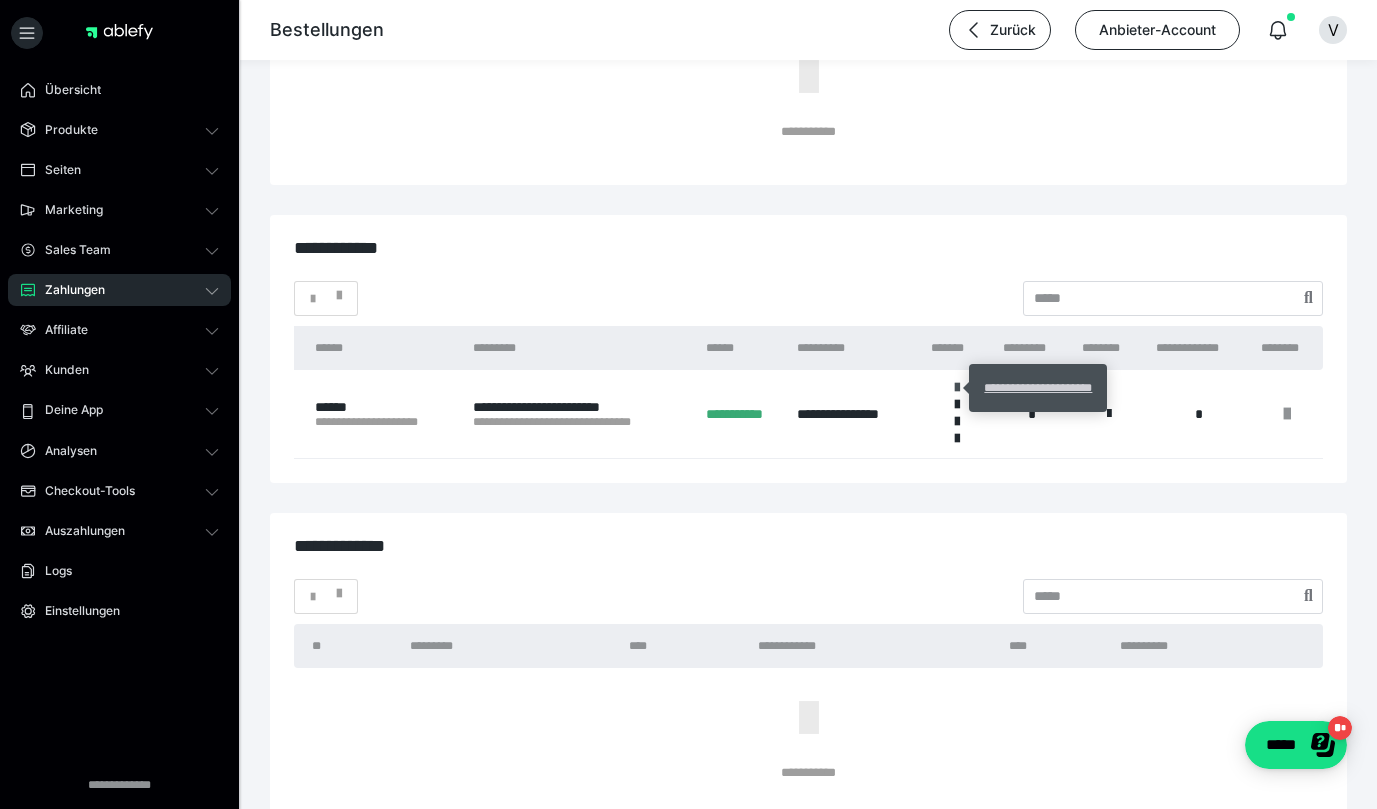 click at bounding box center [957, 388] 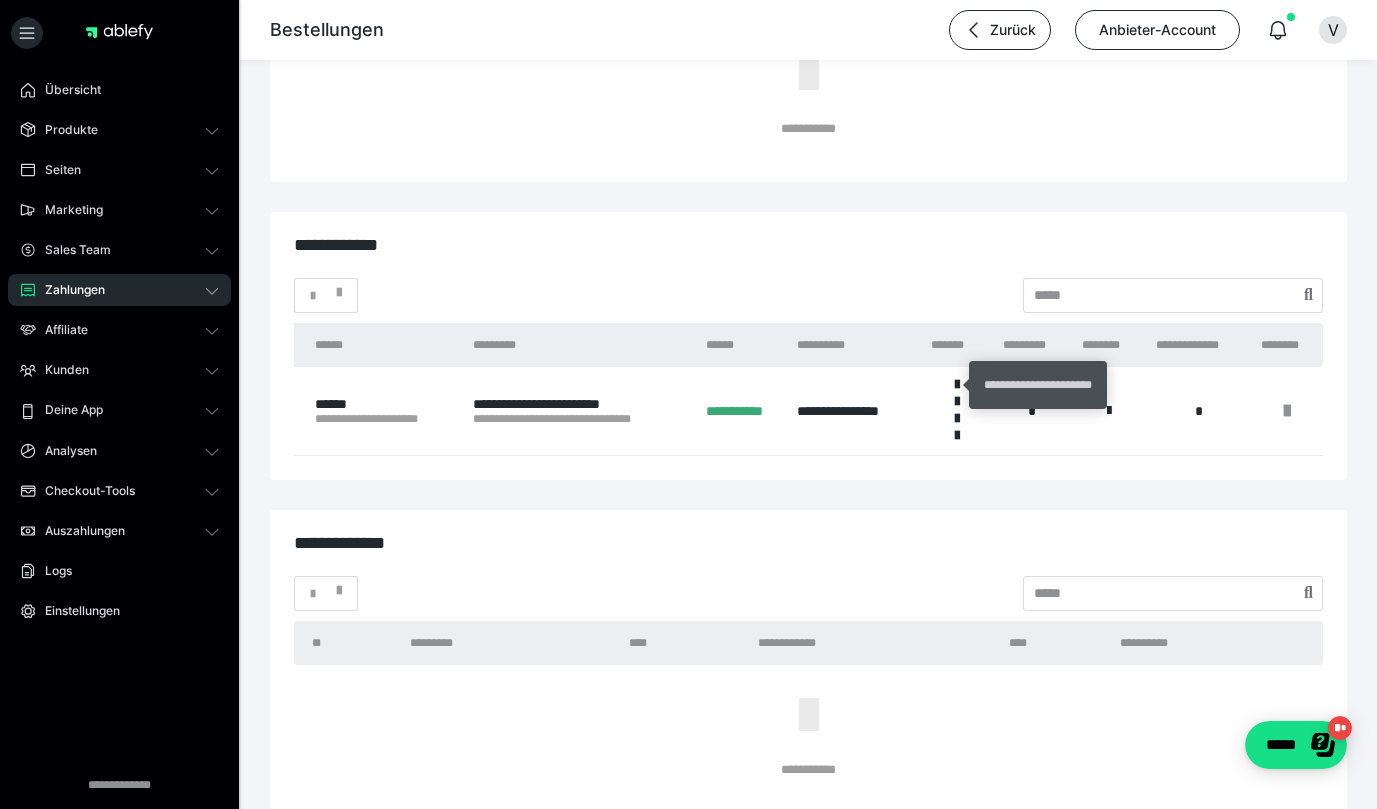 click on "**********" at bounding box center (1038, 385) 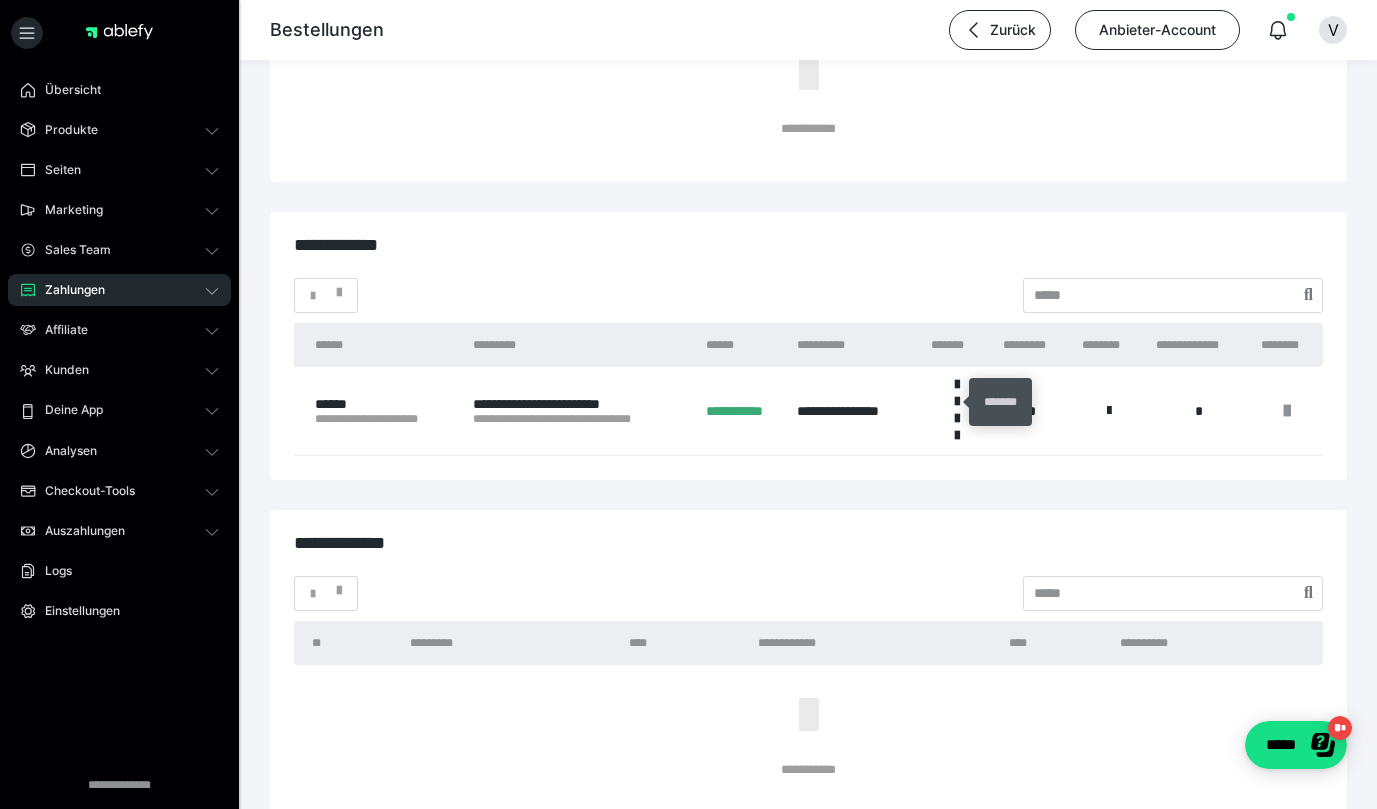 click on "*******" at bounding box center (1000, 402) 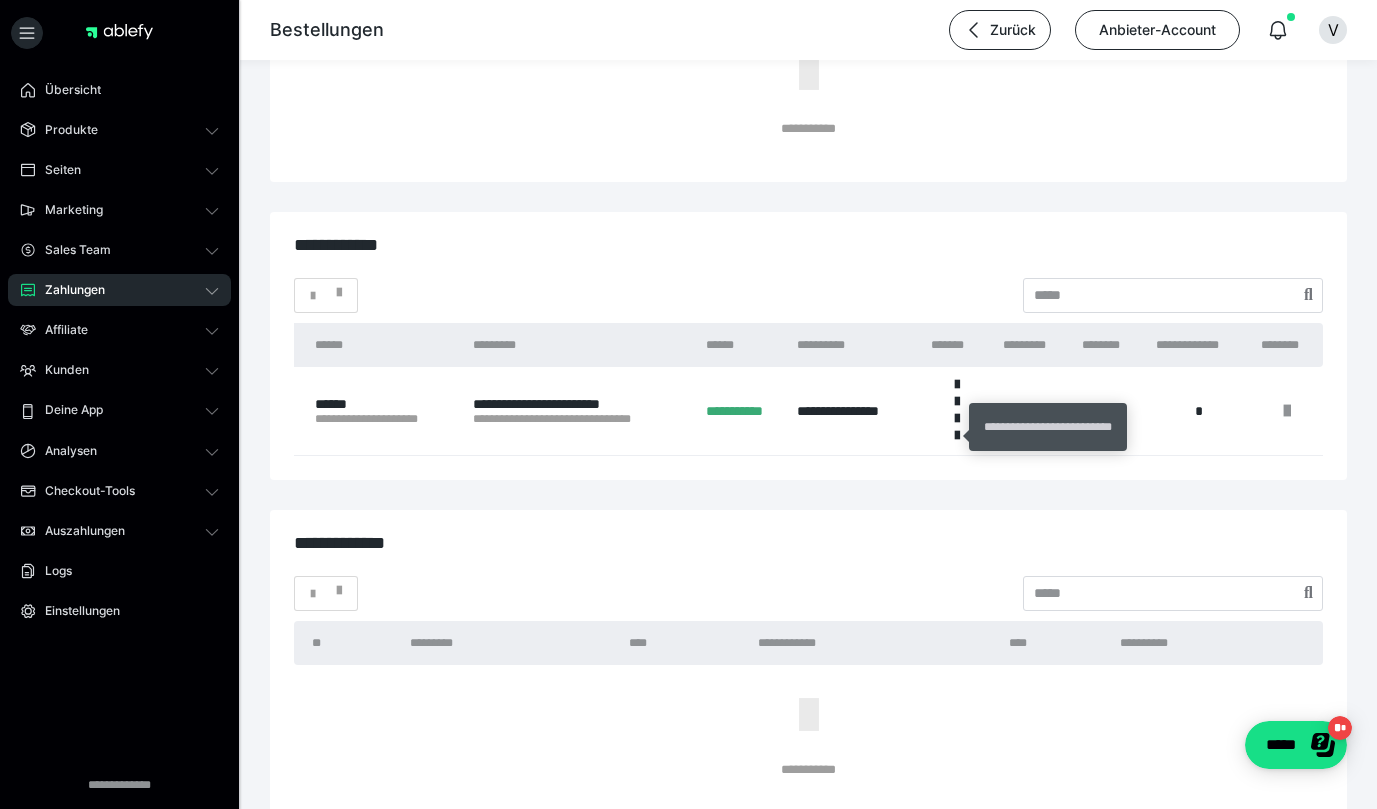 click on "**********" at bounding box center [1048, 427] 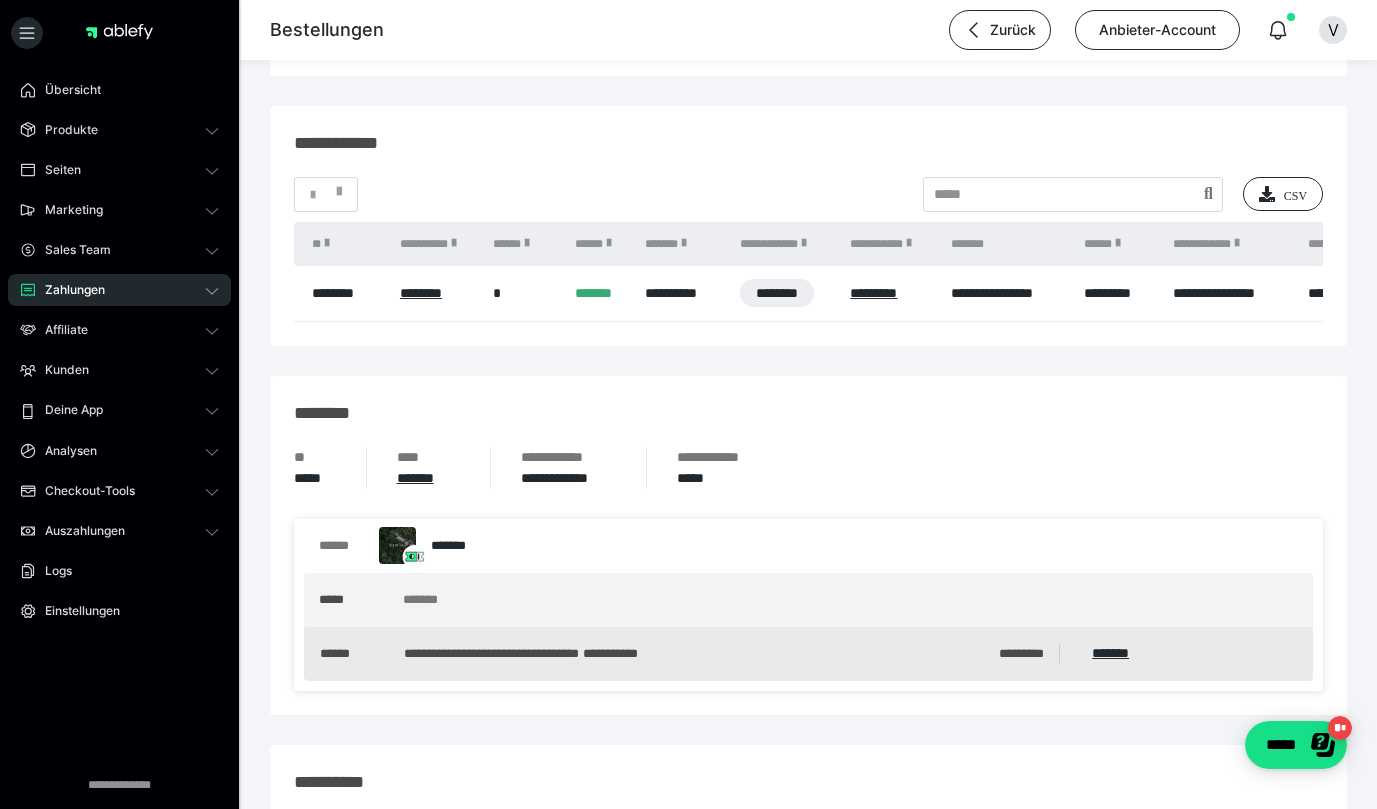 scroll, scrollTop: 1167, scrollLeft: 0, axis: vertical 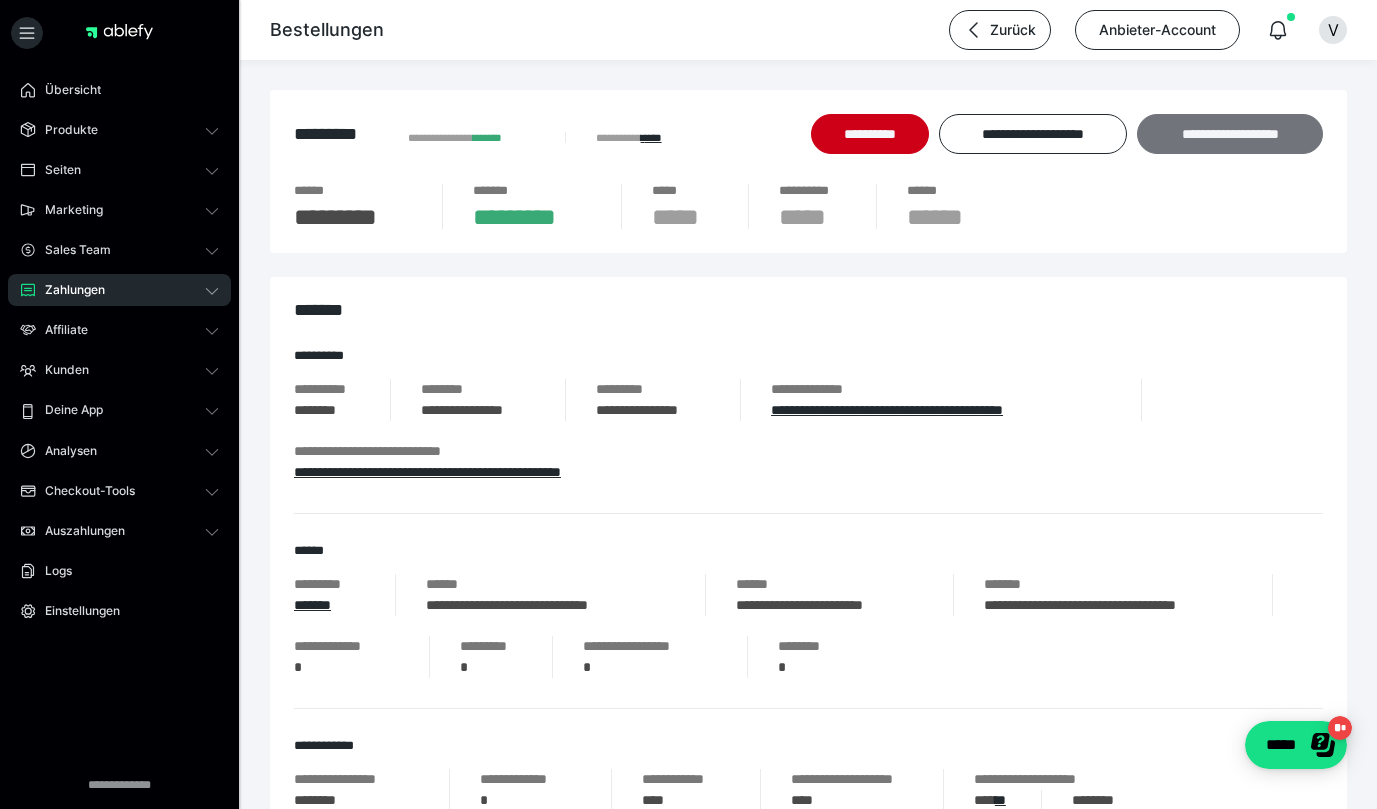 click on "**********" at bounding box center [1230, 134] 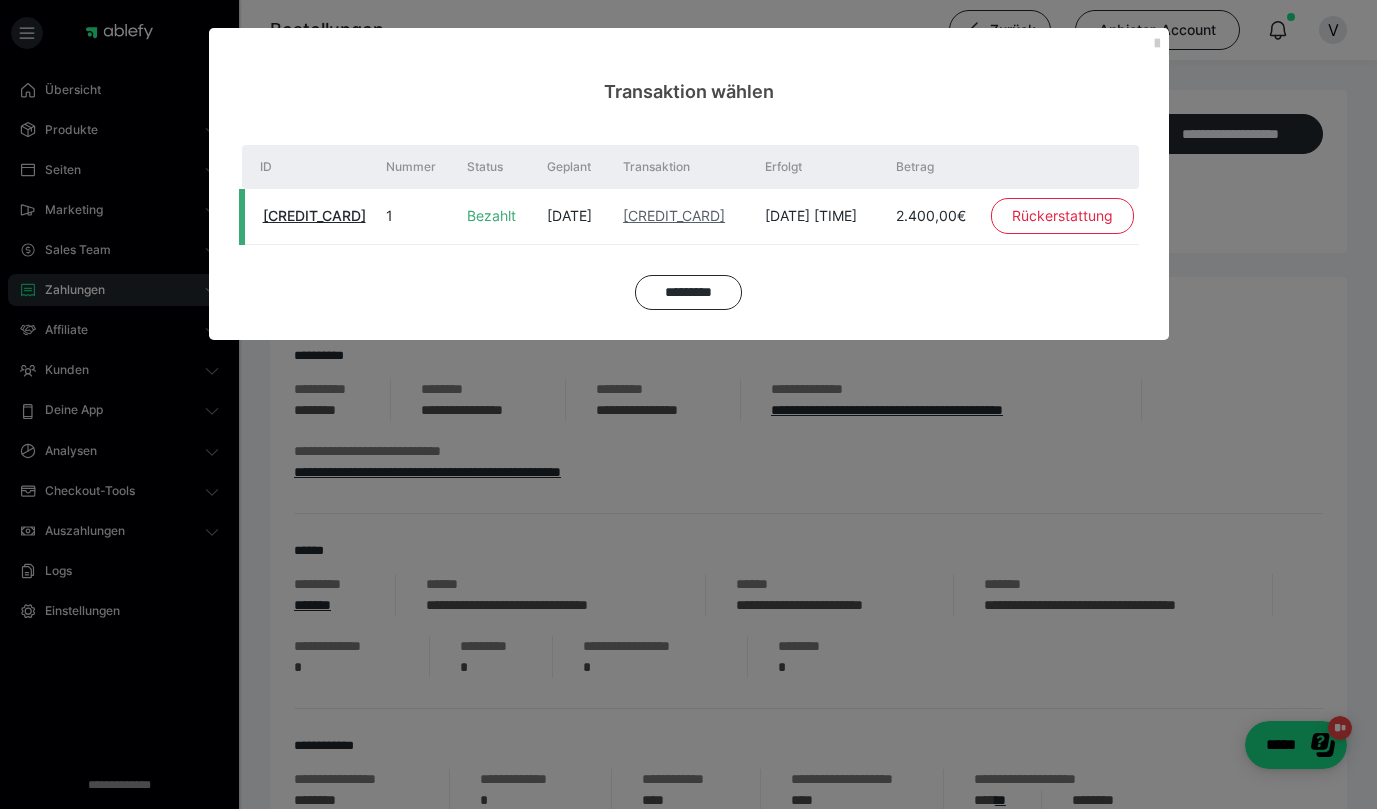 click on "[CREDIT_CARD]" at bounding box center [674, 215] 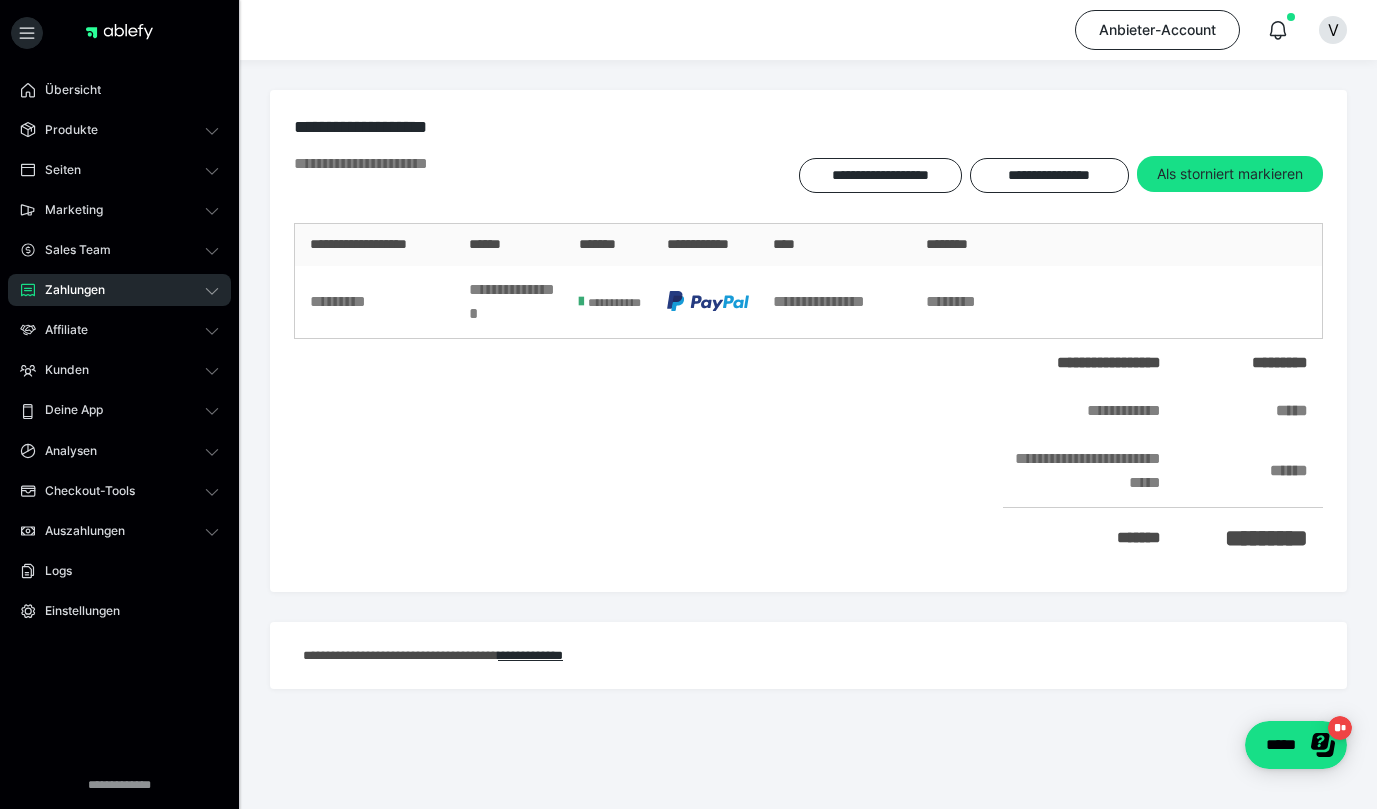 scroll, scrollTop: 0, scrollLeft: 0, axis: both 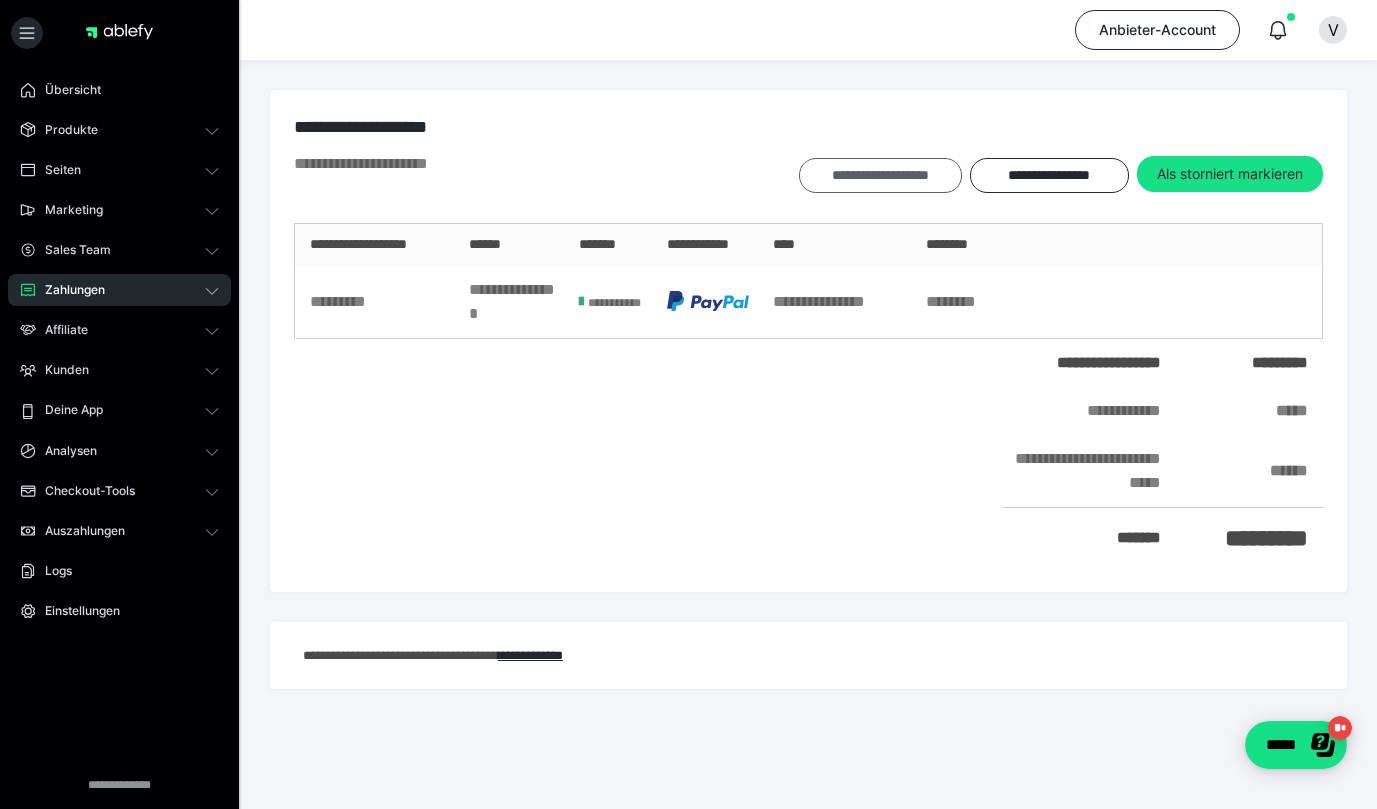 click on "**********" at bounding box center (880, 175) 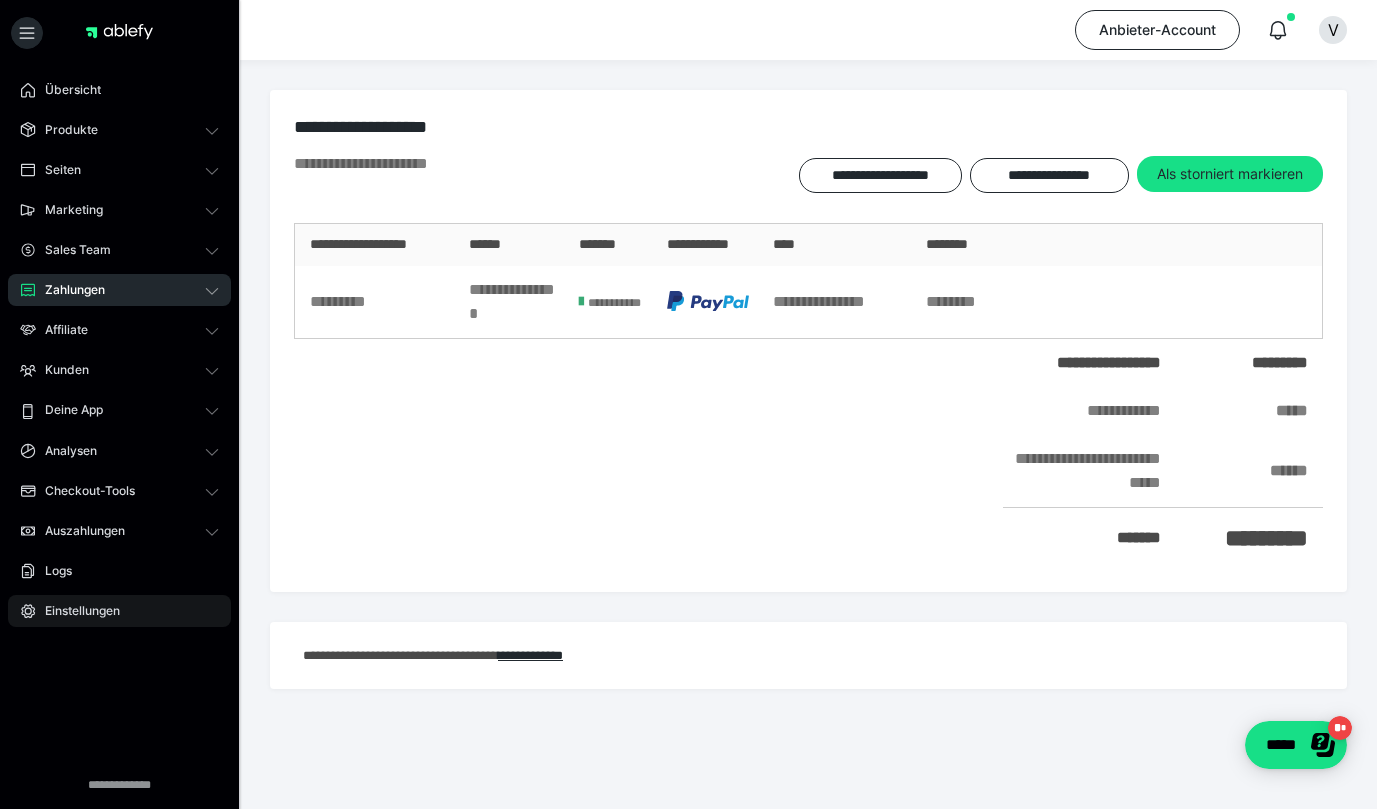 click on "Einstellungen" at bounding box center (119, 611) 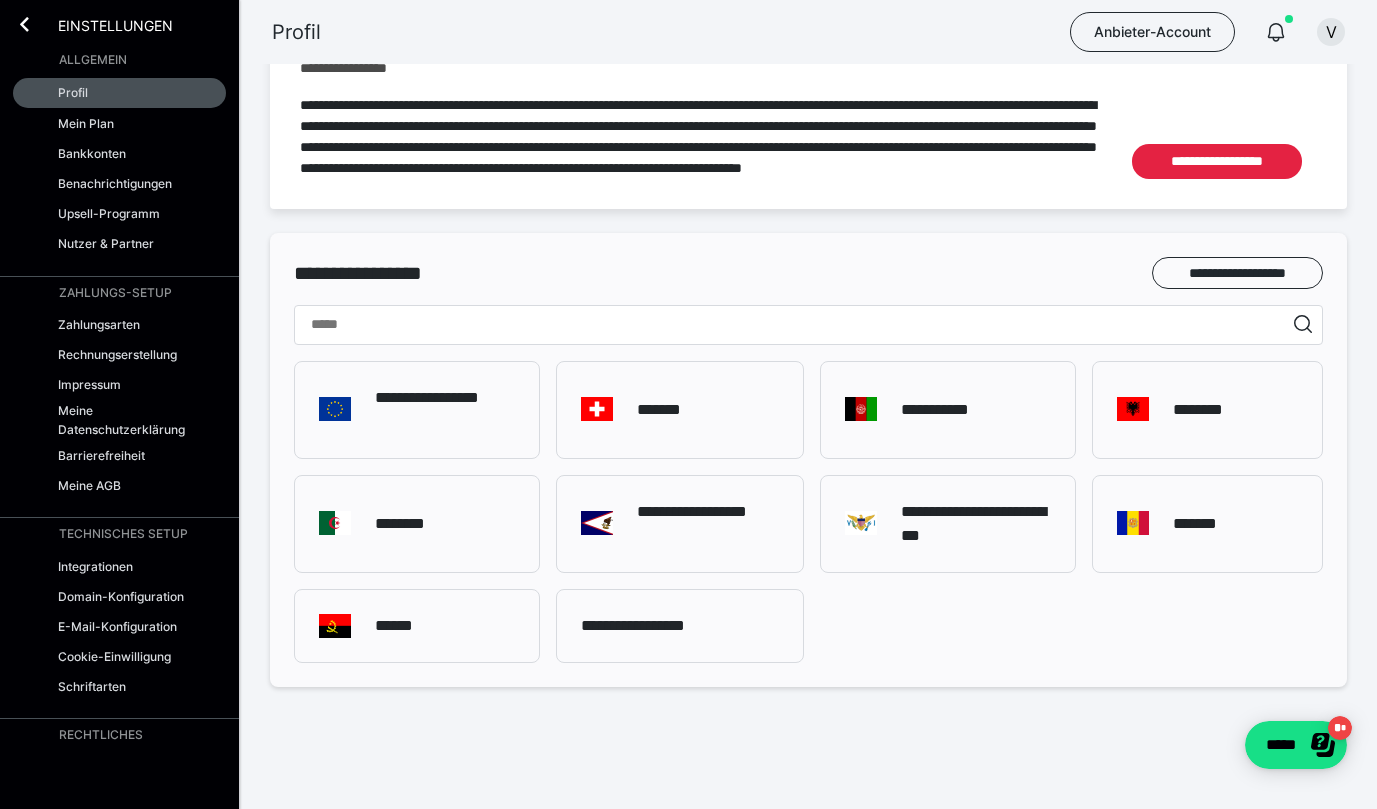 scroll, scrollTop: 1171, scrollLeft: 0, axis: vertical 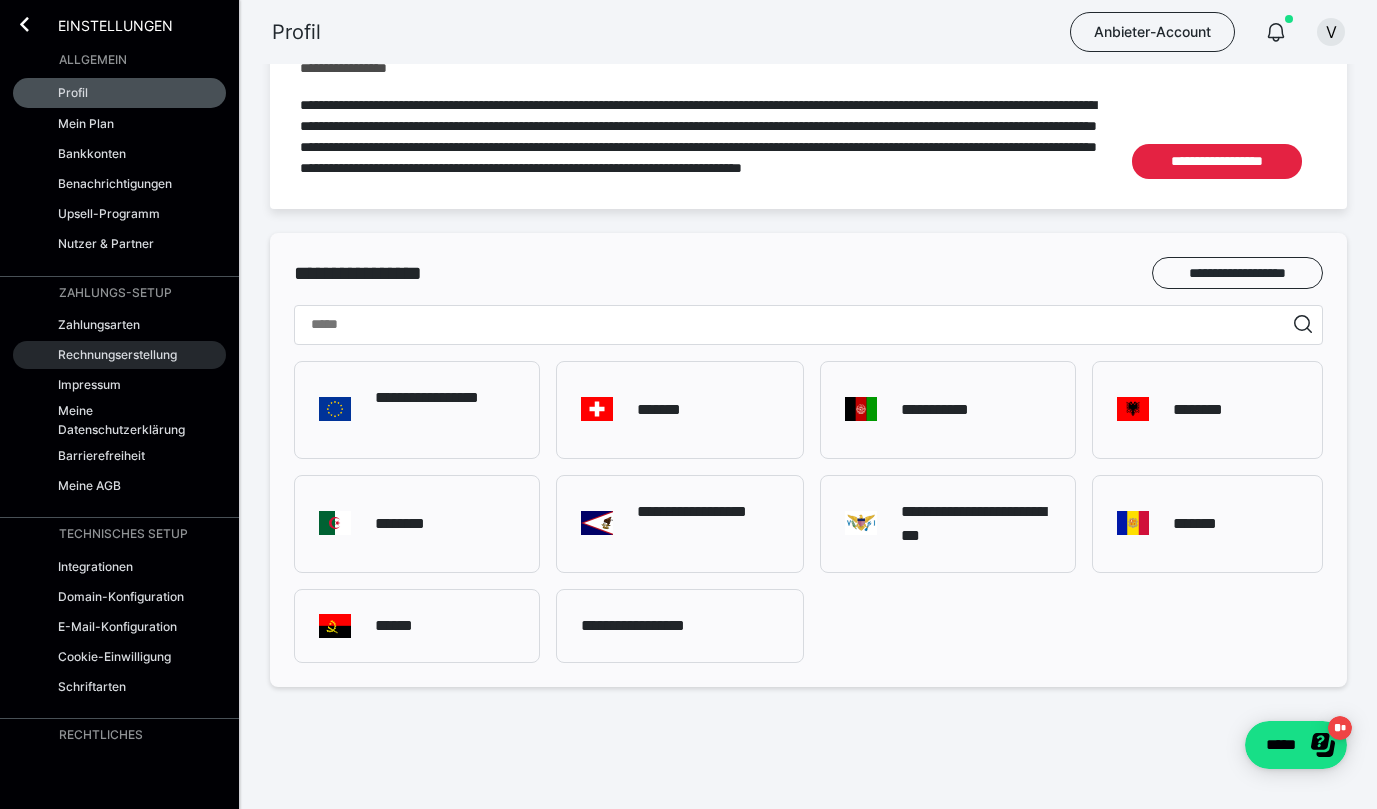 click on "Rechnungserstellung" at bounding box center [117, 354] 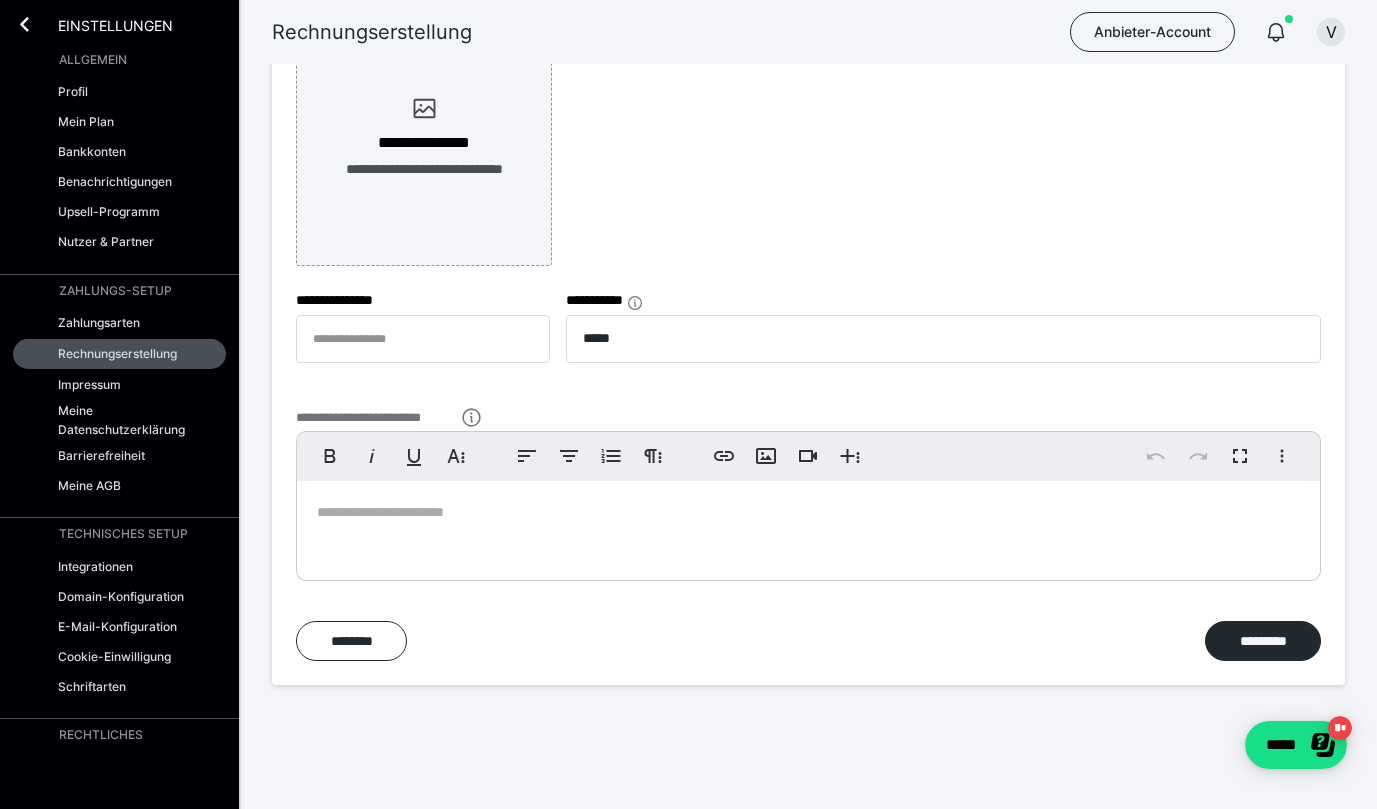 scroll, scrollTop: 800, scrollLeft: 0, axis: vertical 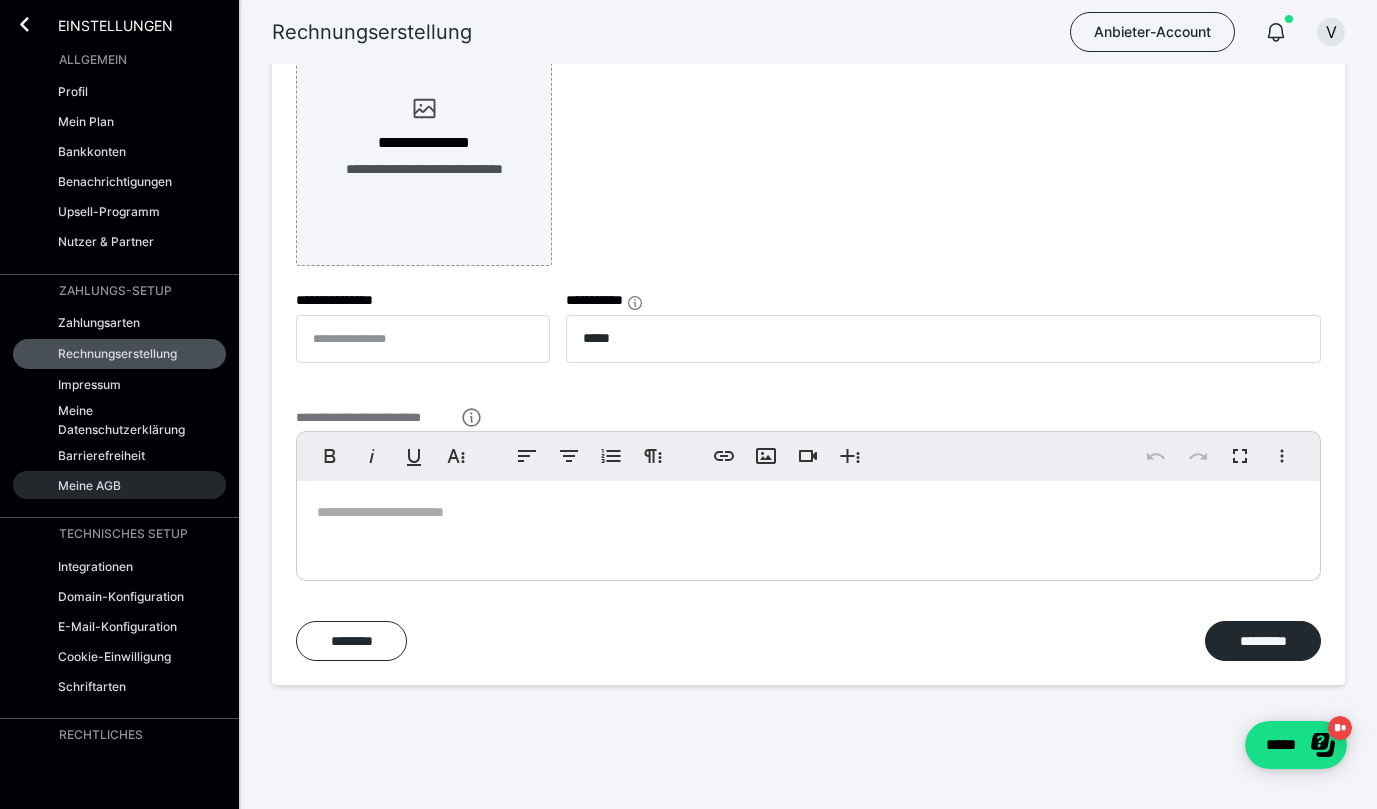 click on "Meine AGB" at bounding box center (119, 485) 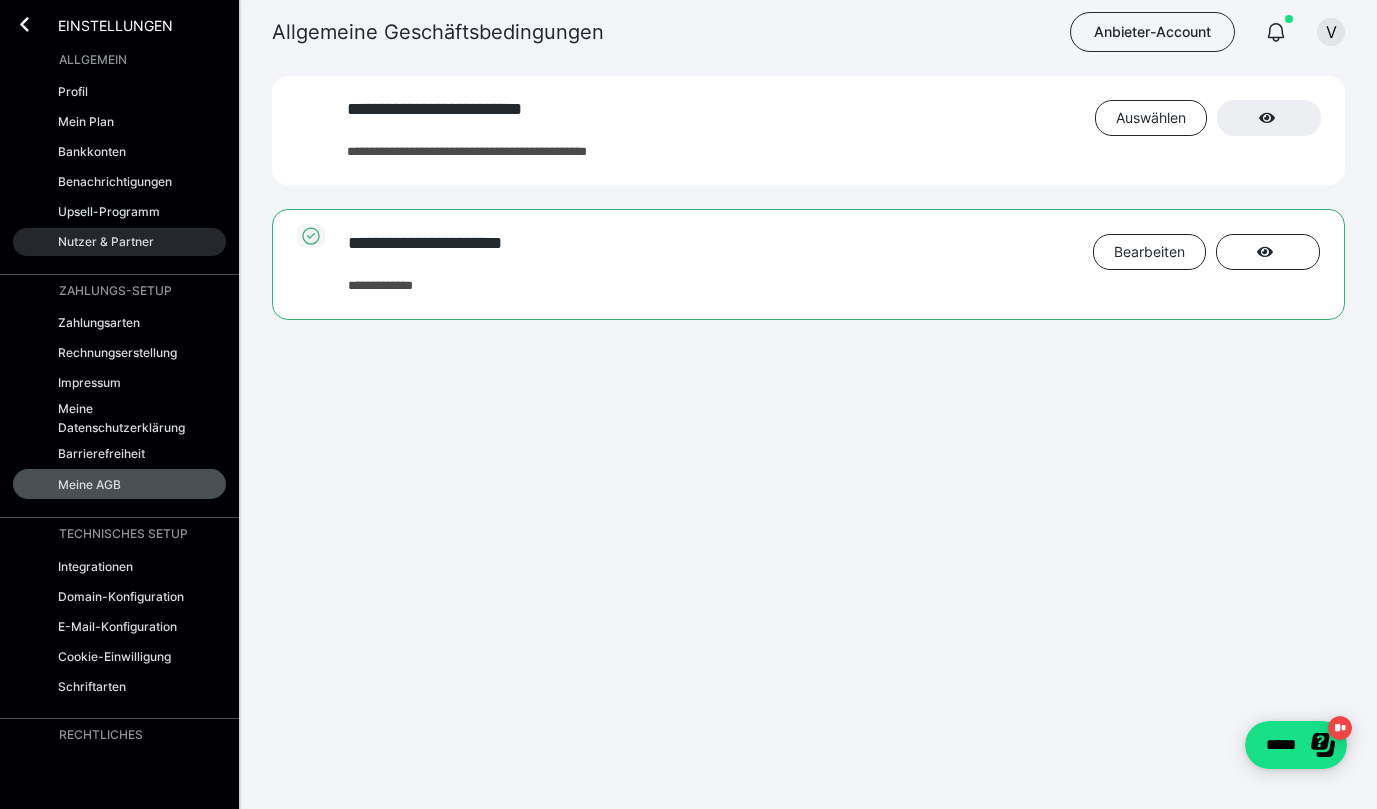 scroll, scrollTop: 0, scrollLeft: 0, axis: both 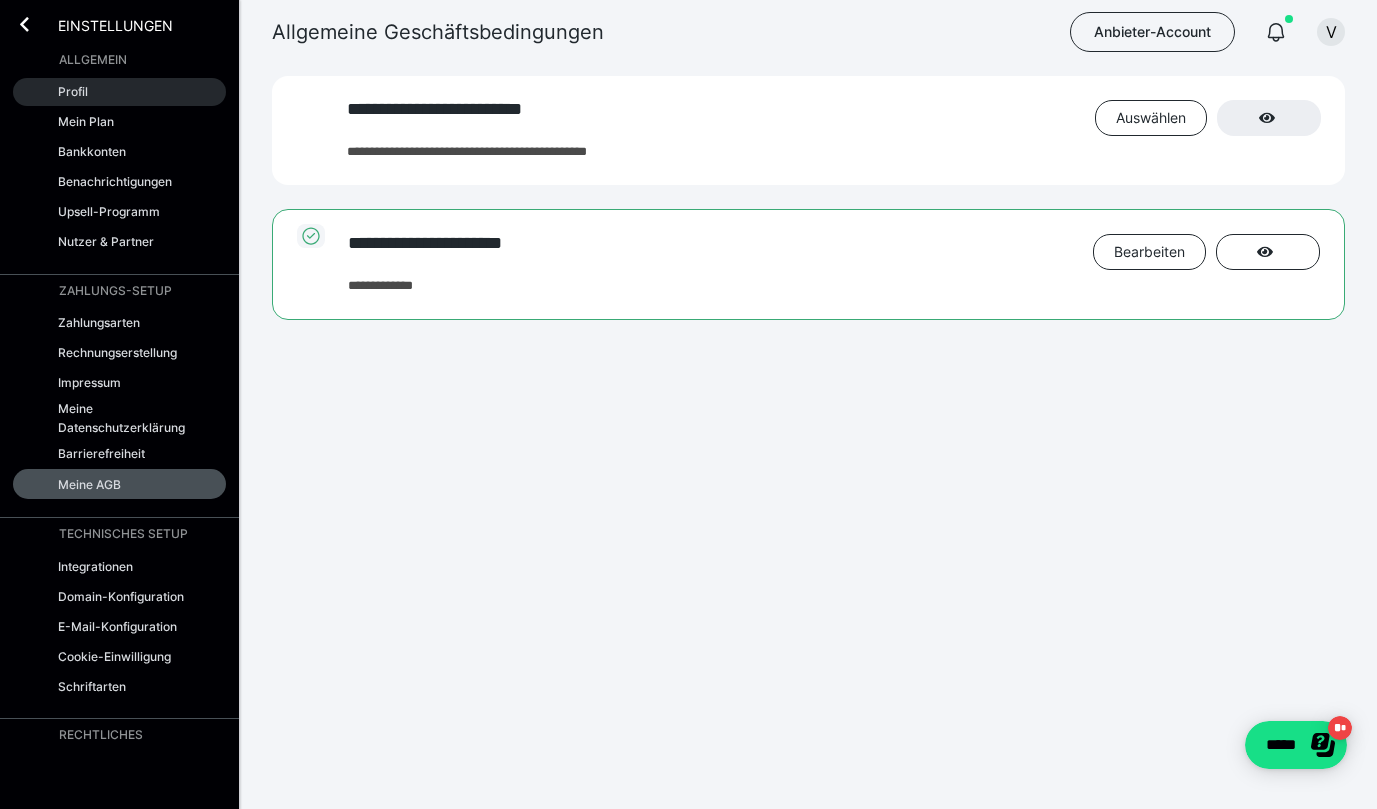 click on "Profil" at bounding box center (119, 92) 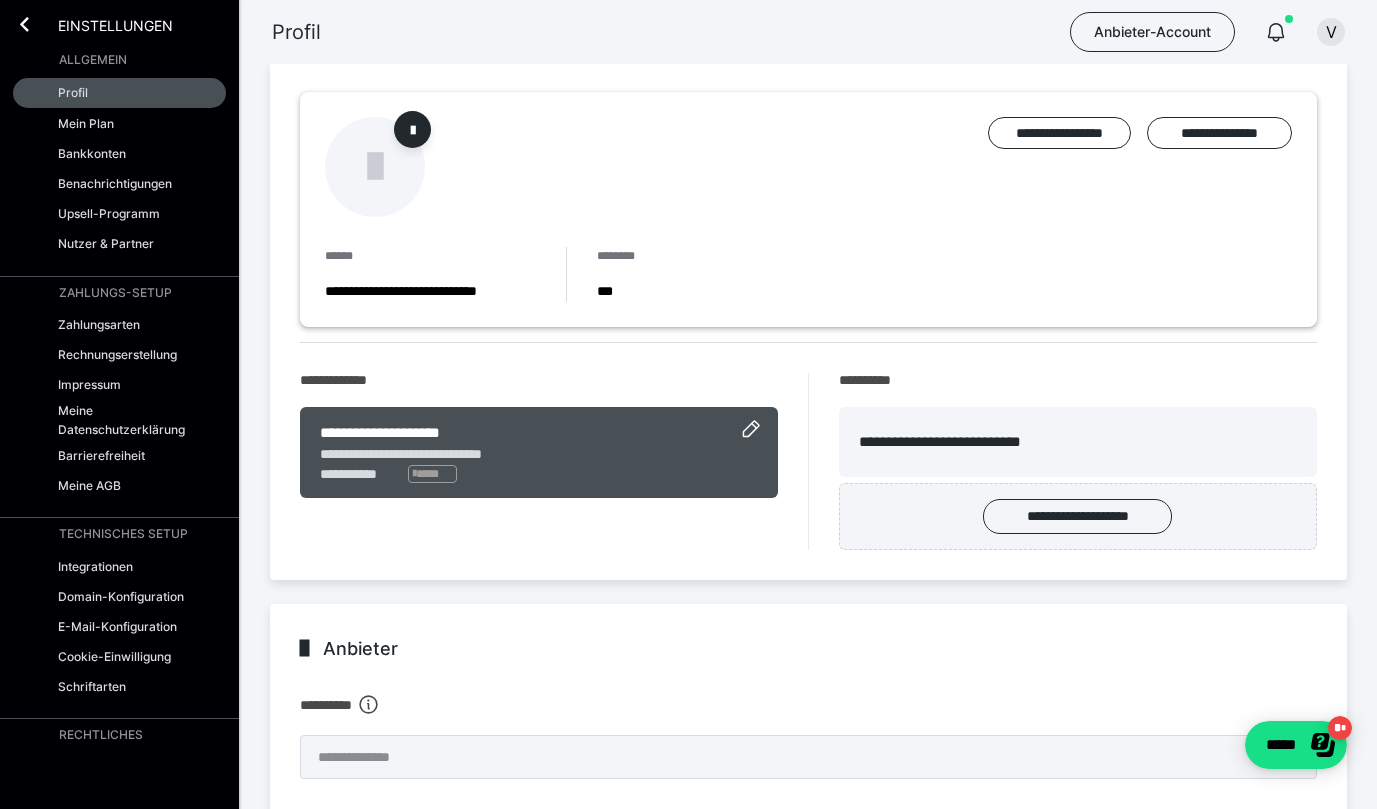 scroll, scrollTop: 29, scrollLeft: 0, axis: vertical 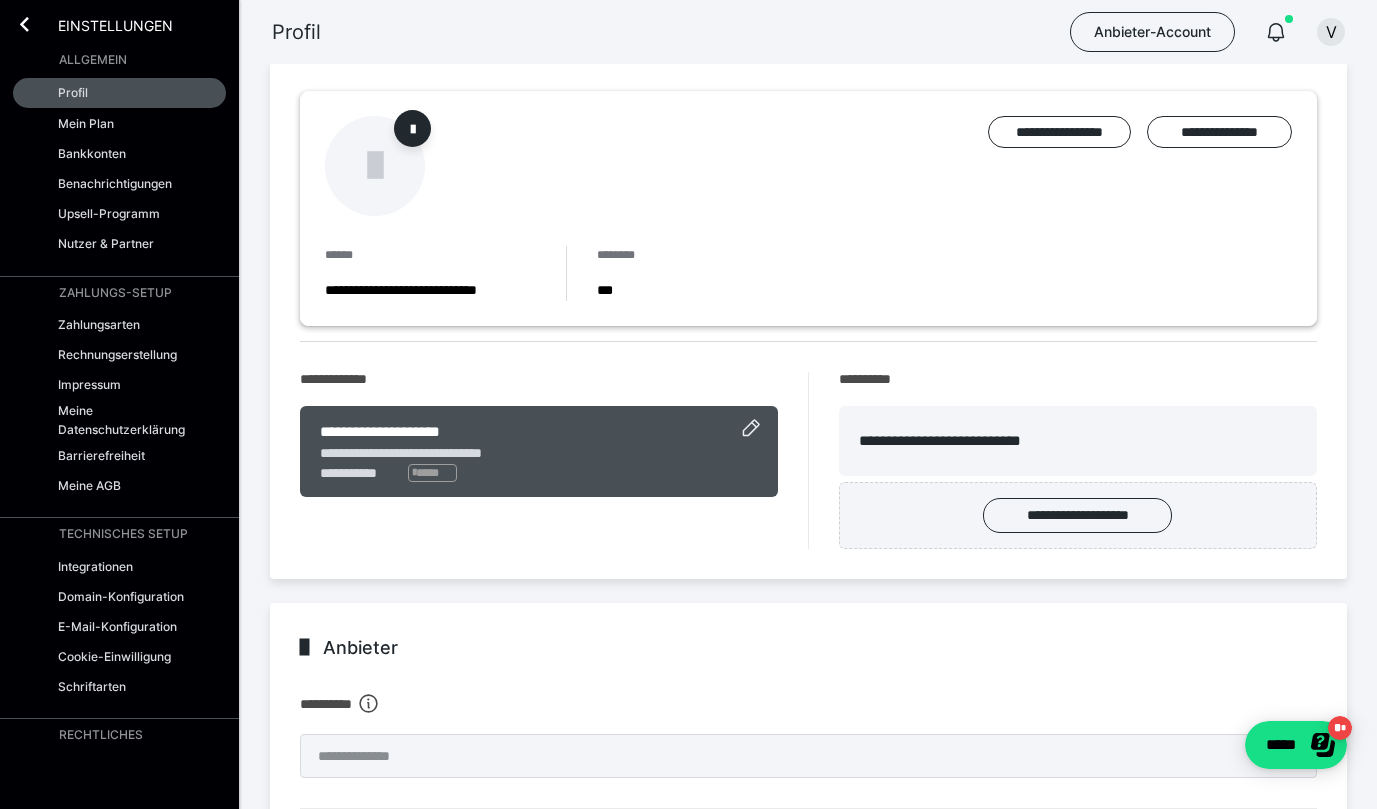 click 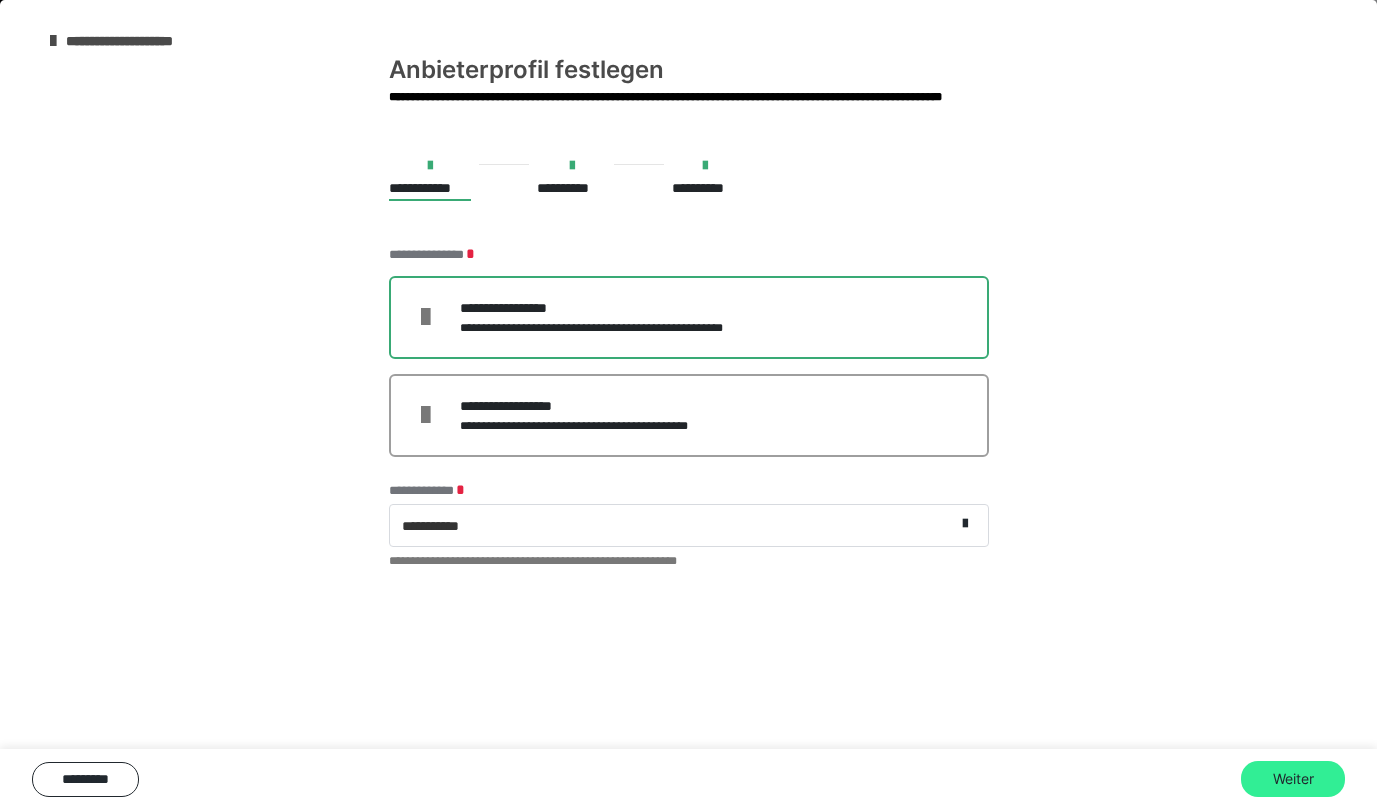 click on "Weiter" at bounding box center (1293, 779) 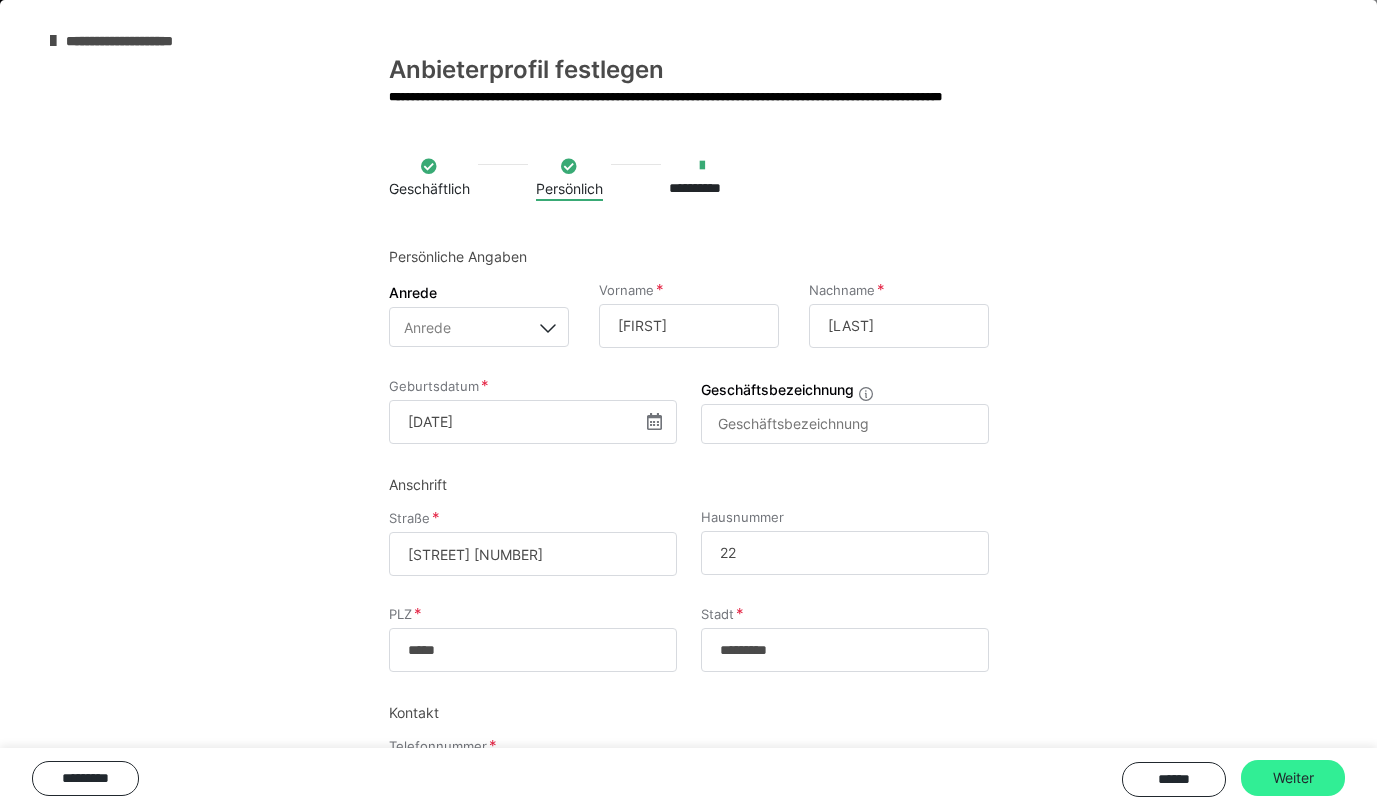 click on "Weiter" at bounding box center [1293, 778] 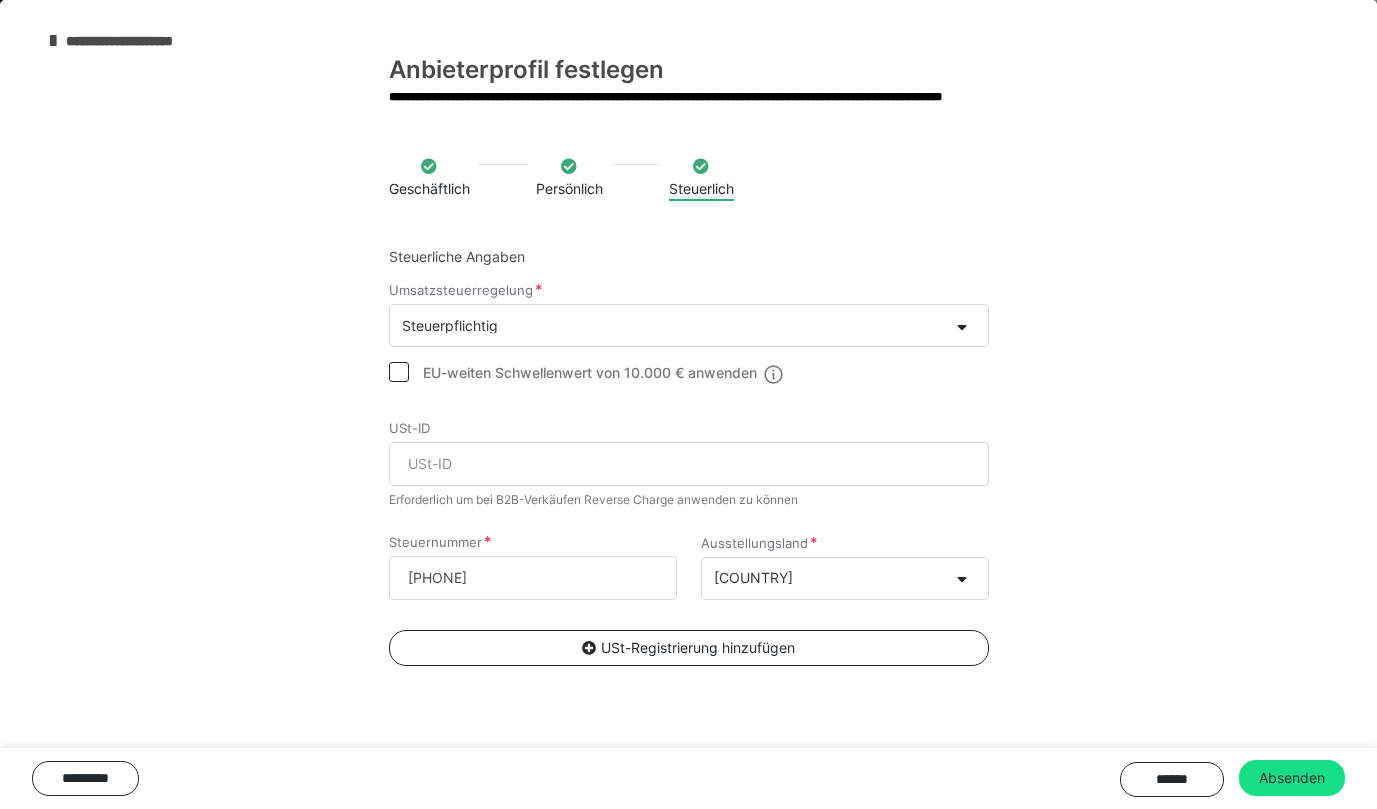 scroll, scrollTop: 62, scrollLeft: 0, axis: vertical 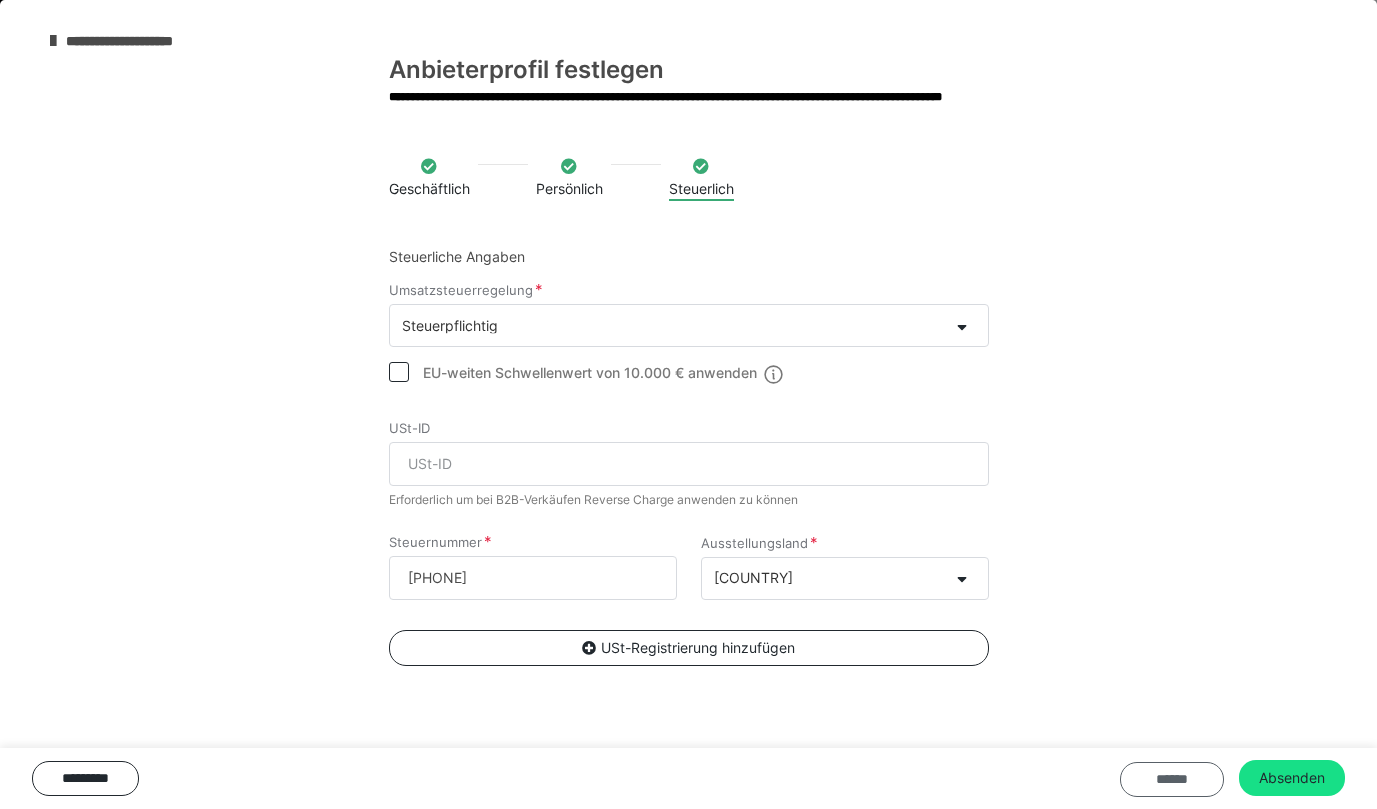 click on "******" at bounding box center (1172, 779) 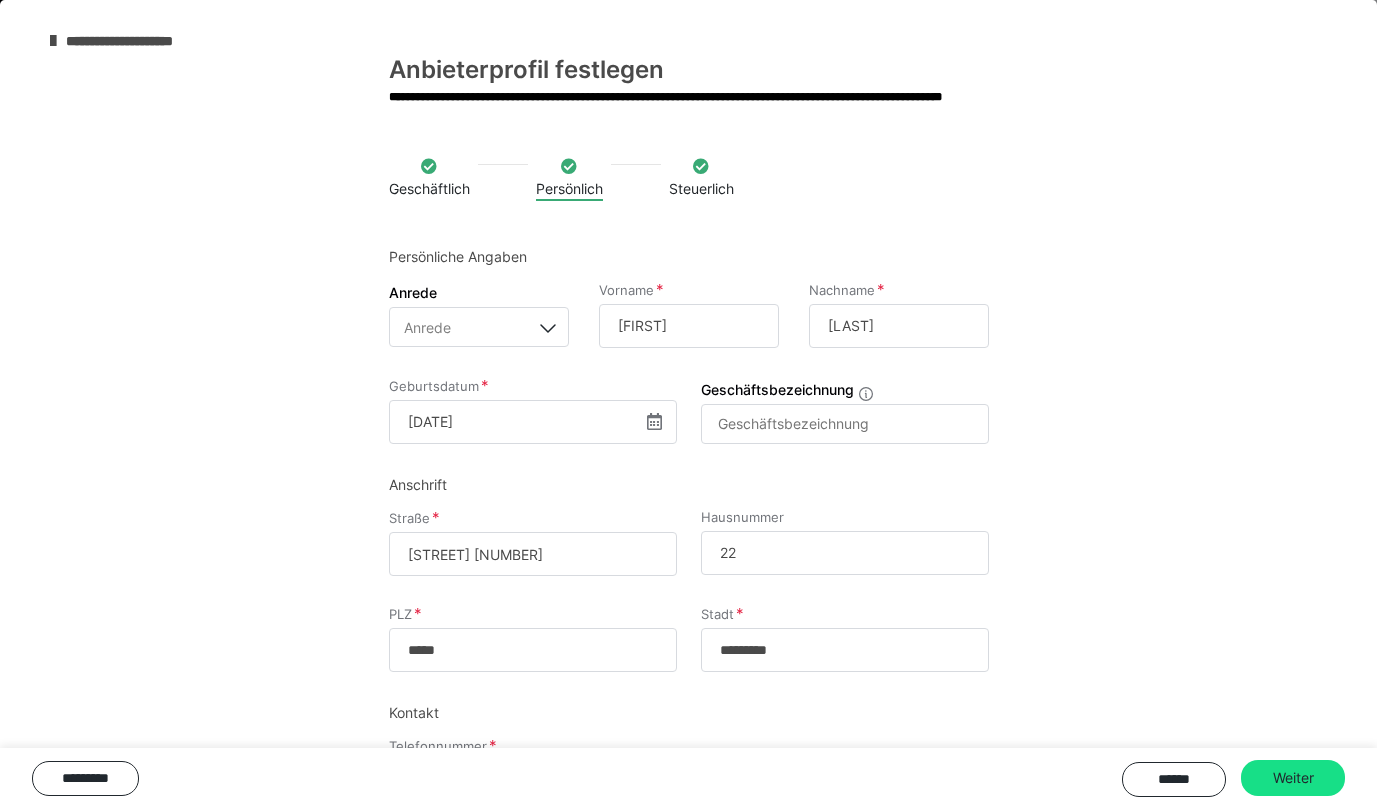 drag, startPoint x: 541, startPoint y: 547, endPoint x: 295, endPoint y: 540, distance: 246.09958 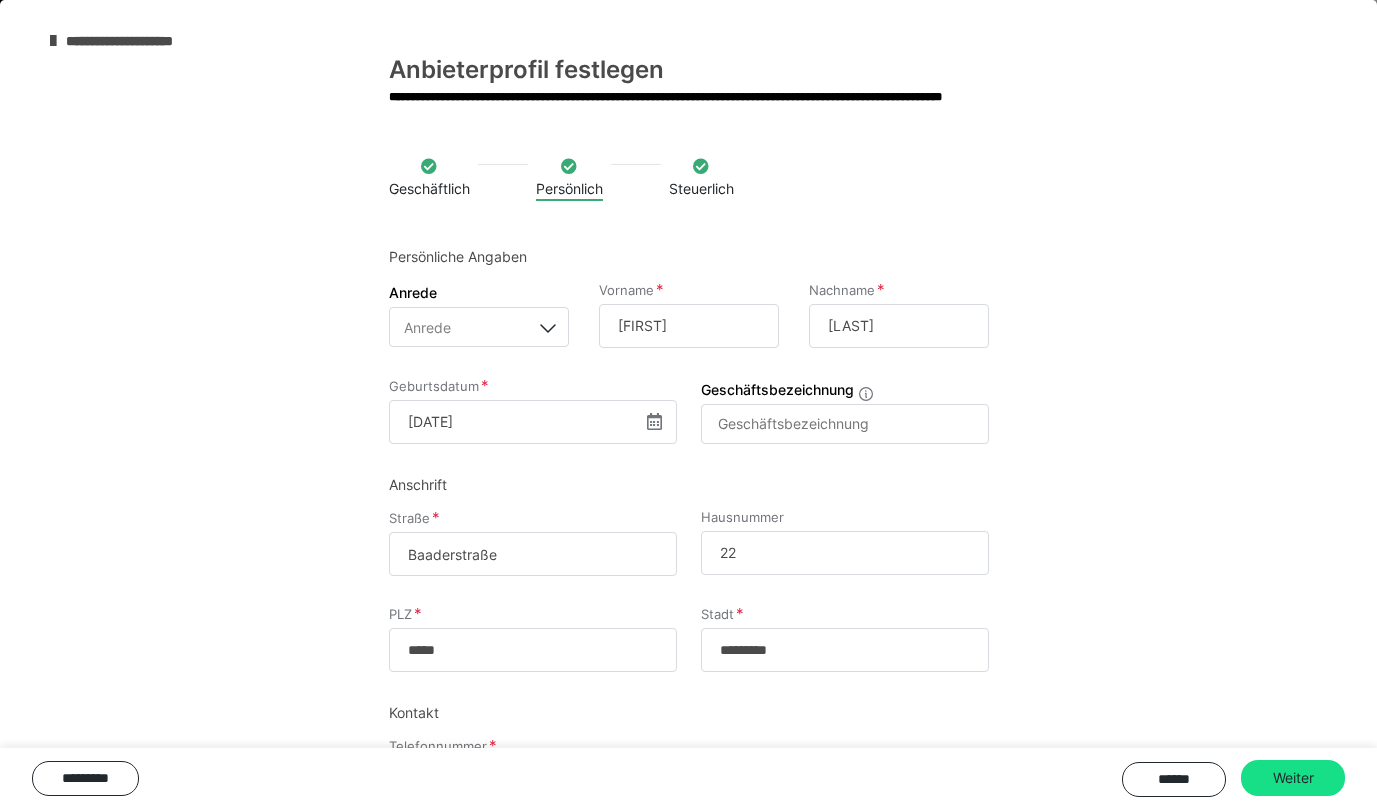 type on "Baaderstraße" 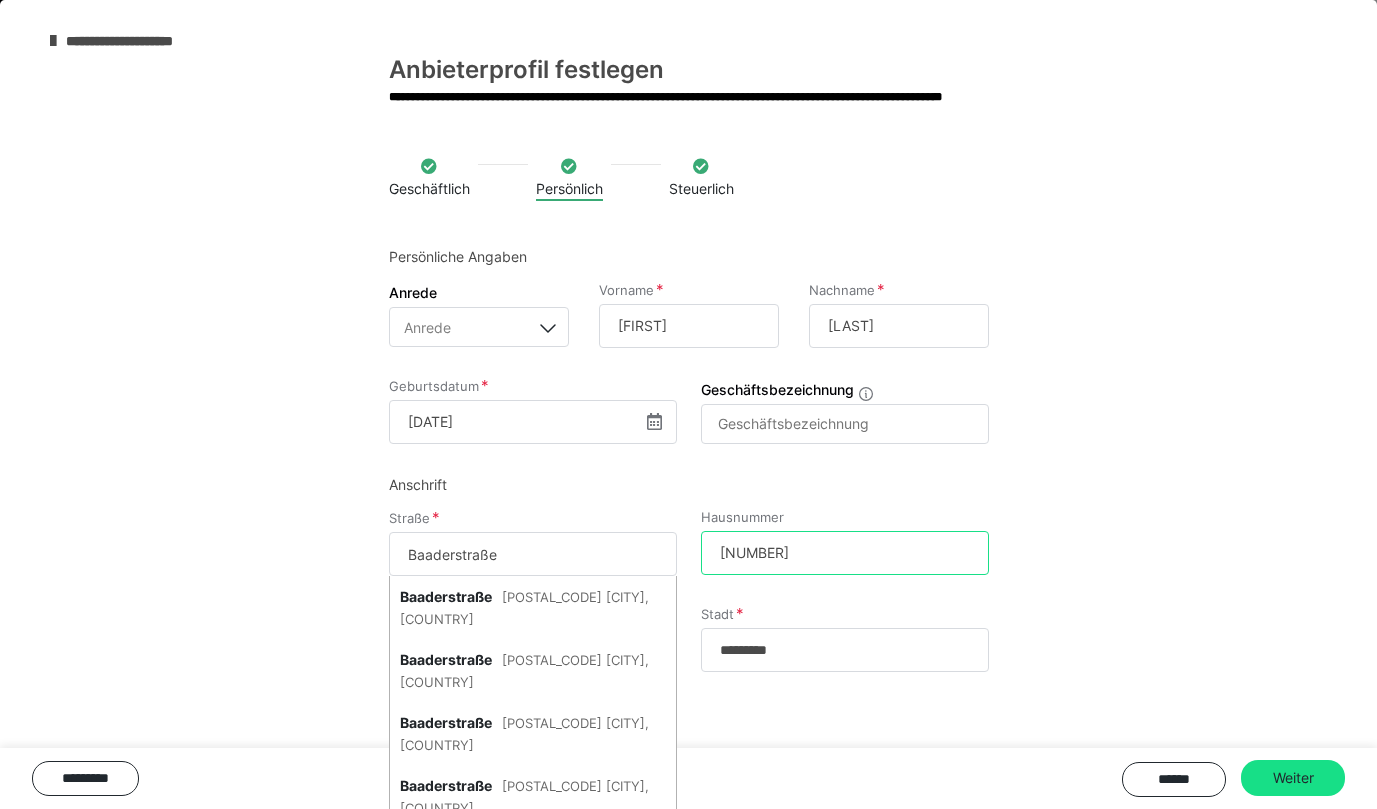 type on "[NUMBER]" 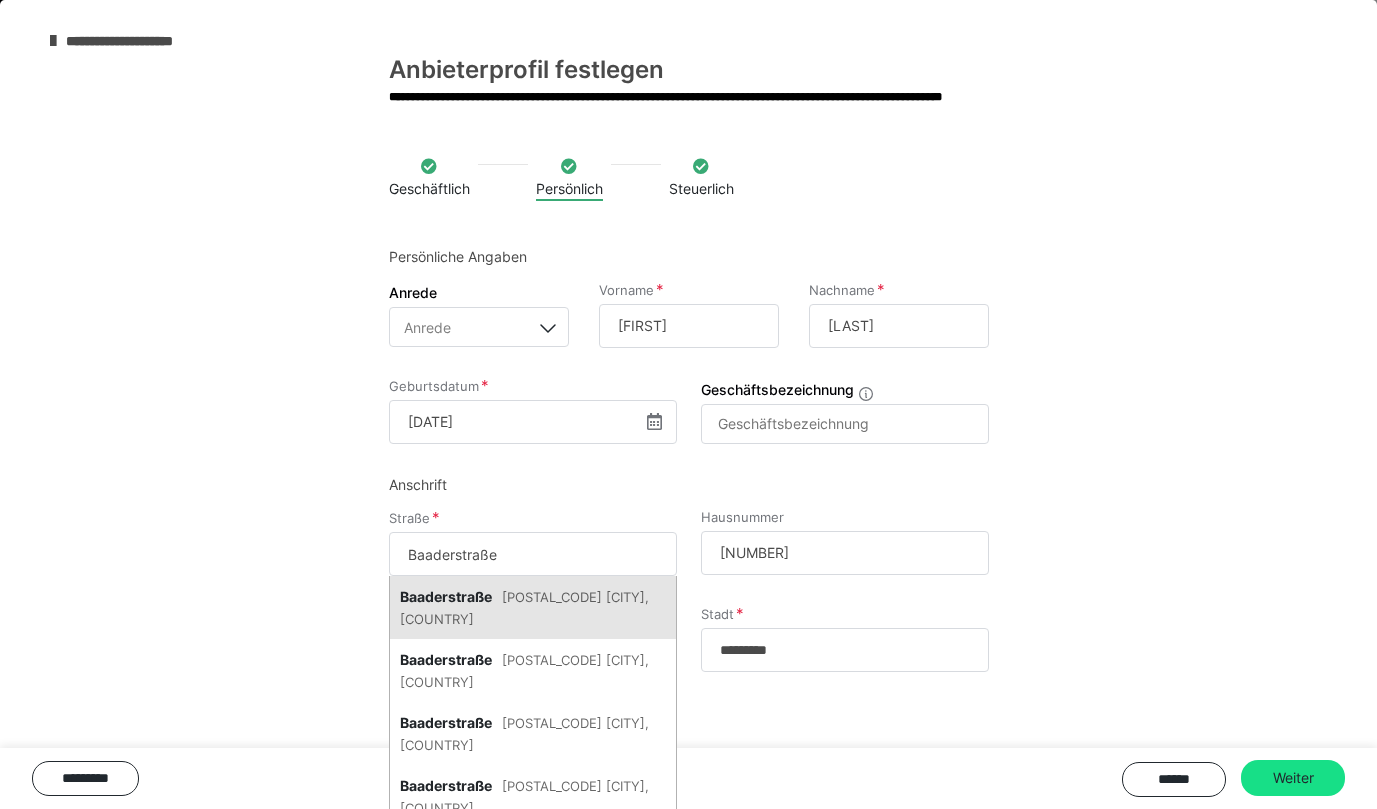 click on "[STREET] [POSTAL_CODE] [CITY], [COUNTRY]" at bounding box center [533, 607] 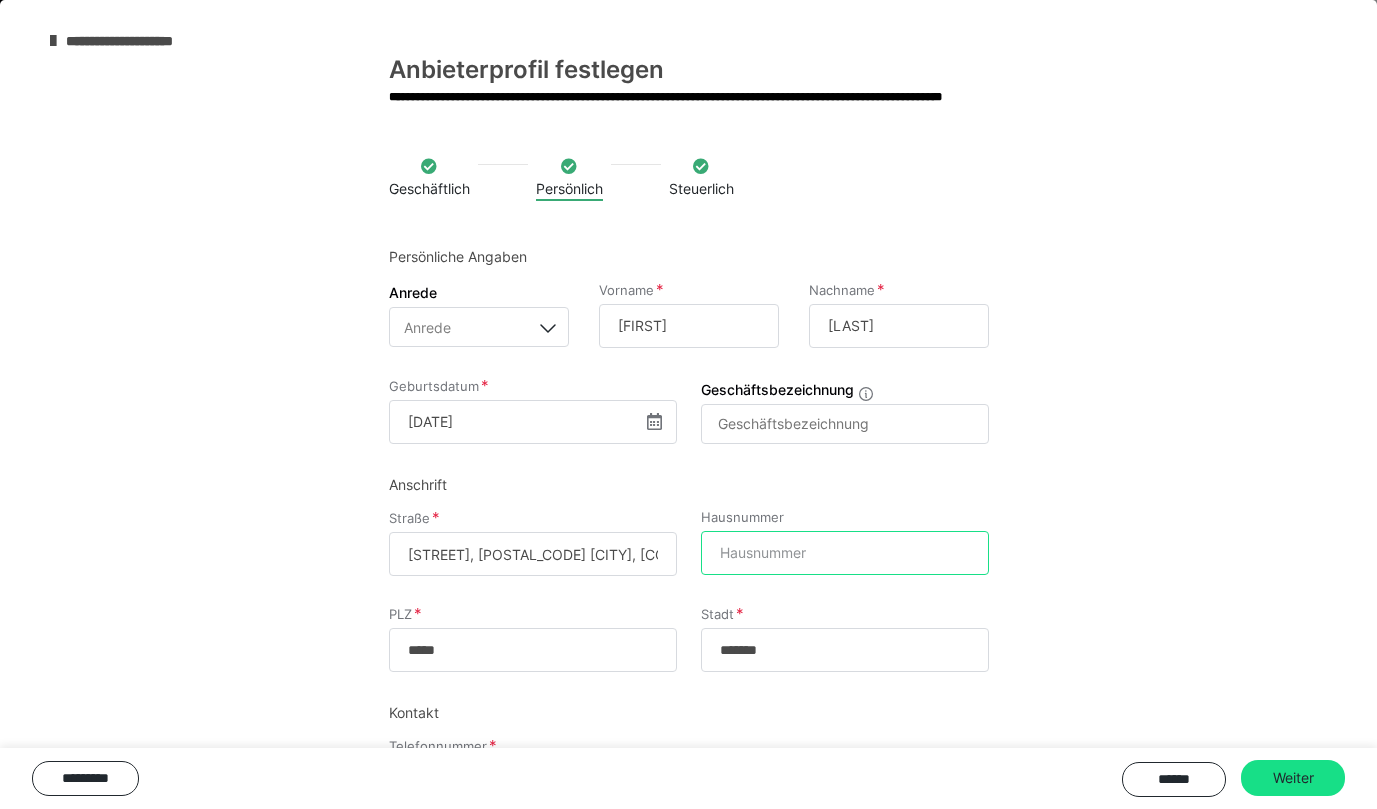 click on "Hausnummer" at bounding box center (845, 553) 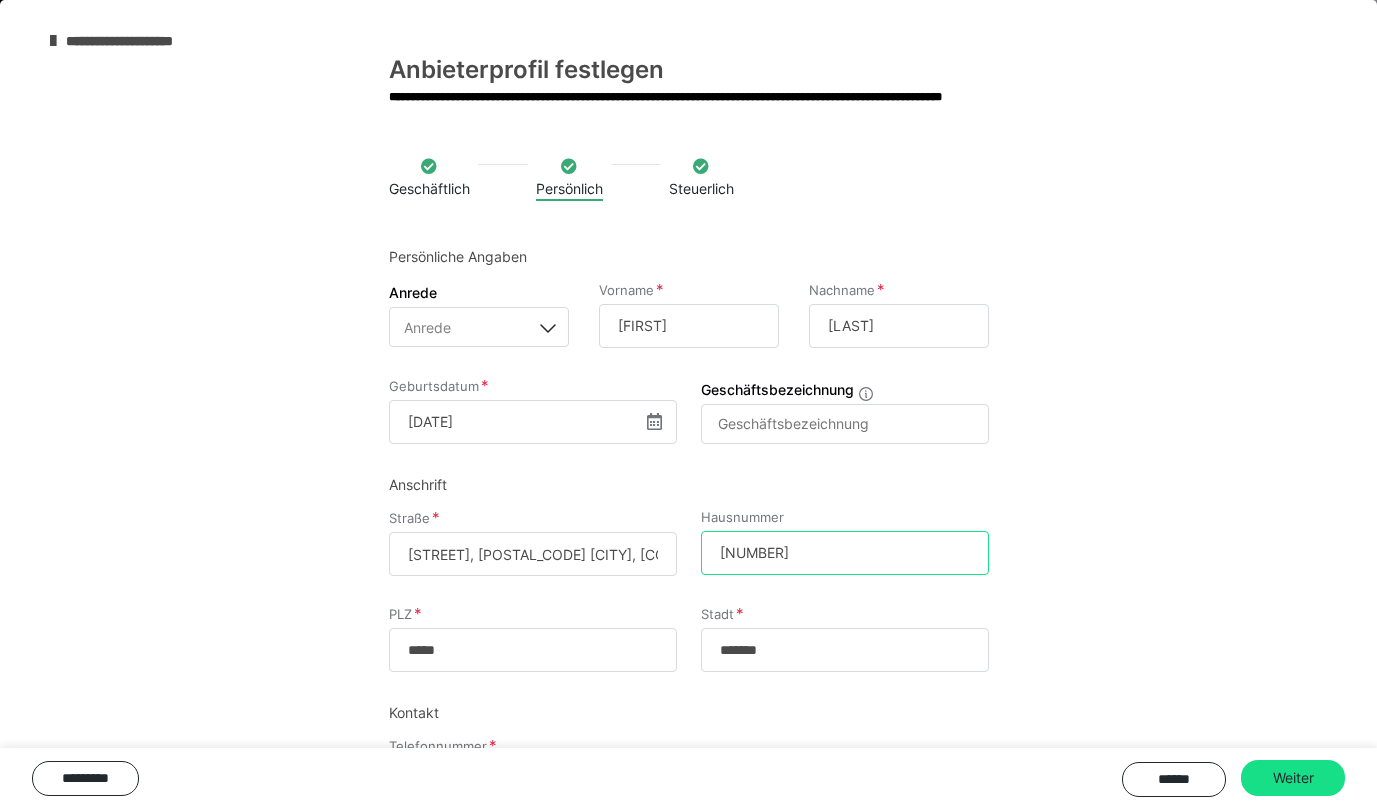 type on "[NUMBER]" 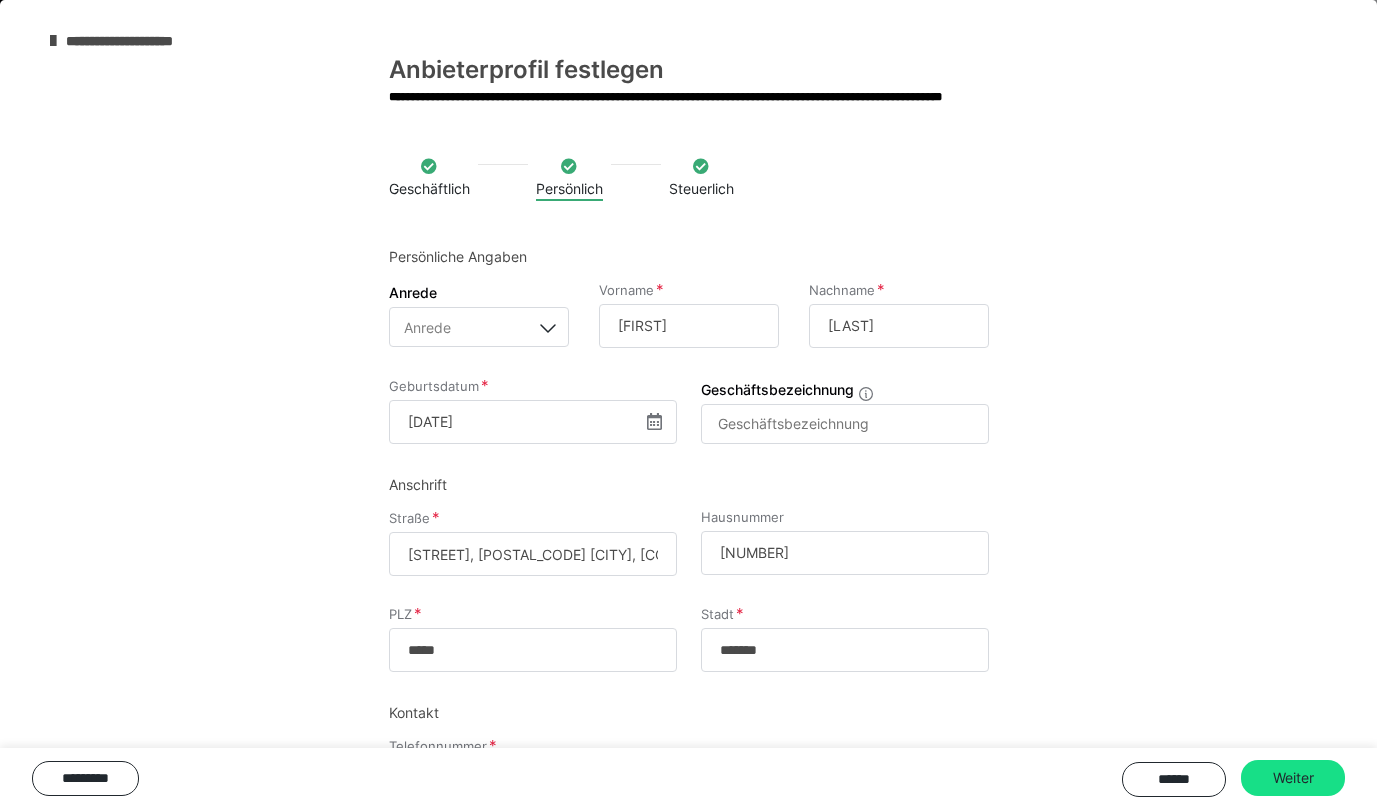 click on "Geschäftlich Persönlich Steuerlich Persönliche Angaben Anrede Anrede Vorname [FIRST] Nachname [LAST] Geburtsdatum [DATE] ‹ [MONTH] [YEAR] › Mo Di Mi Do Fr Sa So 25 26 27 28 29 30 1 2 3 4 5 6 7 8 9 10 11 12 13 14 15 16 17 18 19 20 21 22 23 24 25 26 27 28 29 30 31 1 2 3 4 5 Geschäftsbezeichnung Anschrift Straße [STREET], [POSTAL_CODE] [CITY], [COUNTRY] Hausnummer [NUMBER] PLZ ***** Stadt ******* Kontakt Telefonnummer [PHONE] ********* ****** Weiter" at bounding box center [688, 521] 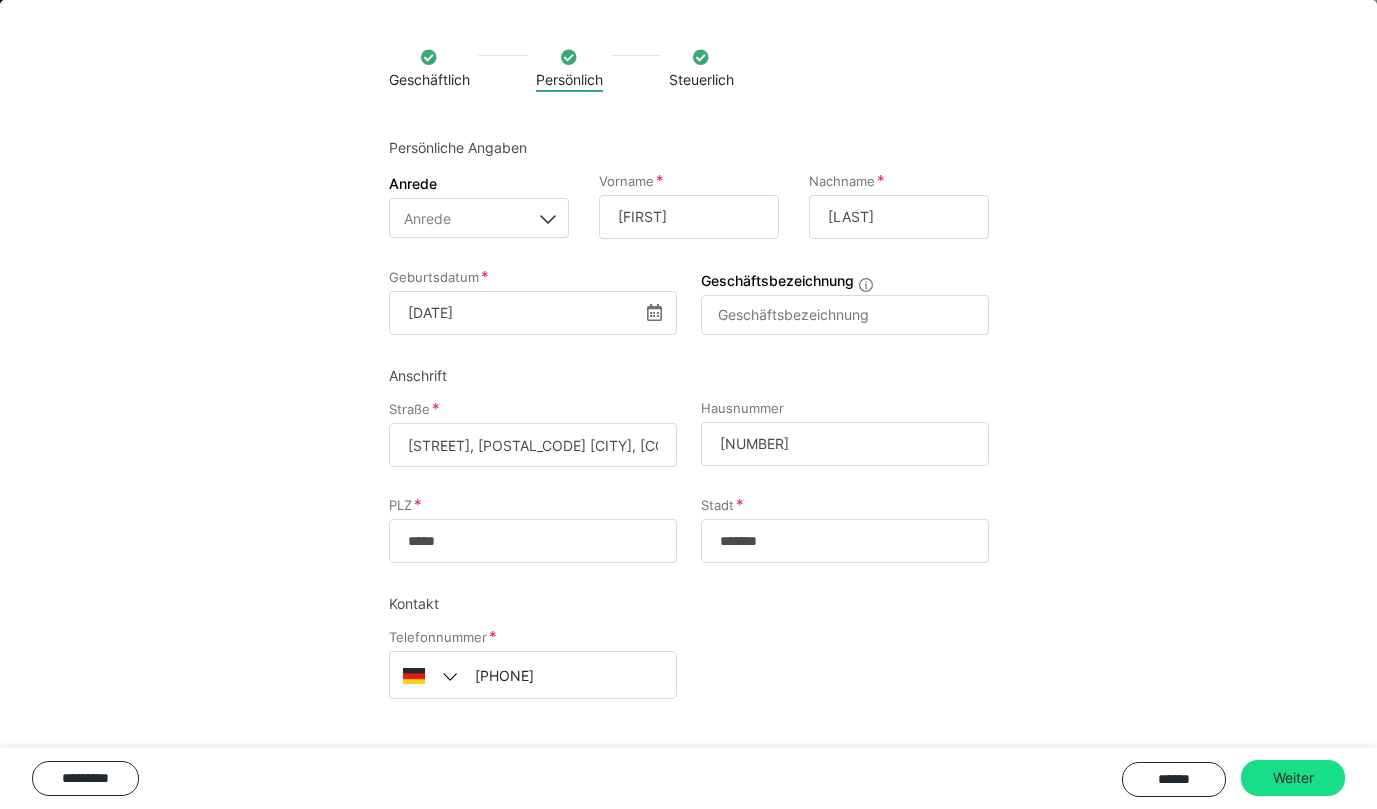 scroll, scrollTop: 111, scrollLeft: 0, axis: vertical 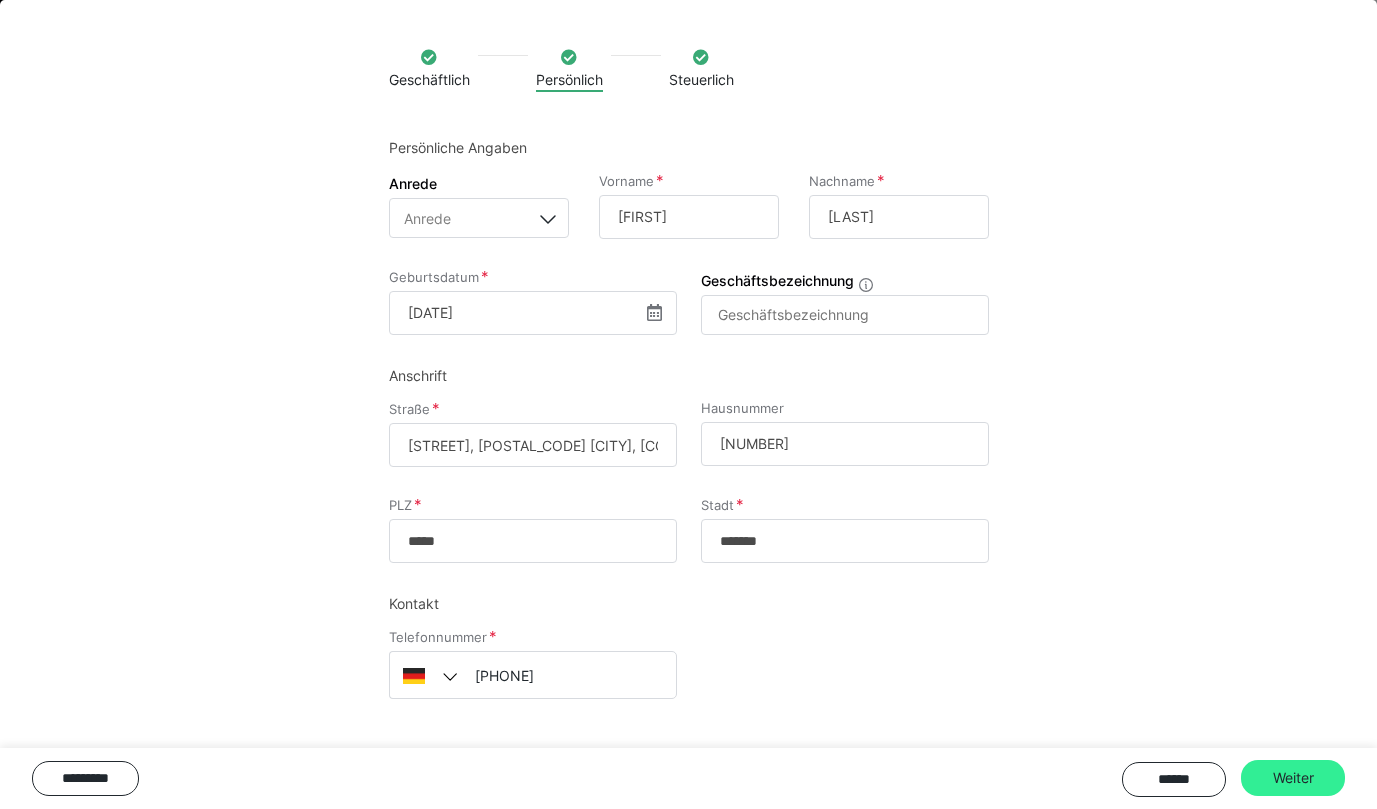 click on "Weiter" at bounding box center [1293, 778] 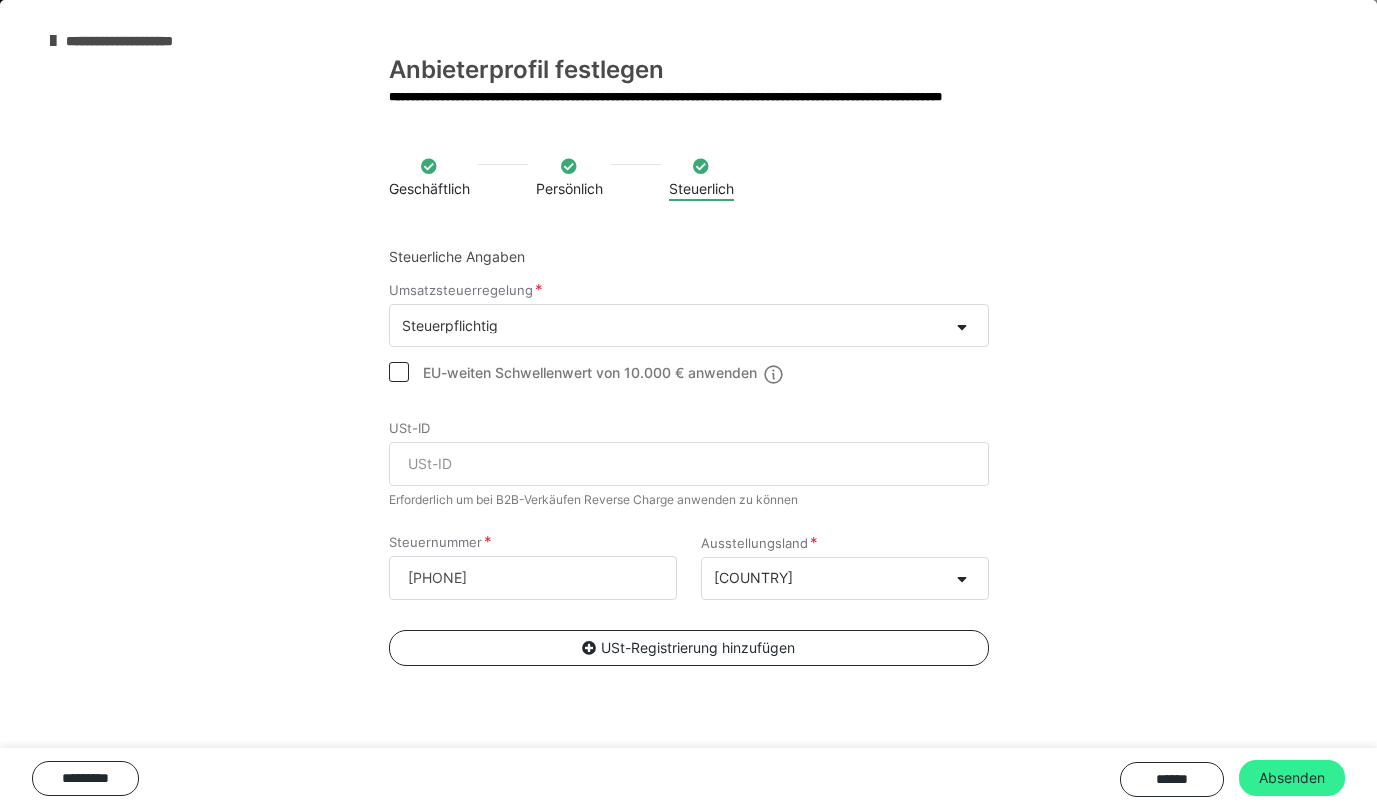 click on "Absenden" at bounding box center (1292, 778) 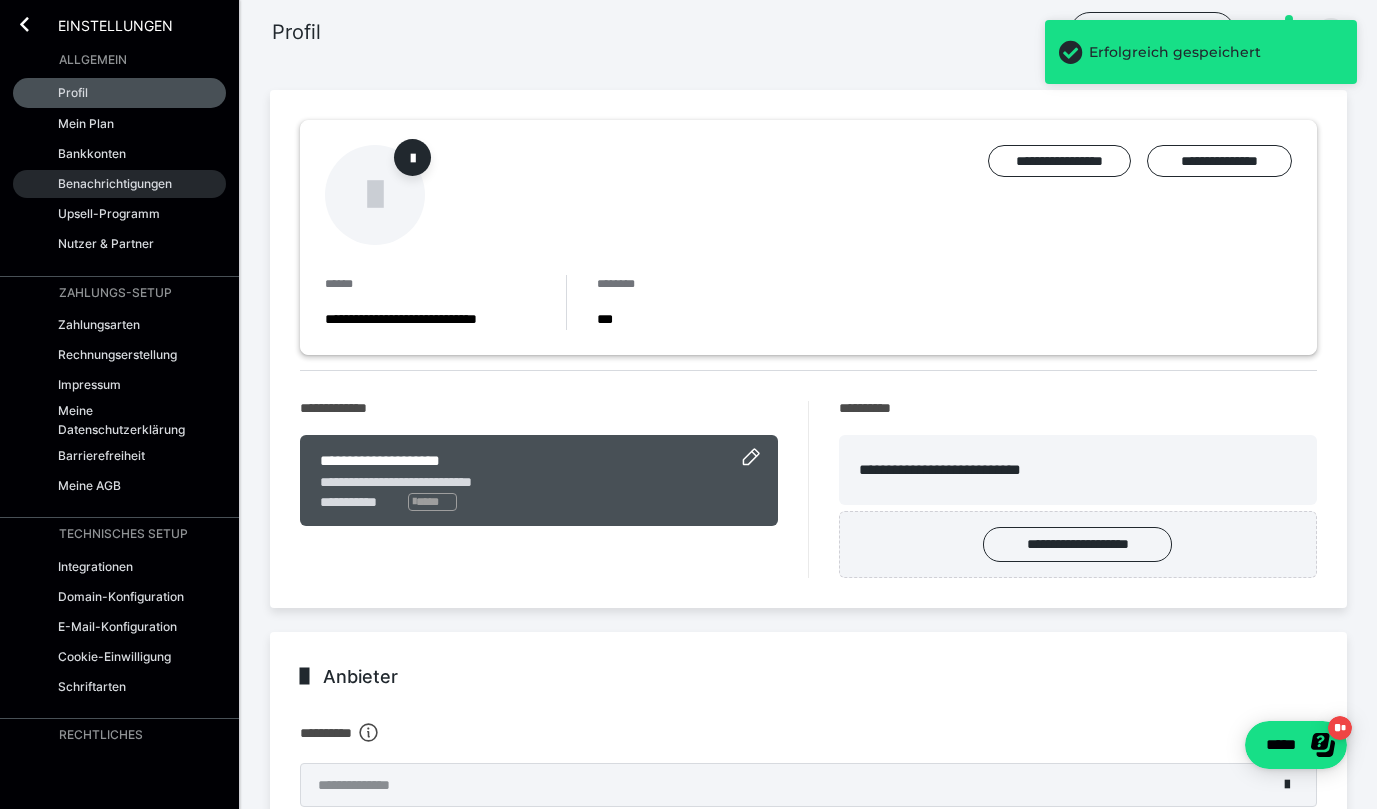scroll, scrollTop: 0, scrollLeft: 0, axis: both 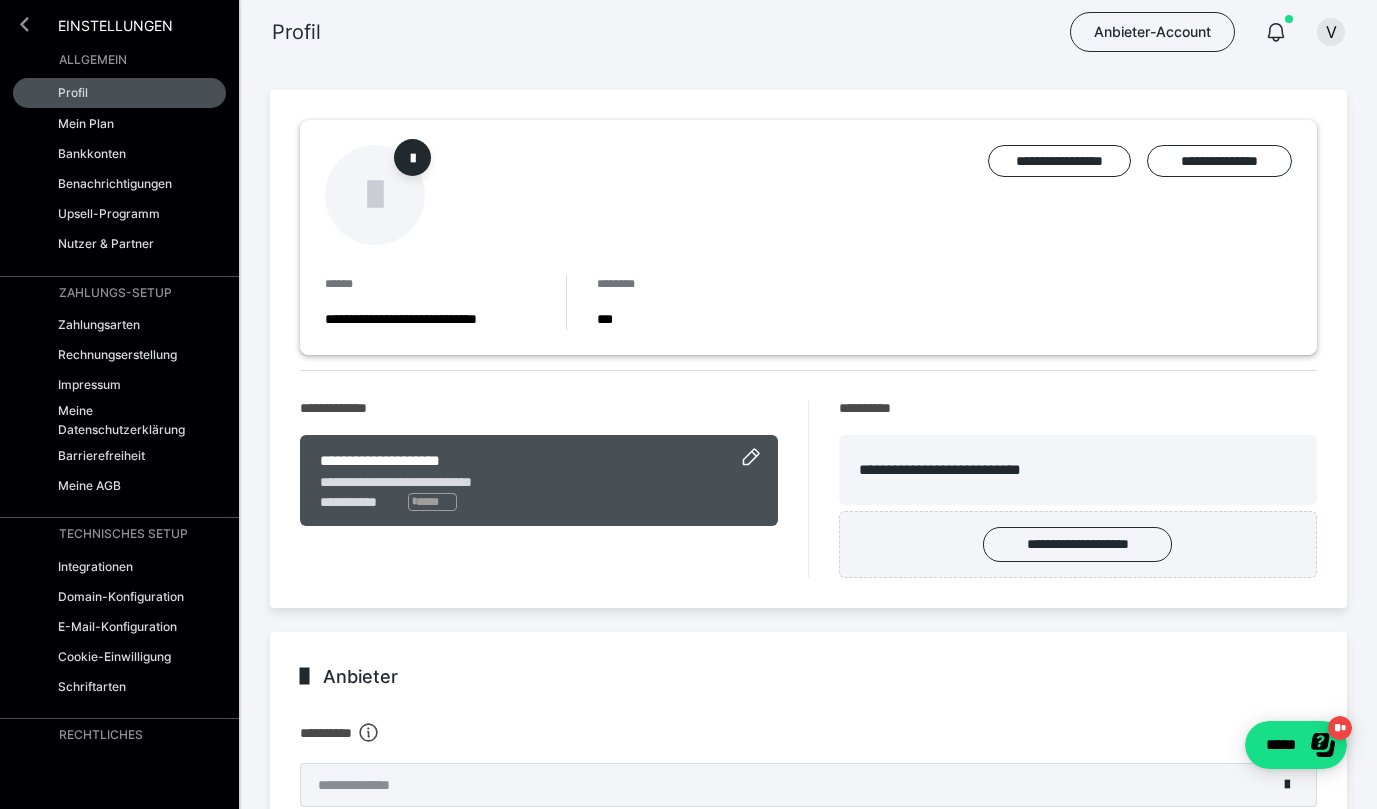 click at bounding box center (24, 24) 